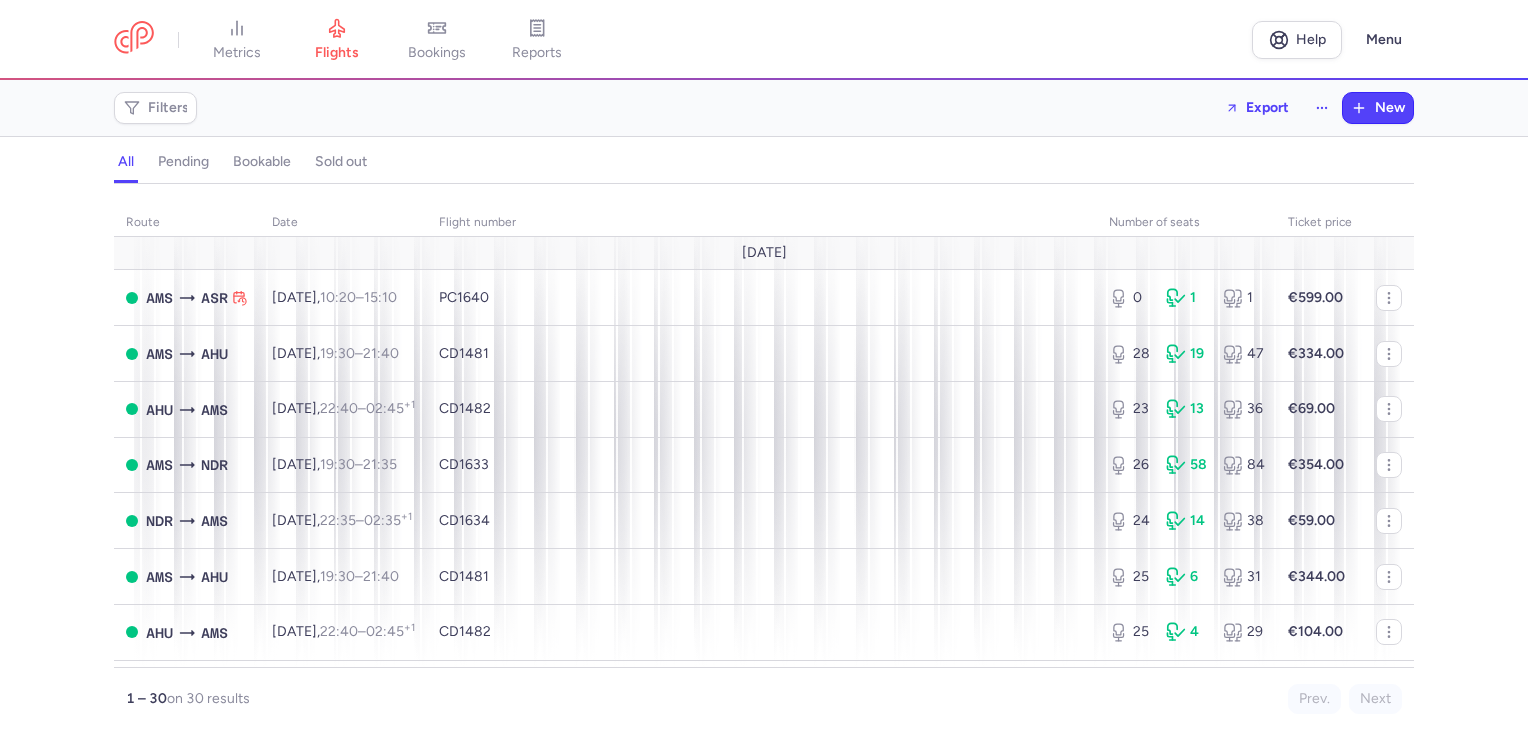 scroll, scrollTop: 0, scrollLeft: 0, axis: both 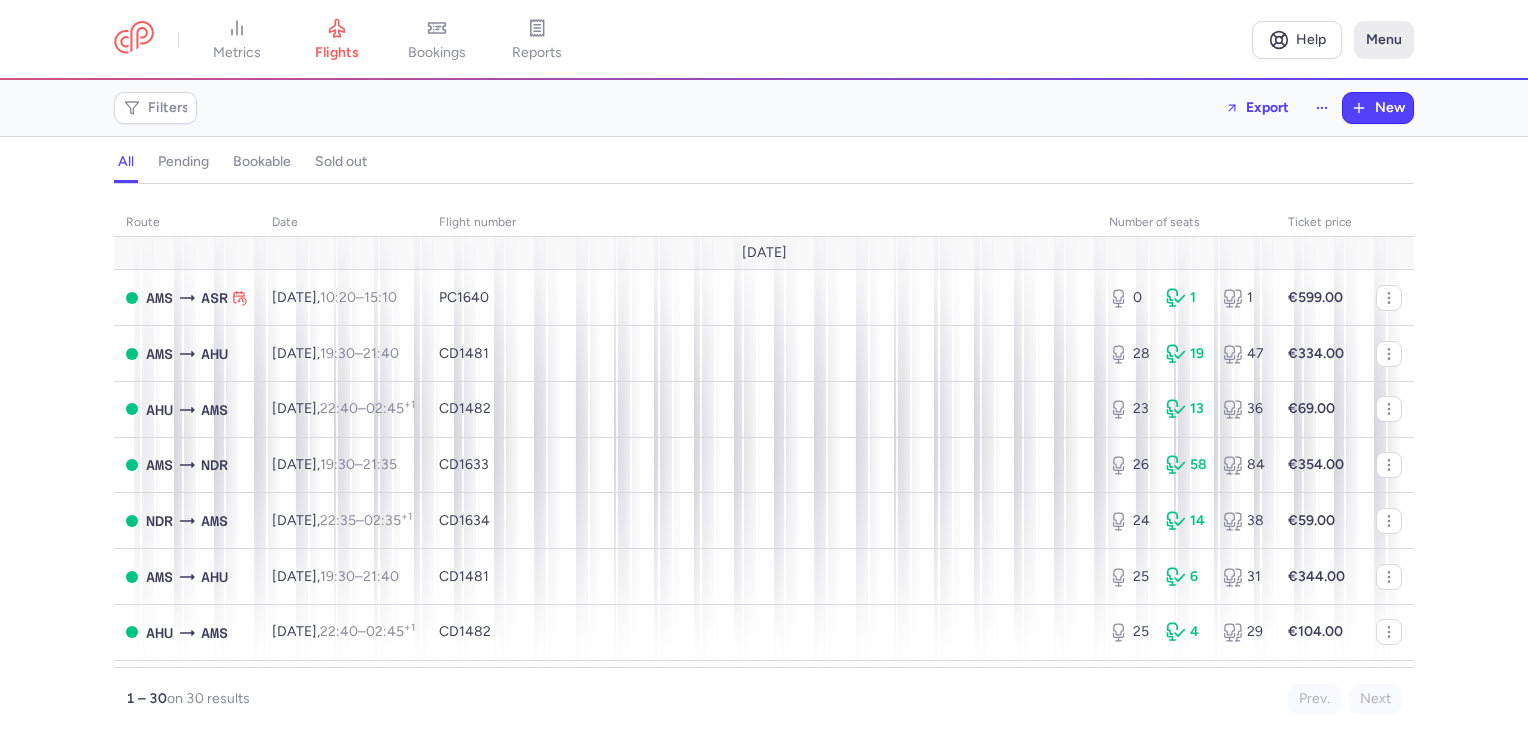 click on "Menu" at bounding box center (1384, 40) 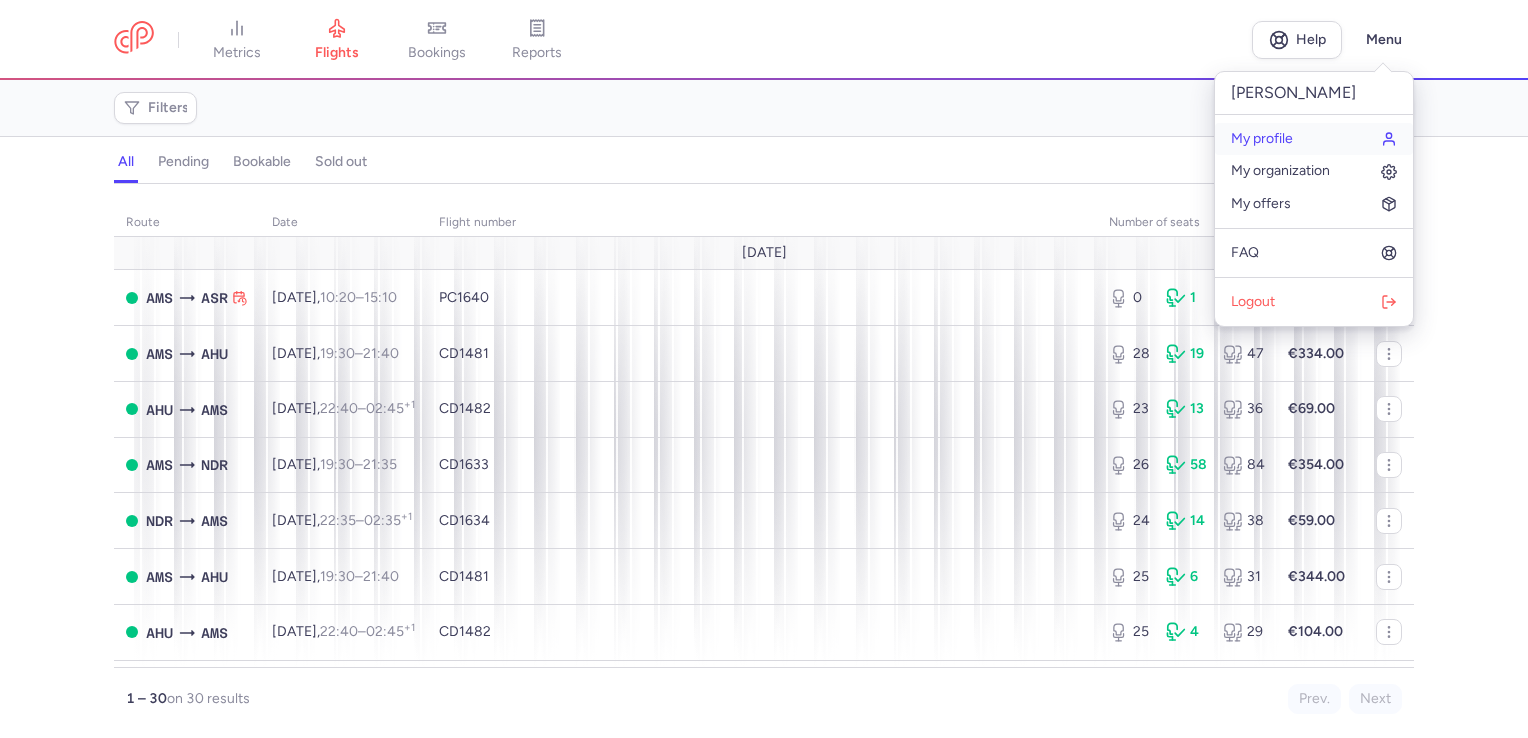 click on "My profile" at bounding box center (1314, 139) 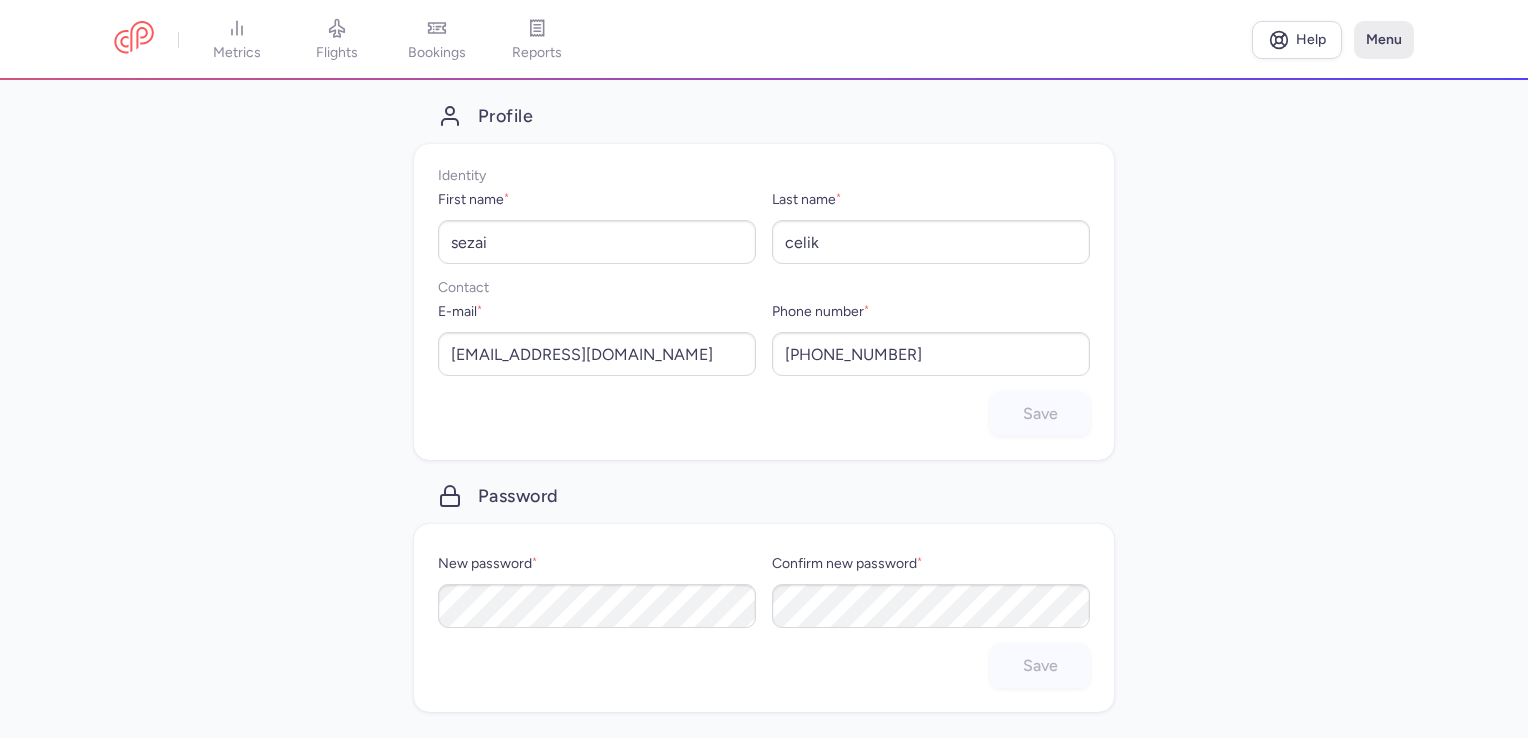 click on "metrics flights bookings reports  Help  Menu" at bounding box center [764, 40] 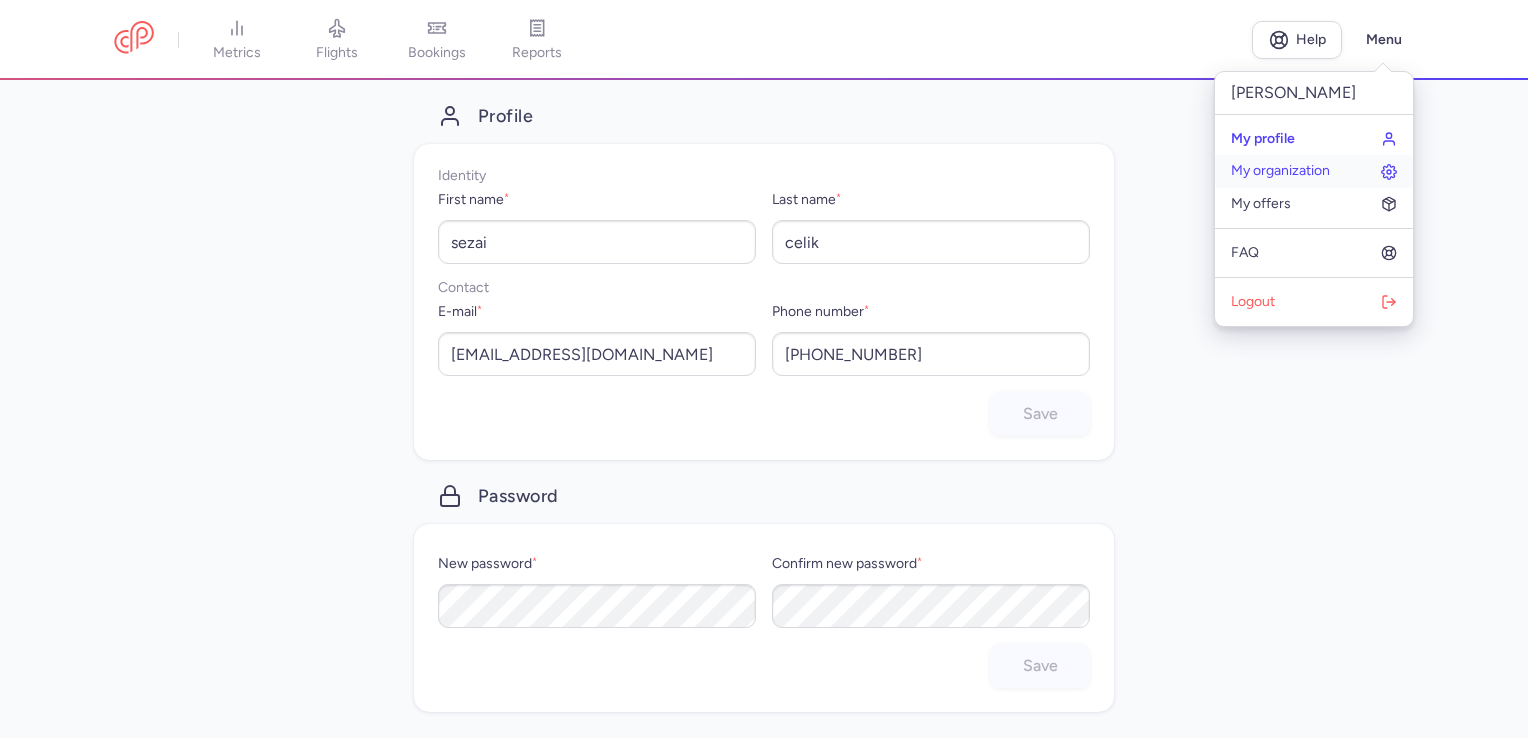 click on "My organization" at bounding box center [1314, 171] 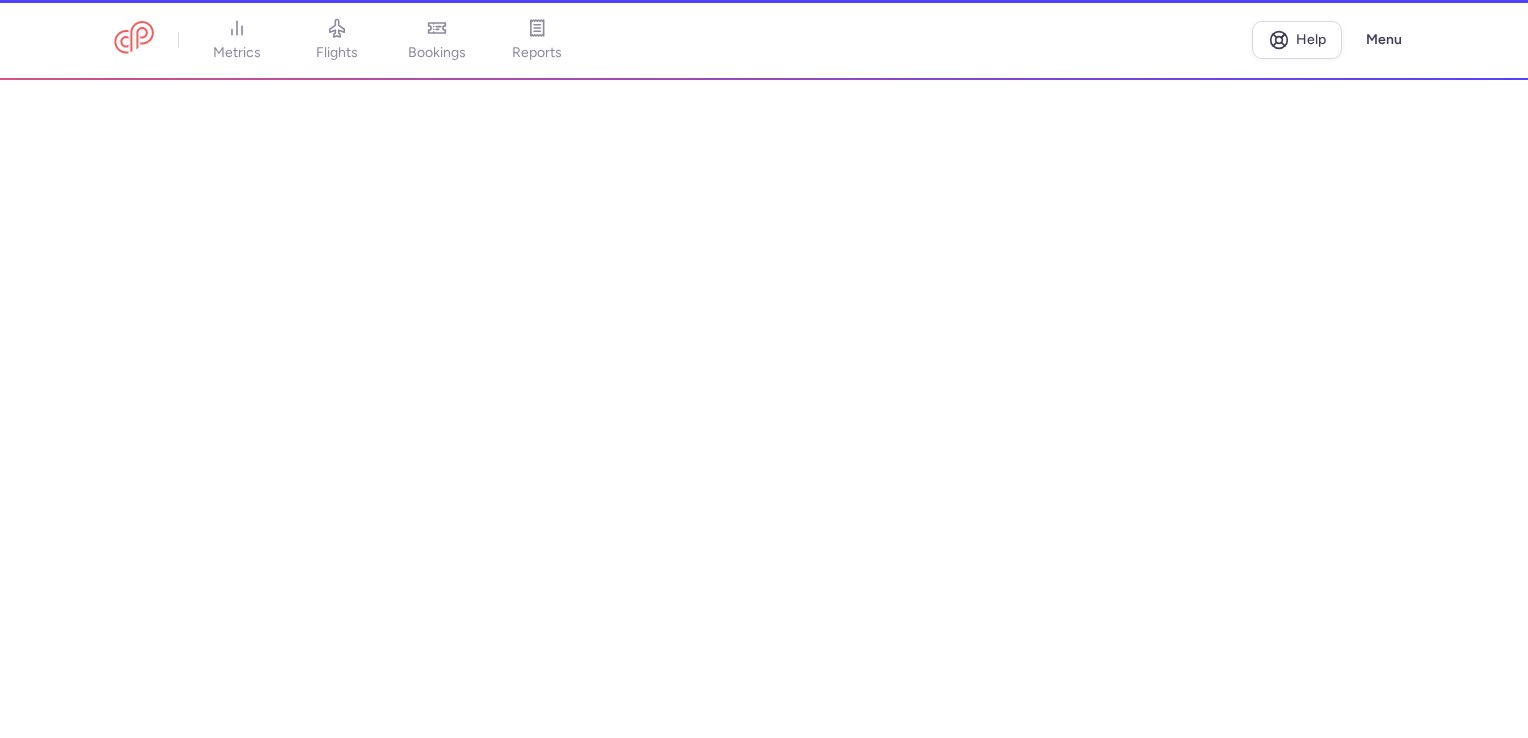 select on "nl" 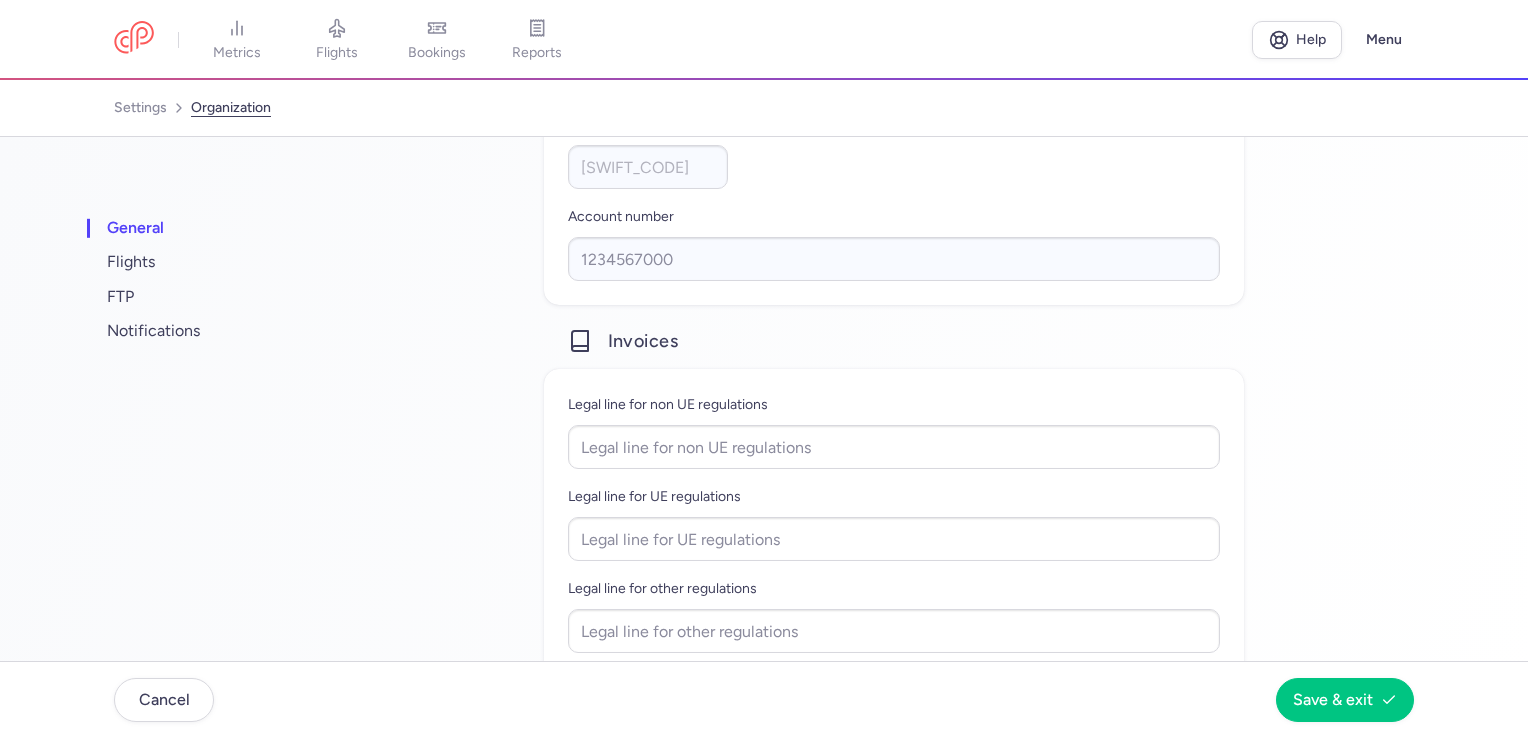 scroll, scrollTop: 1359, scrollLeft: 0, axis: vertical 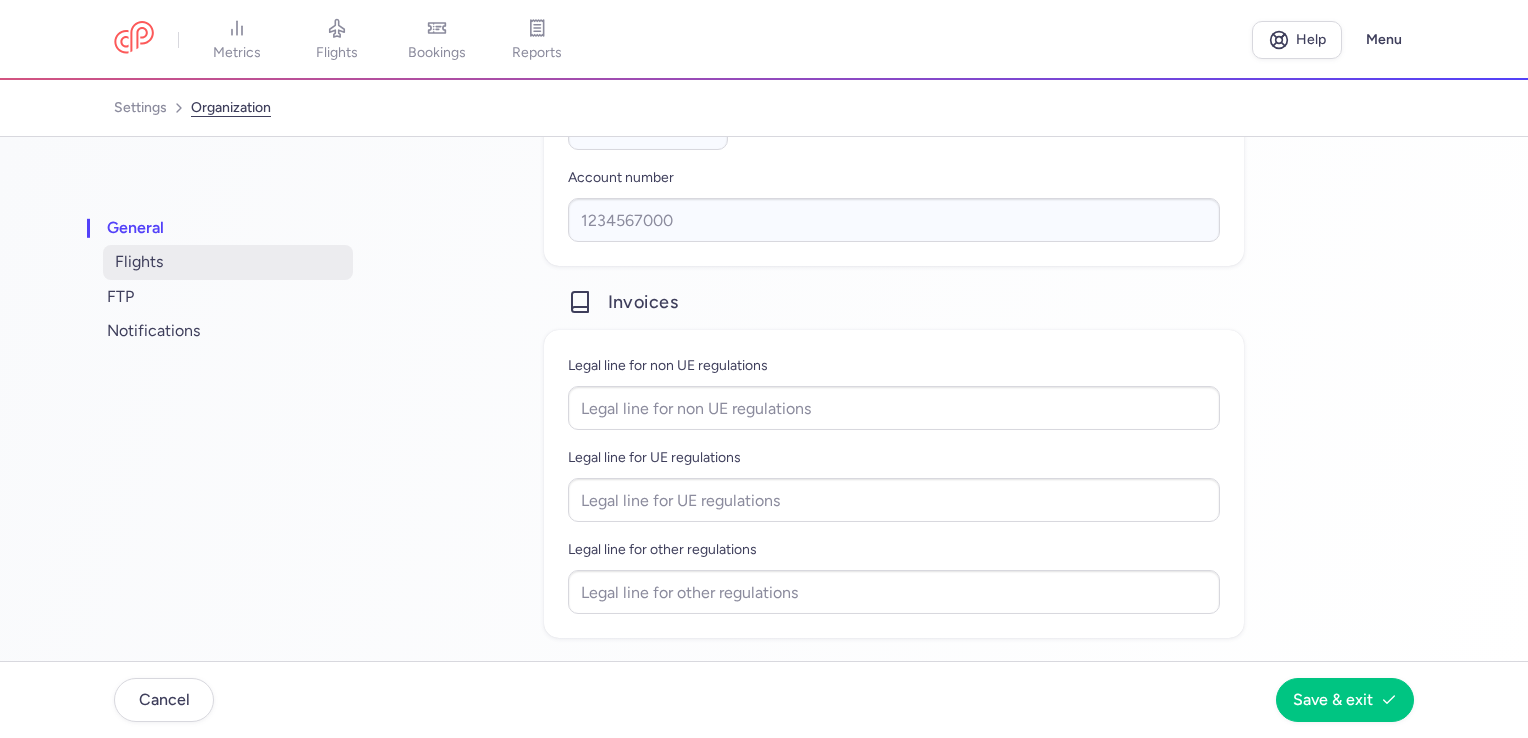 click on "flights" at bounding box center (228, 262) 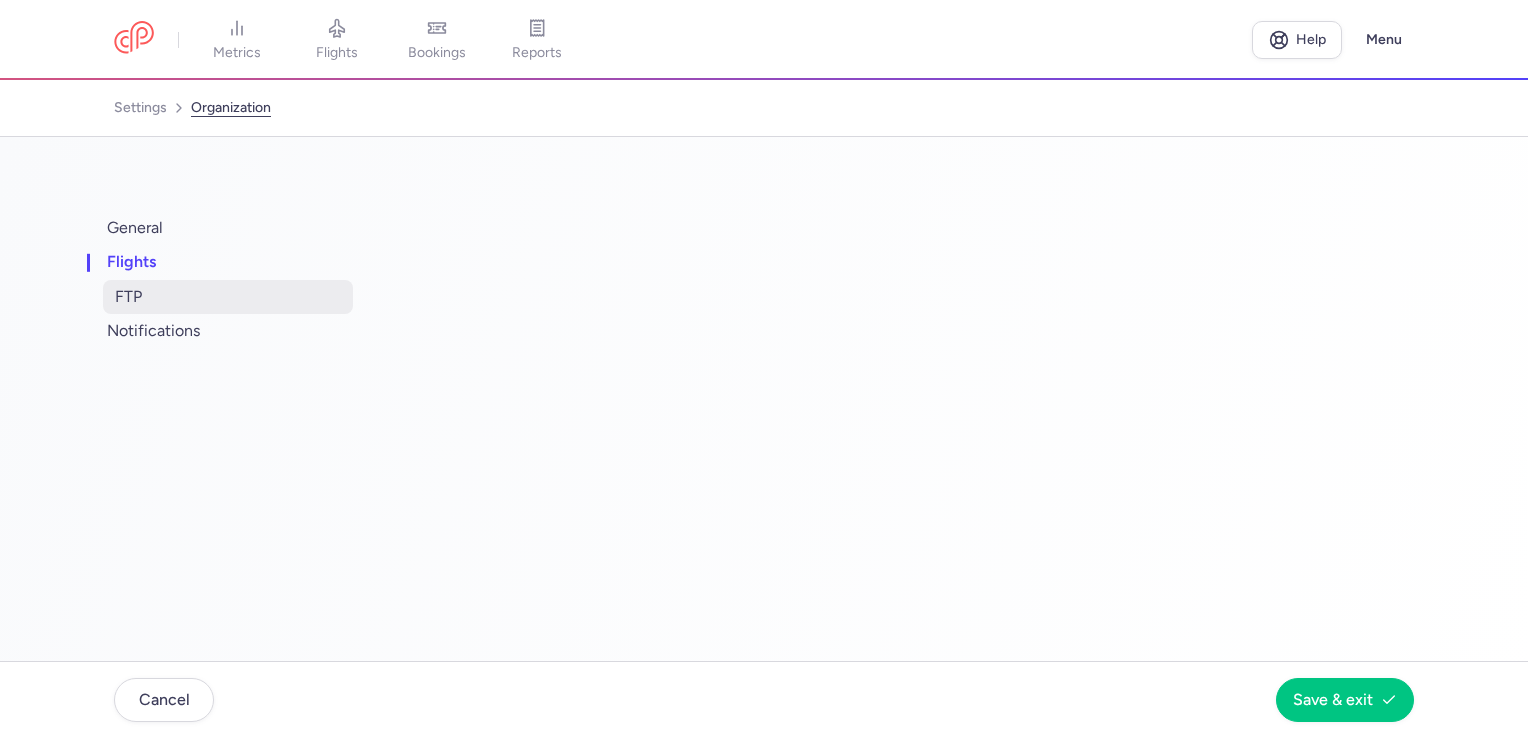 scroll, scrollTop: 0, scrollLeft: 0, axis: both 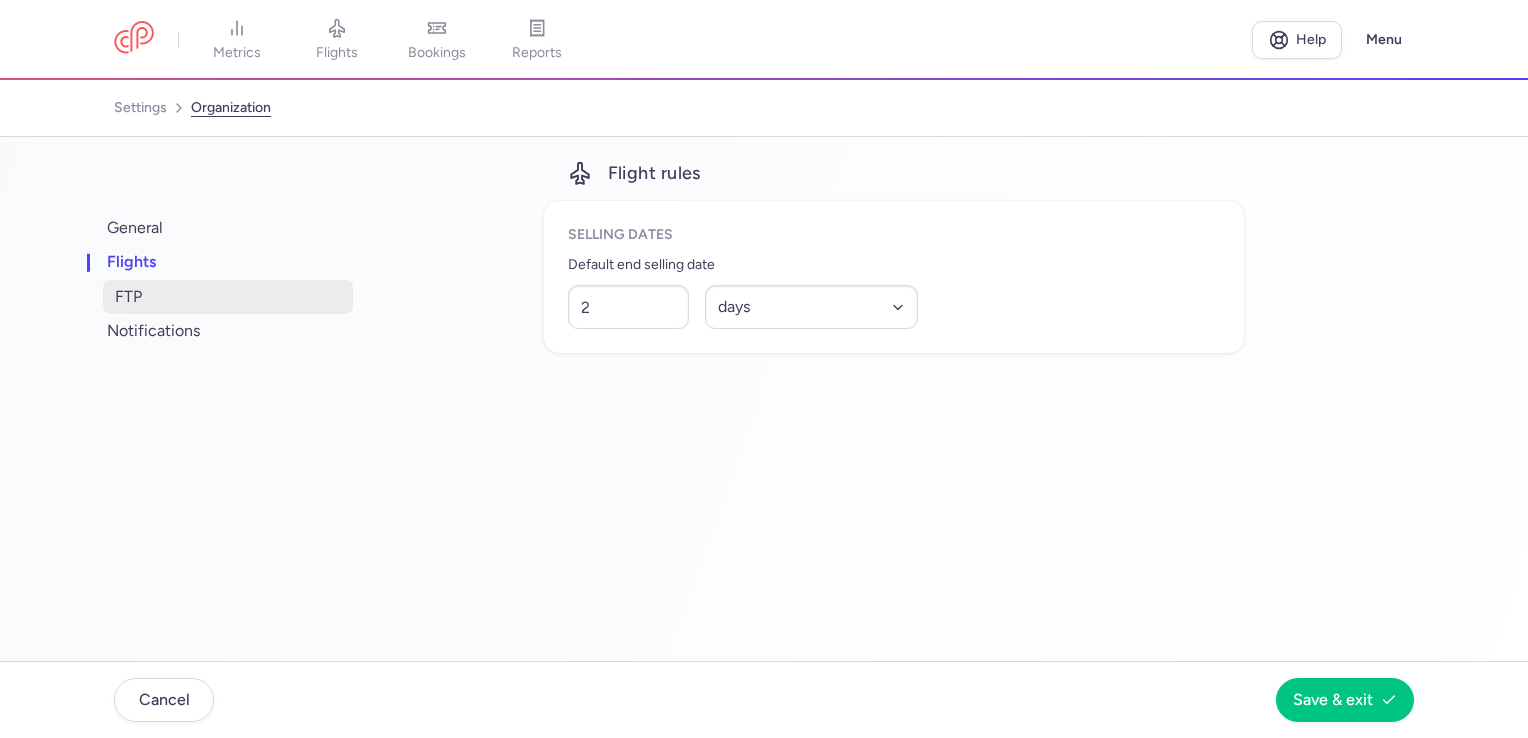 click on "FTP" at bounding box center (228, 297) 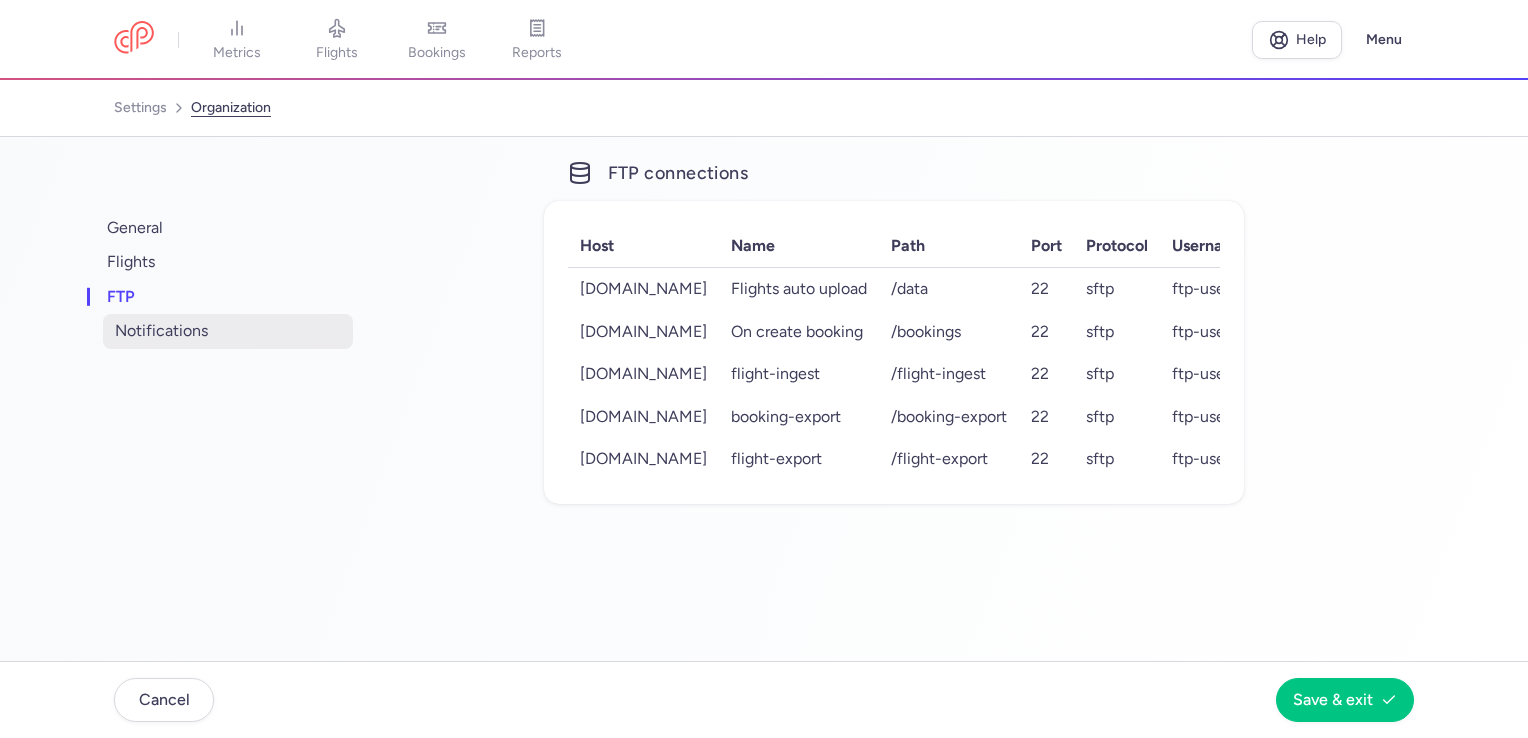 click on "notifications" at bounding box center [228, 331] 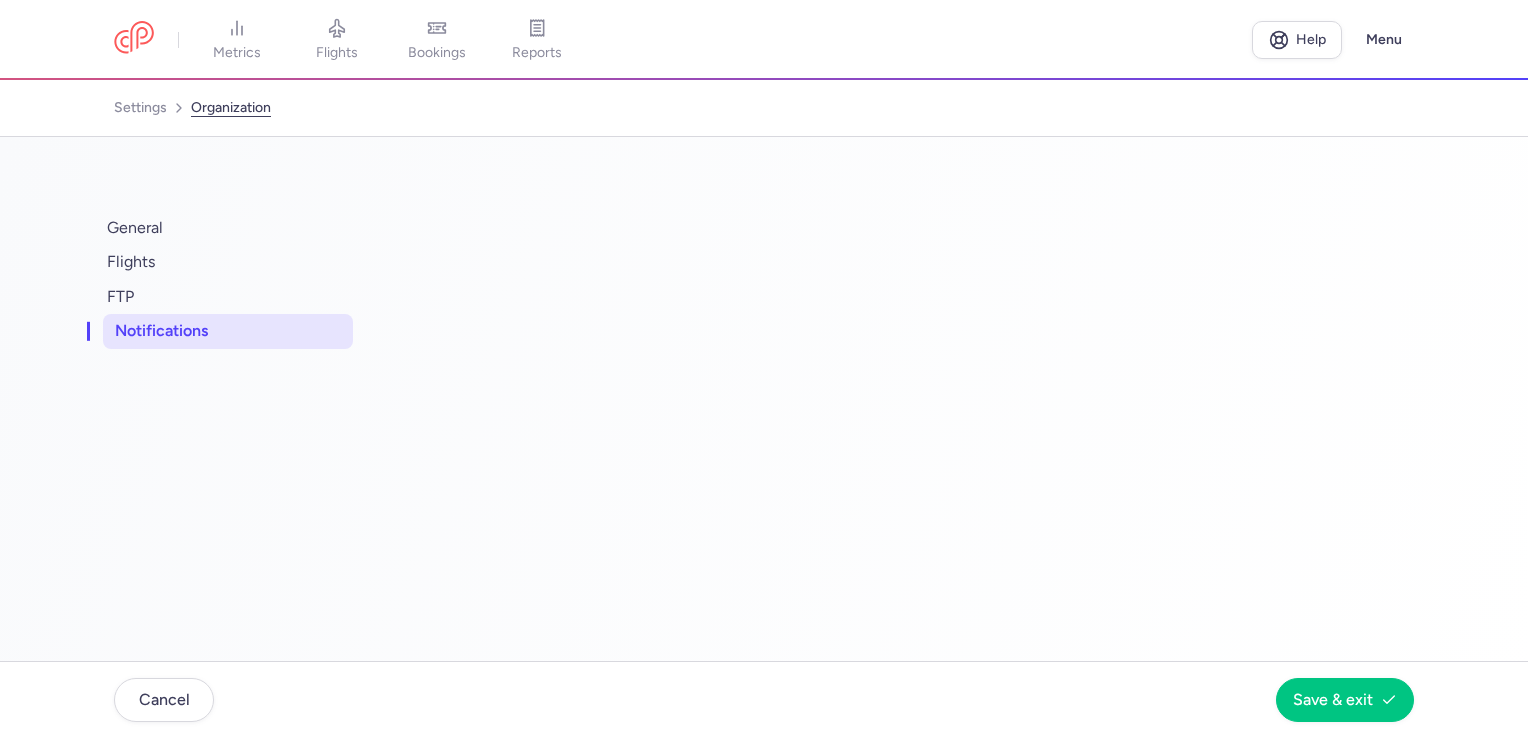 select on "5c65bbb0-efc0-4980-9083-42625e033046" 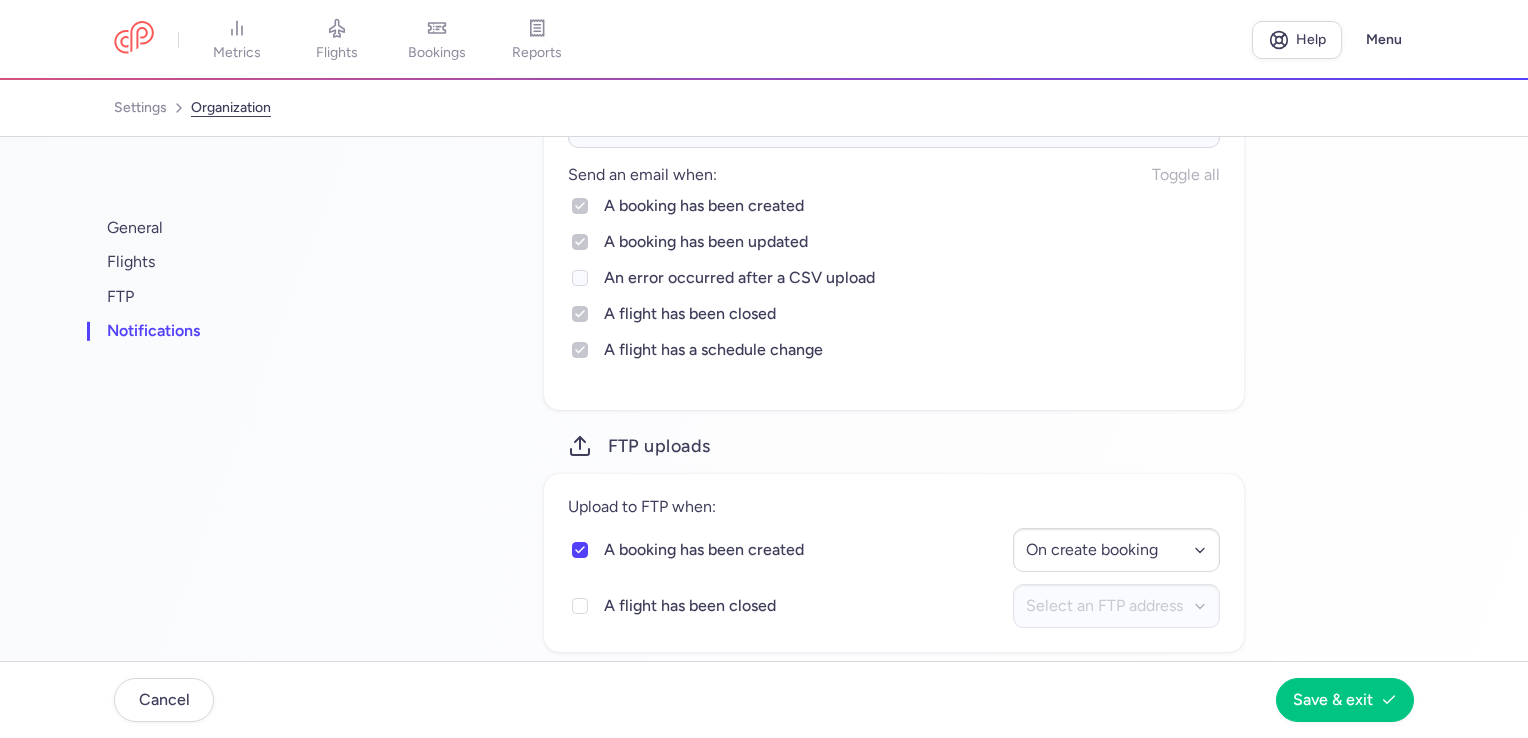 scroll, scrollTop: 253, scrollLeft: 0, axis: vertical 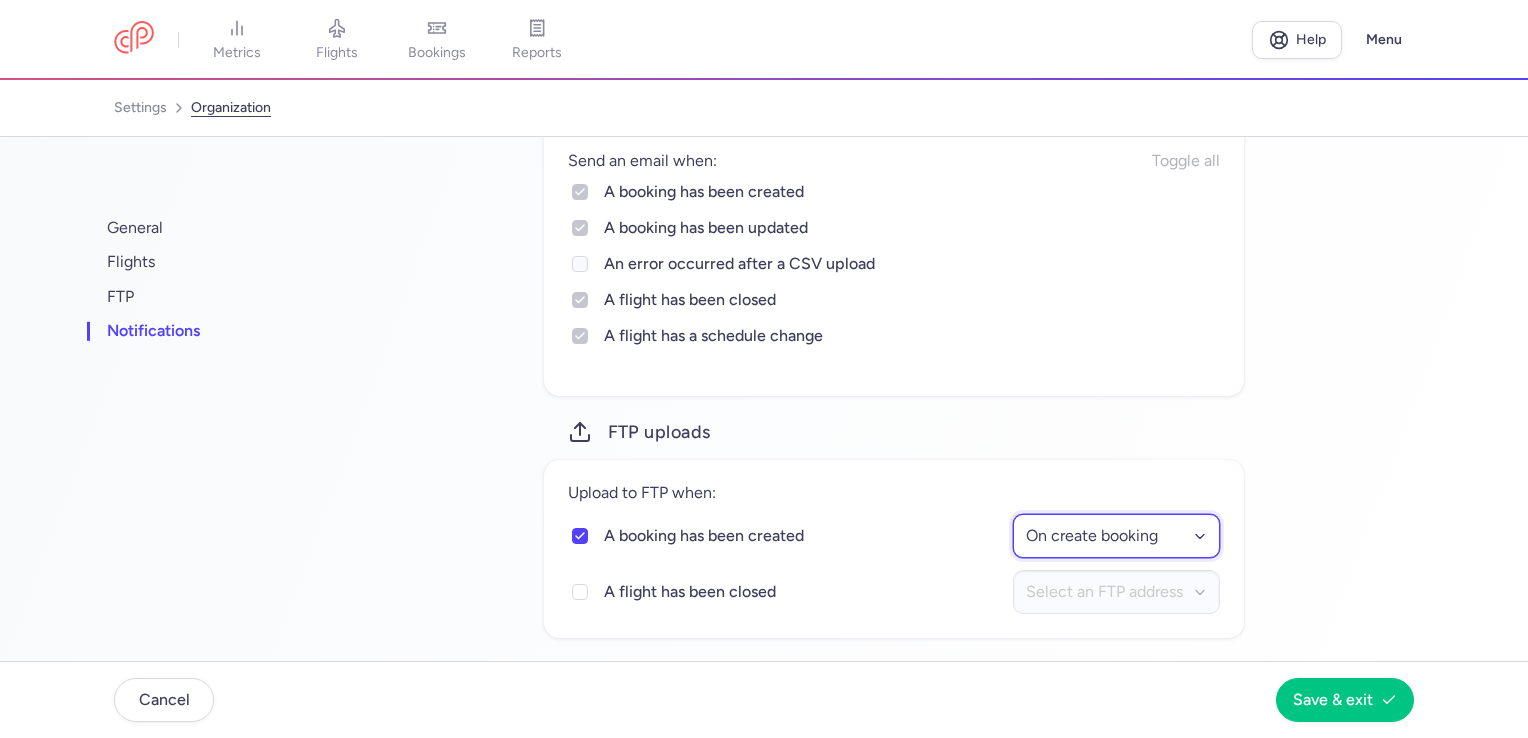 click on "Select an FTP address Flights auto upload On create booking flight-ingest booking-export flight-export" at bounding box center (1116, 536) 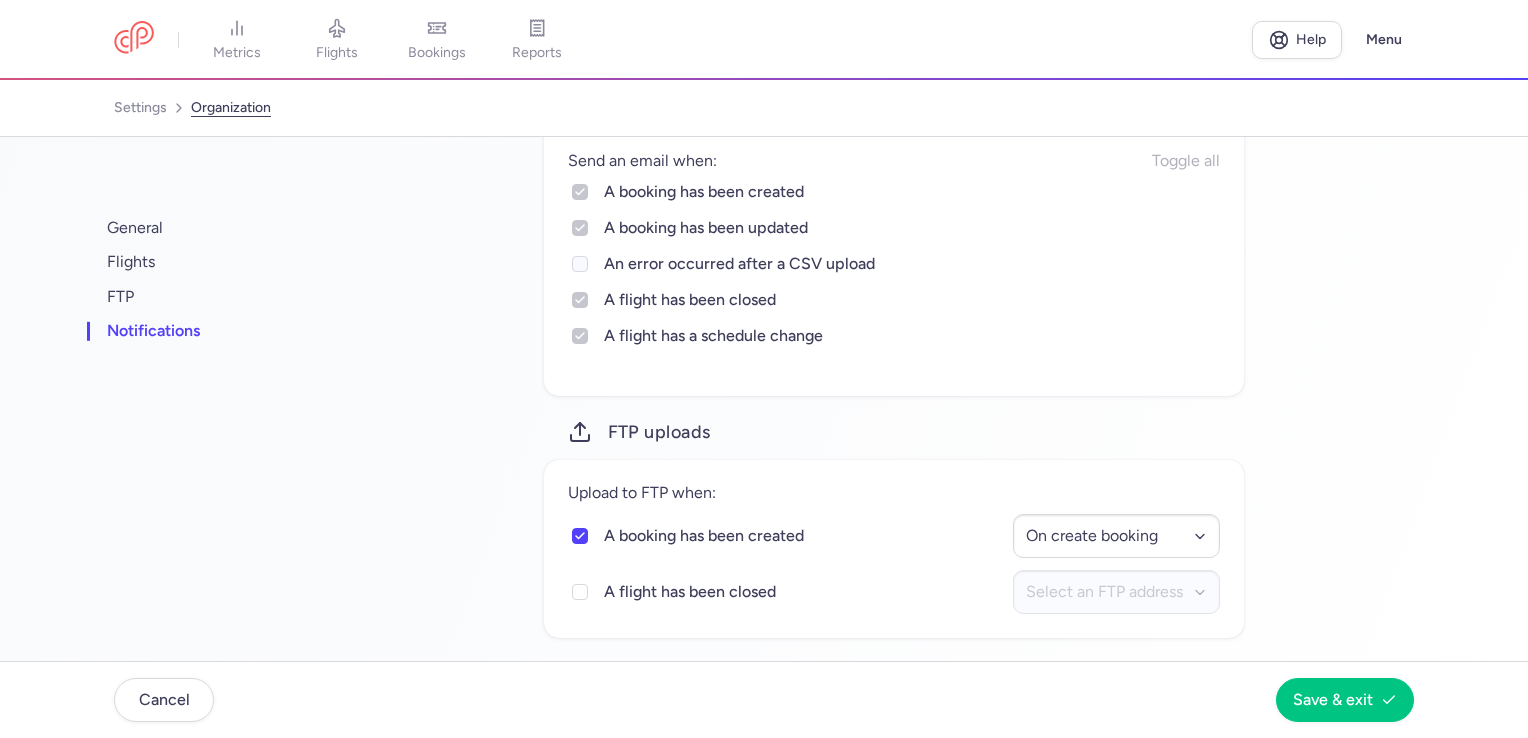 click on "Upload to FTP when:" at bounding box center (894, 493) 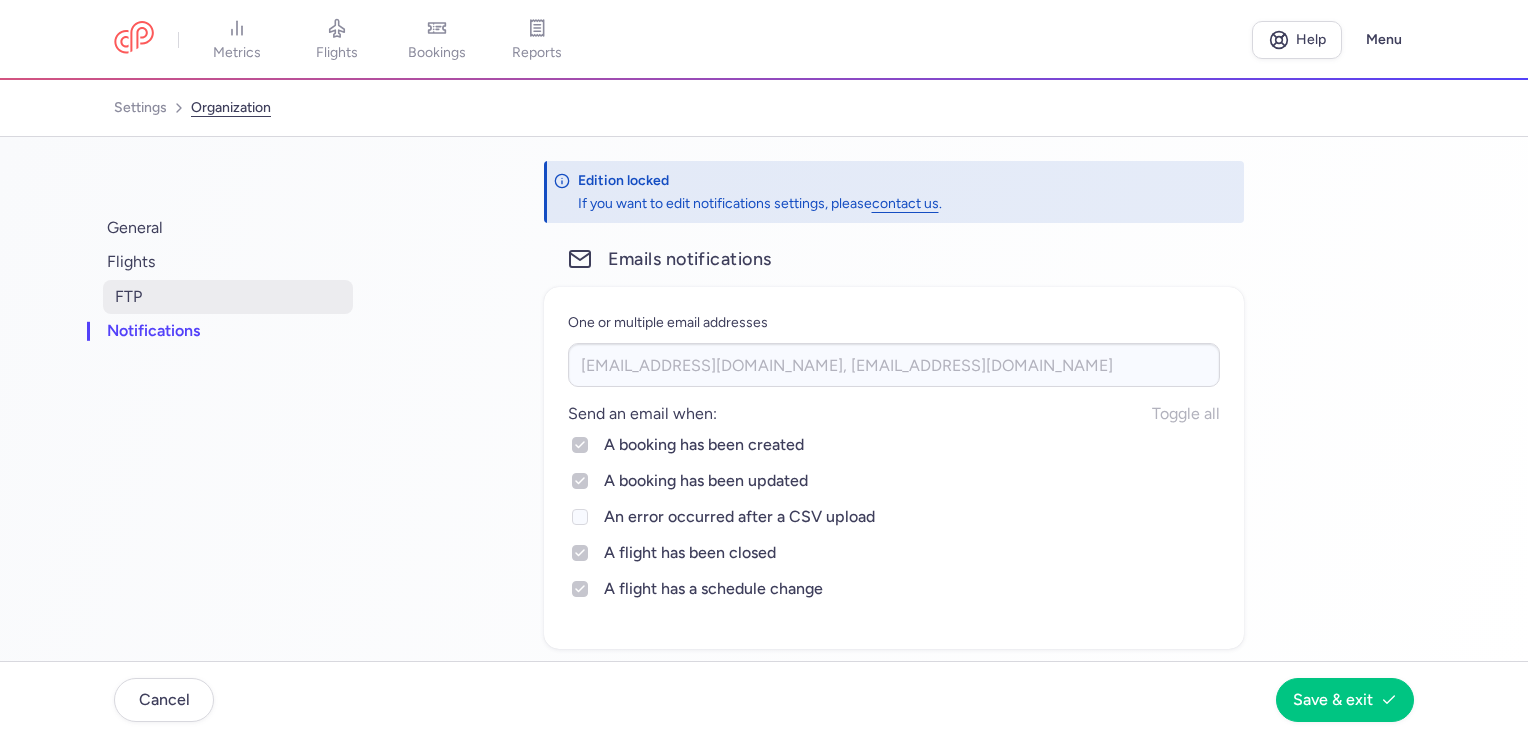 click on "FTP" at bounding box center [228, 297] 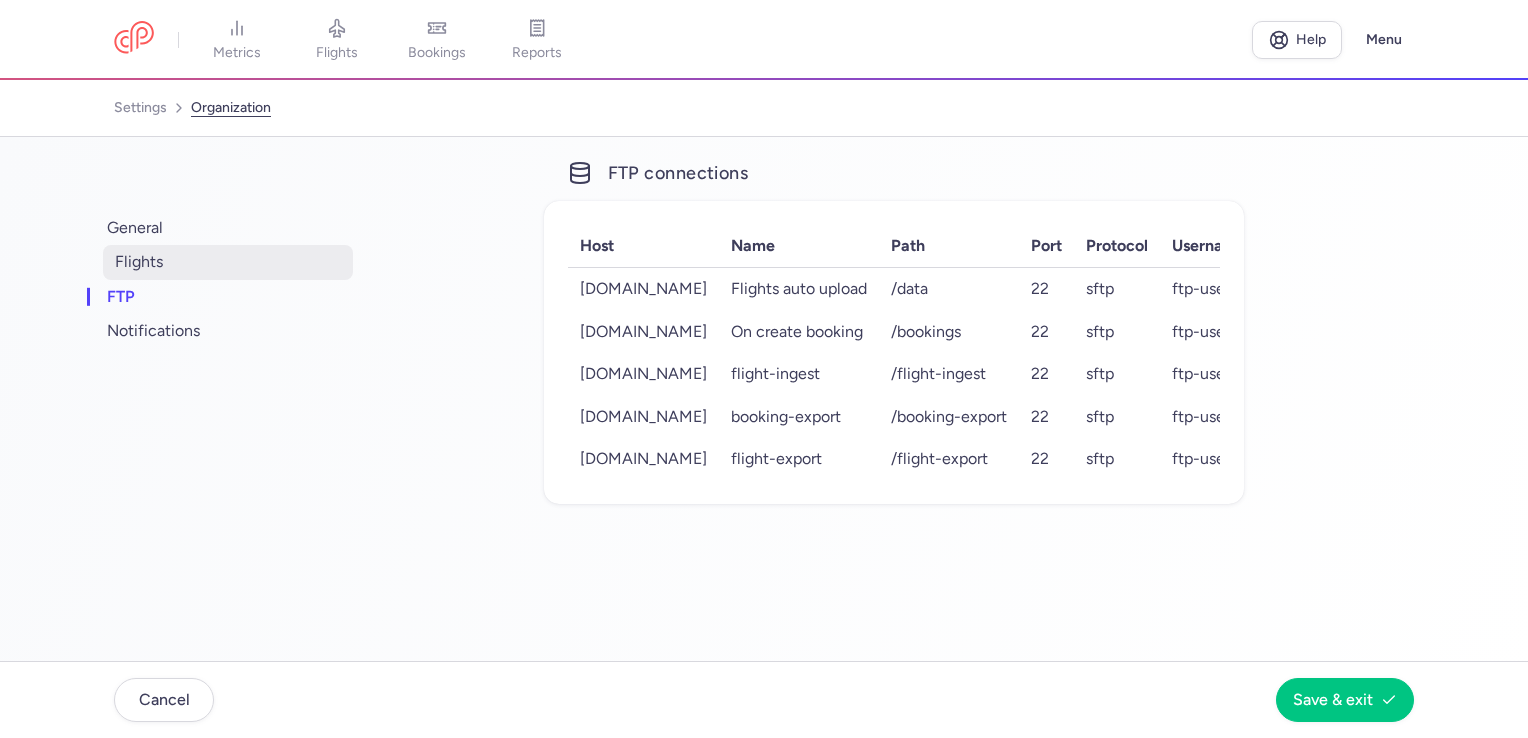 click on "flights" at bounding box center [228, 262] 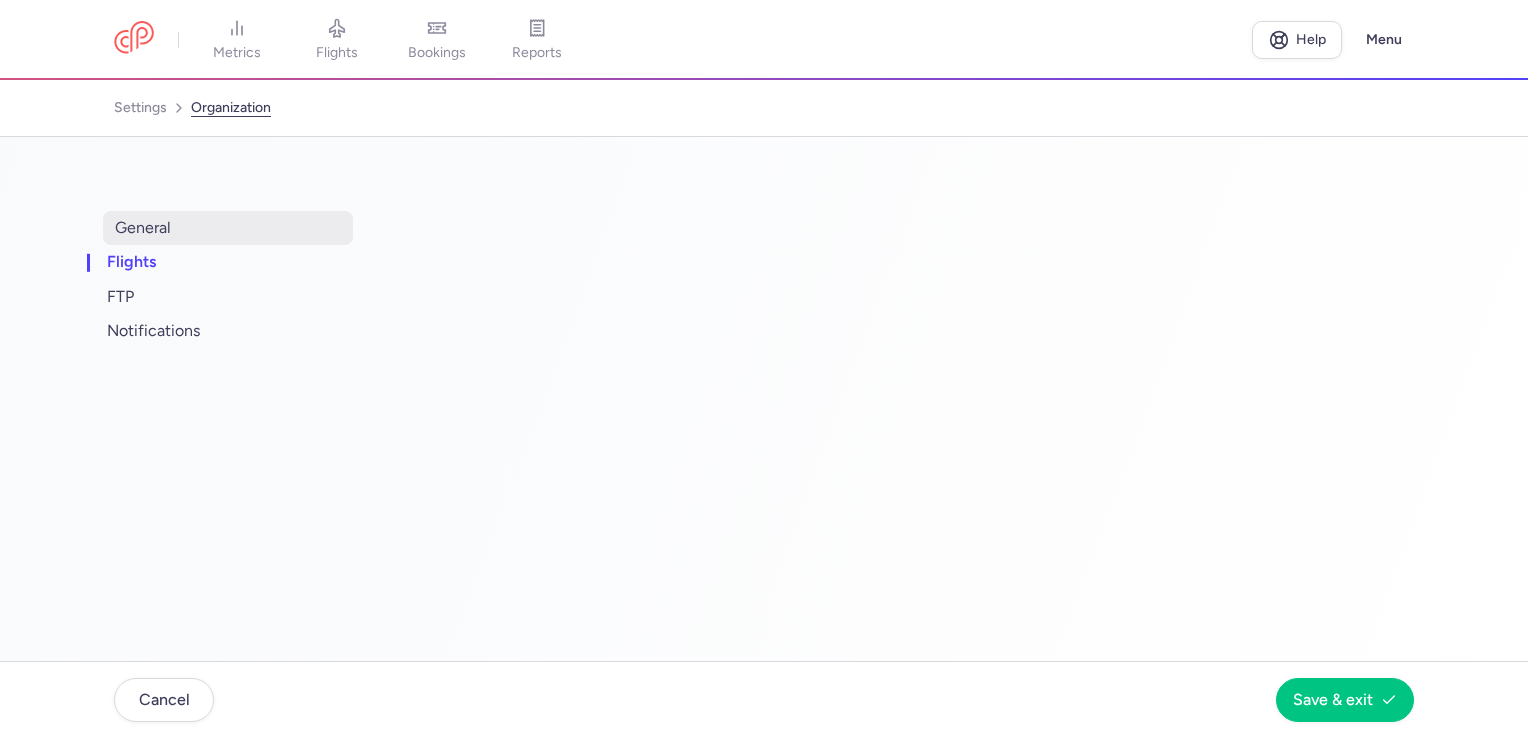 select on "days" 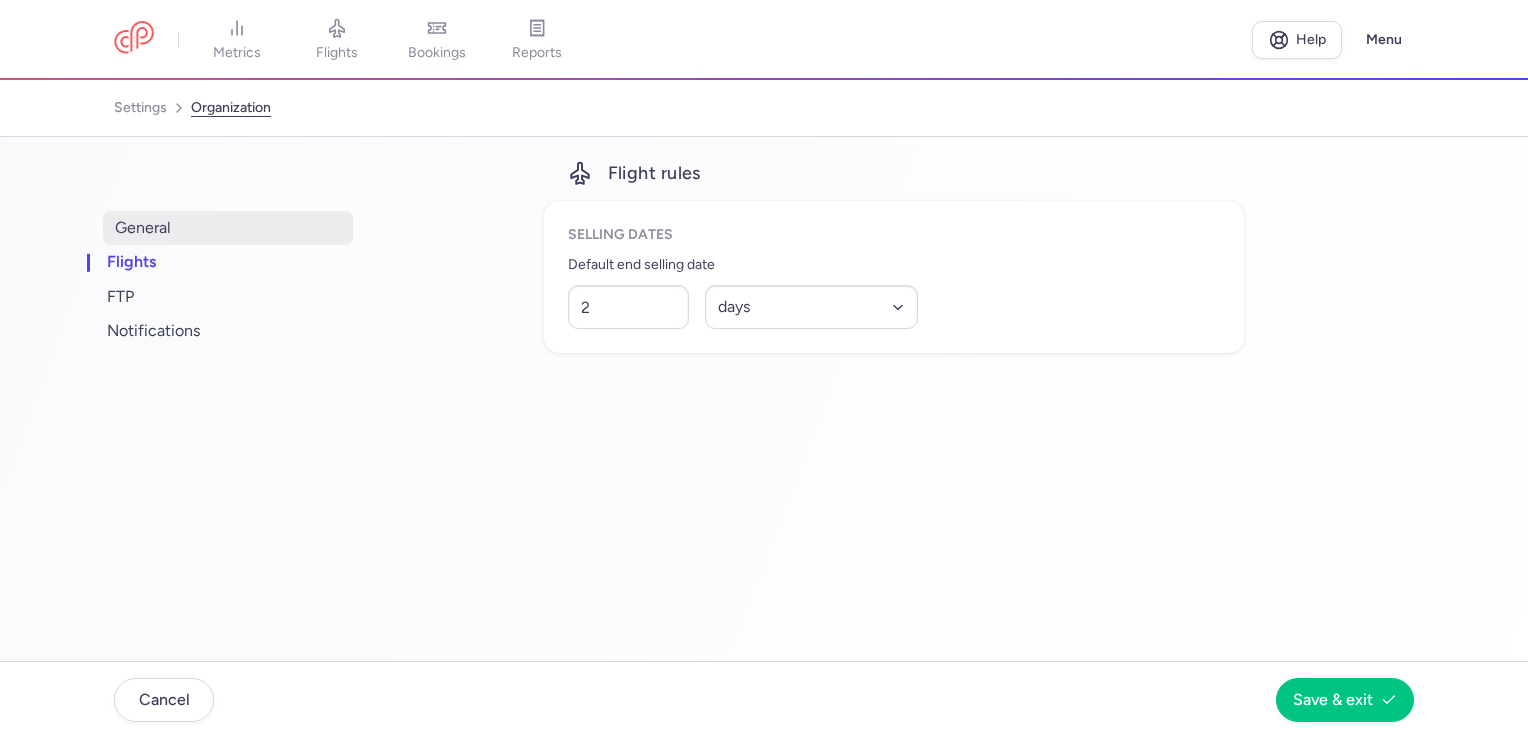 click on "general" at bounding box center (228, 228) 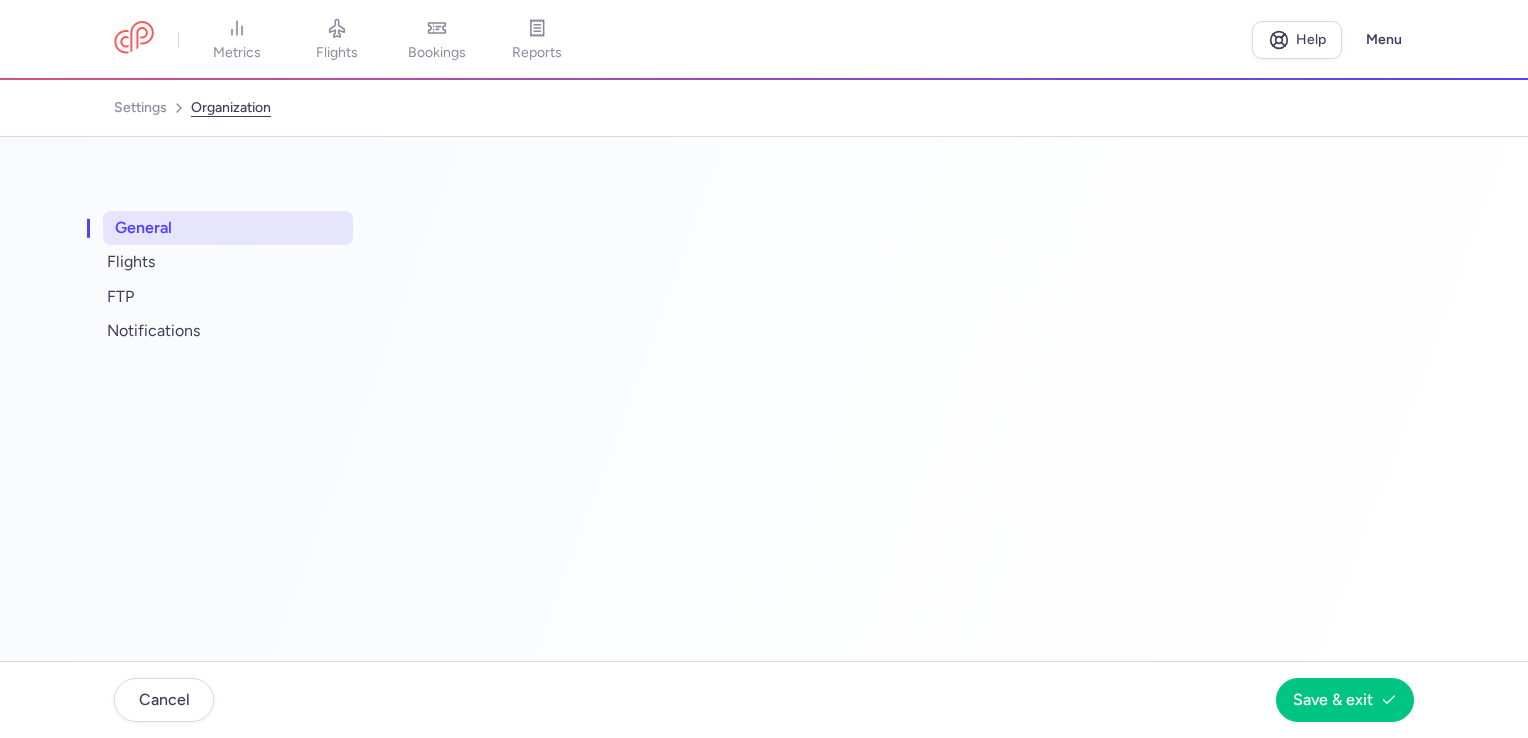 select on "nl" 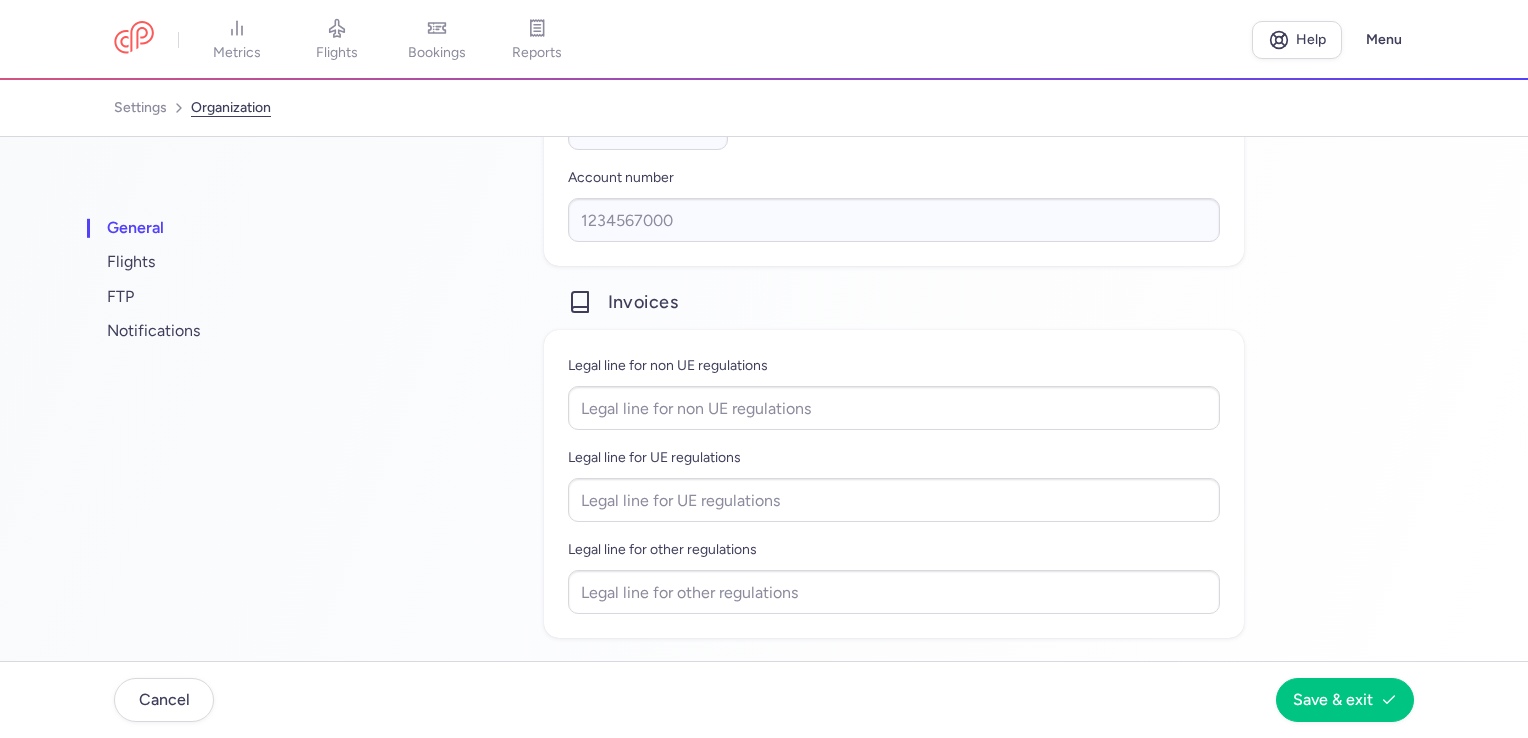 scroll, scrollTop: 0, scrollLeft: 0, axis: both 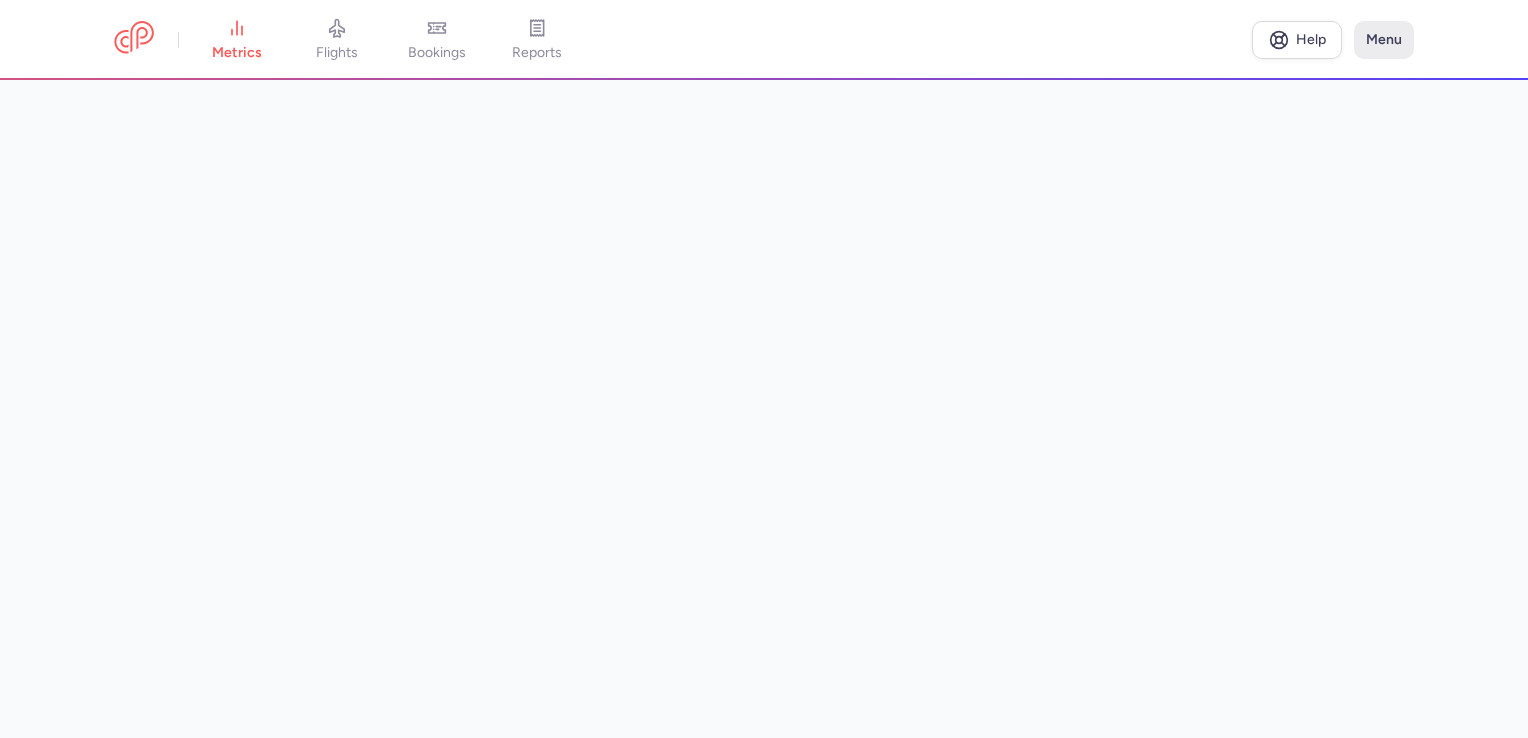 click on "Menu" at bounding box center (1384, 40) 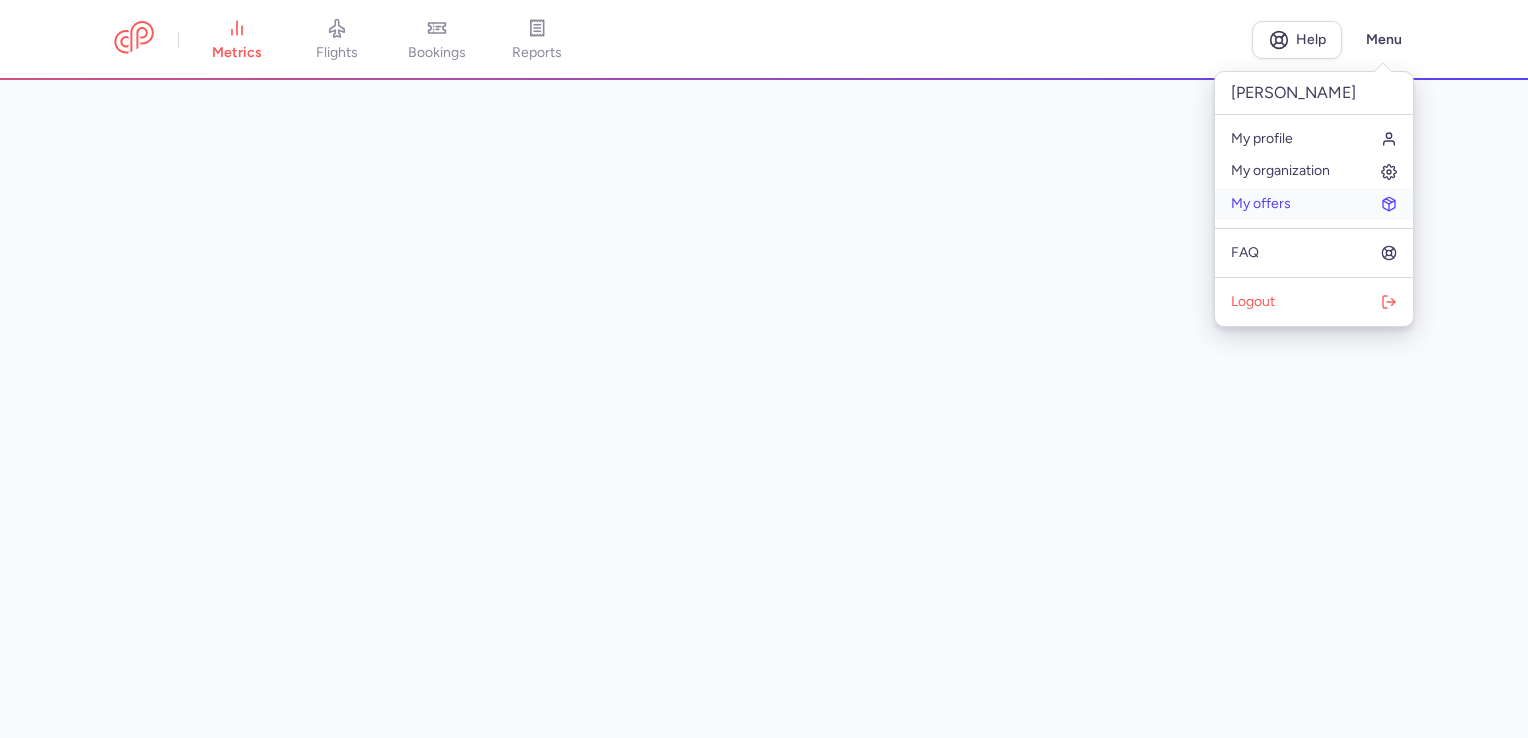 click on "My offers" at bounding box center (1314, 204) 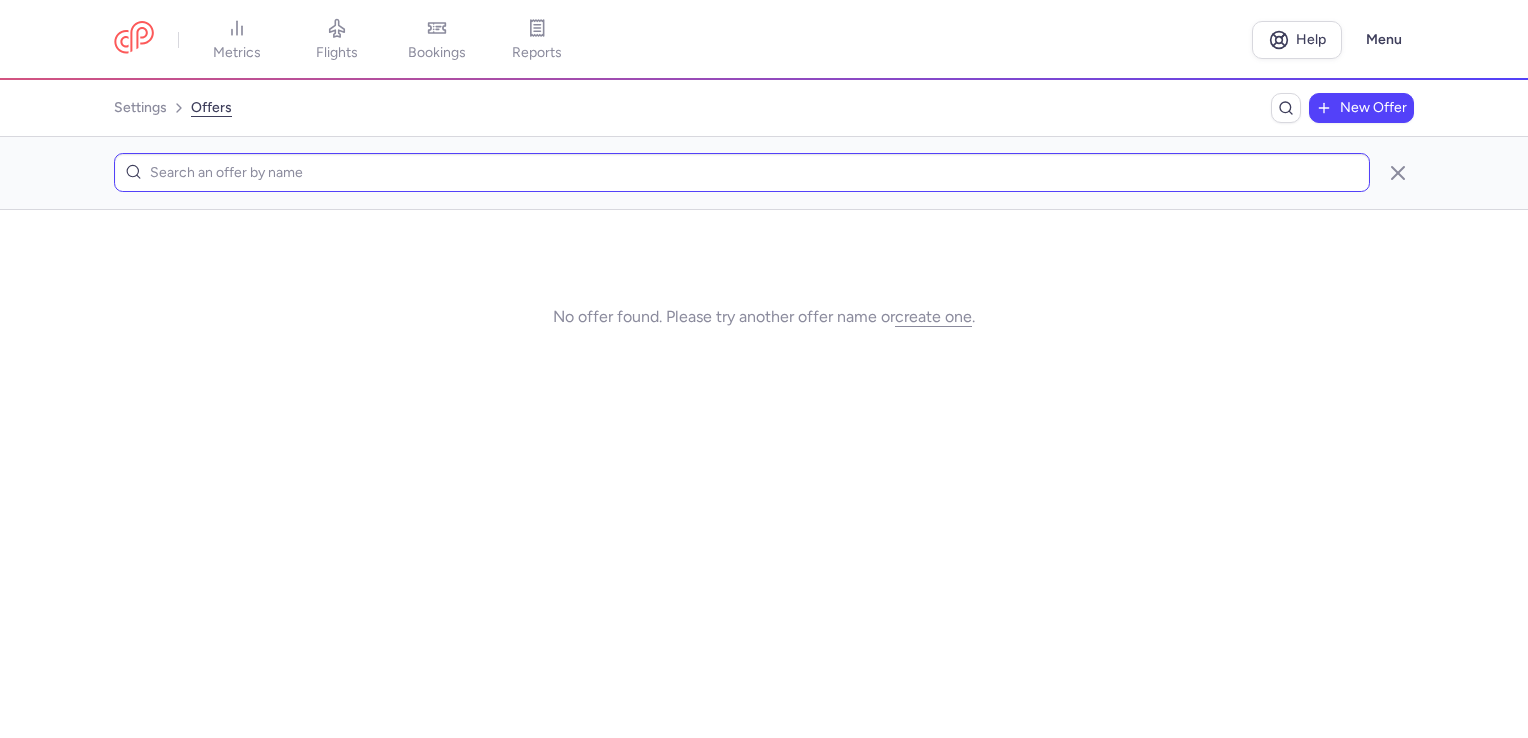 click at bounding box center (742, 172) 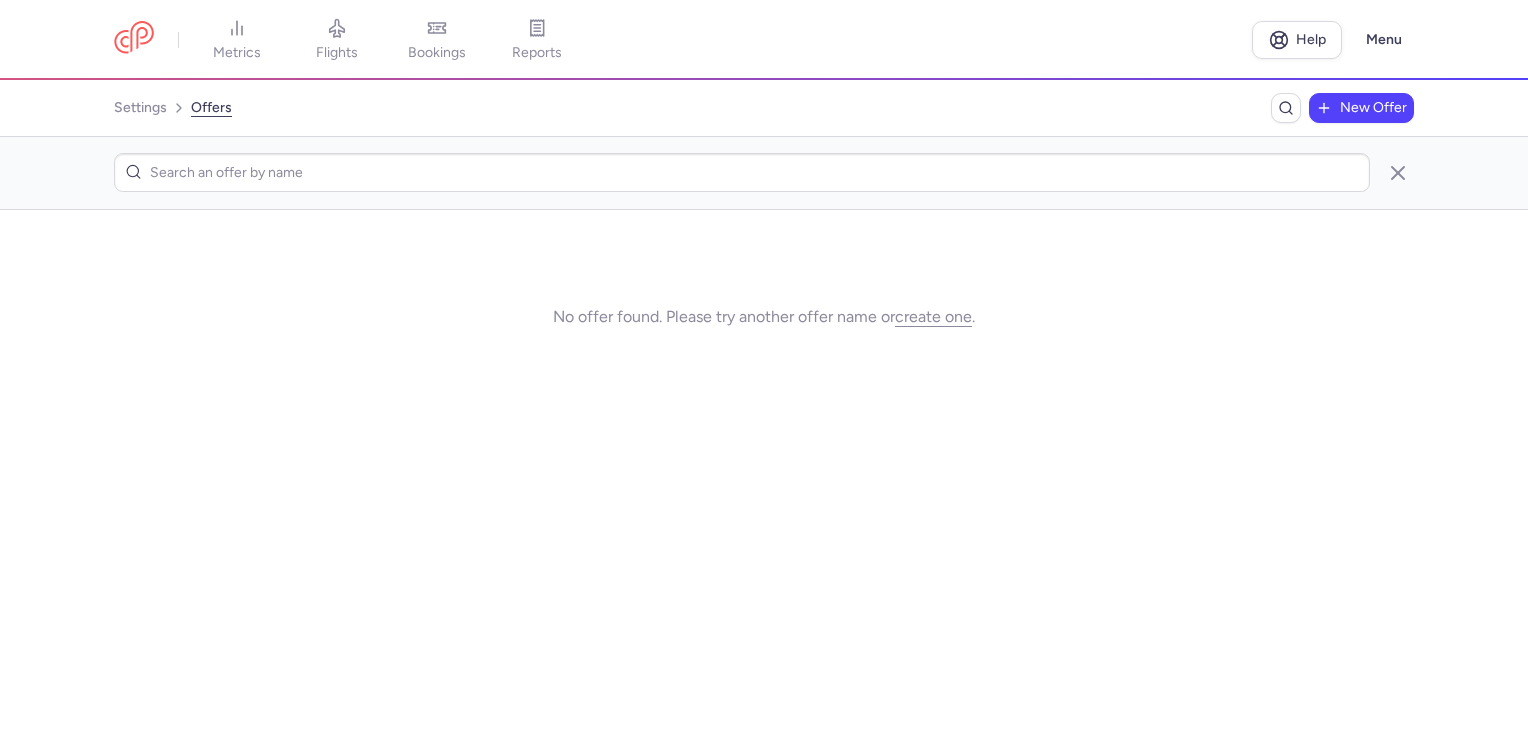 click on "New offer" at bounding box center [1373, 108] 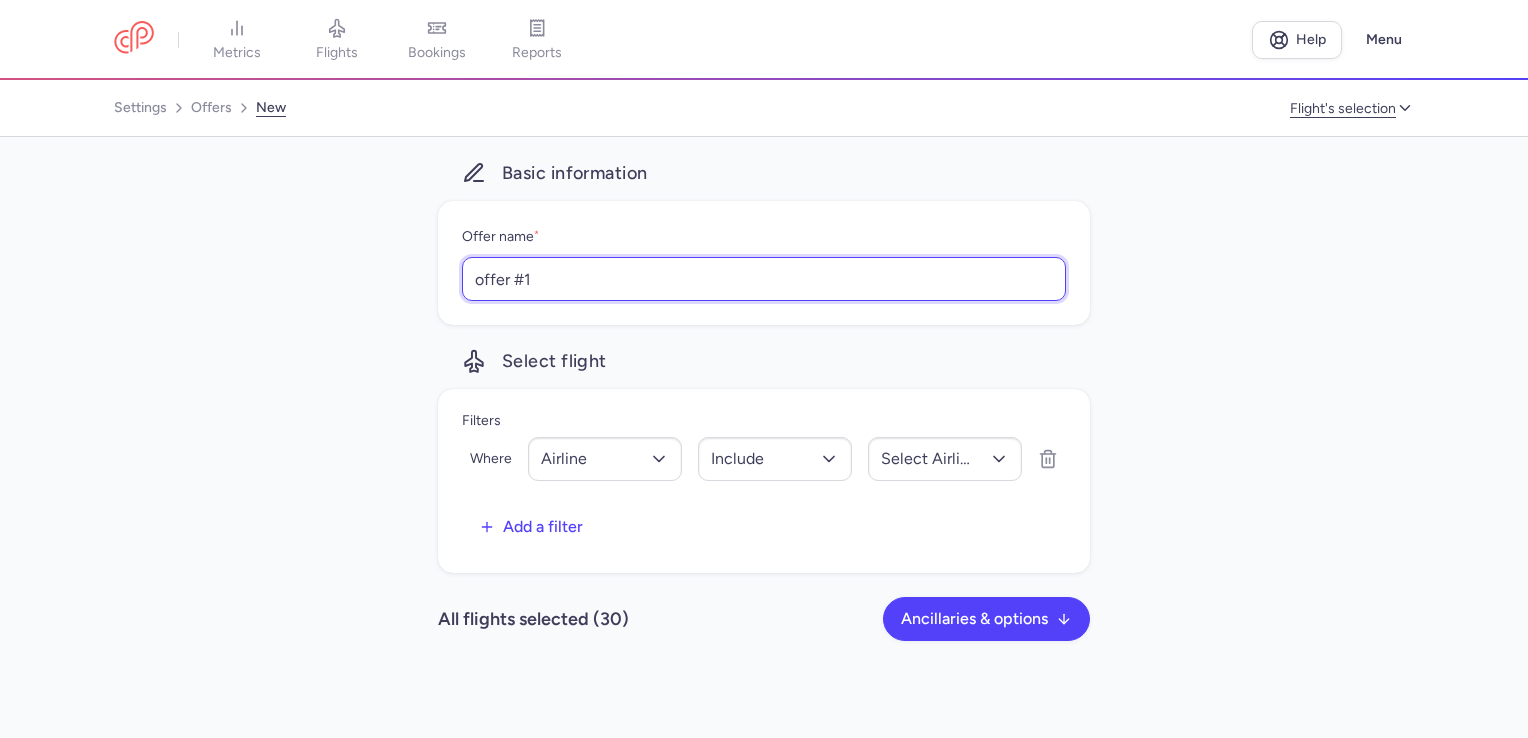 click on "offer #1" at bounding box center [764, 279] 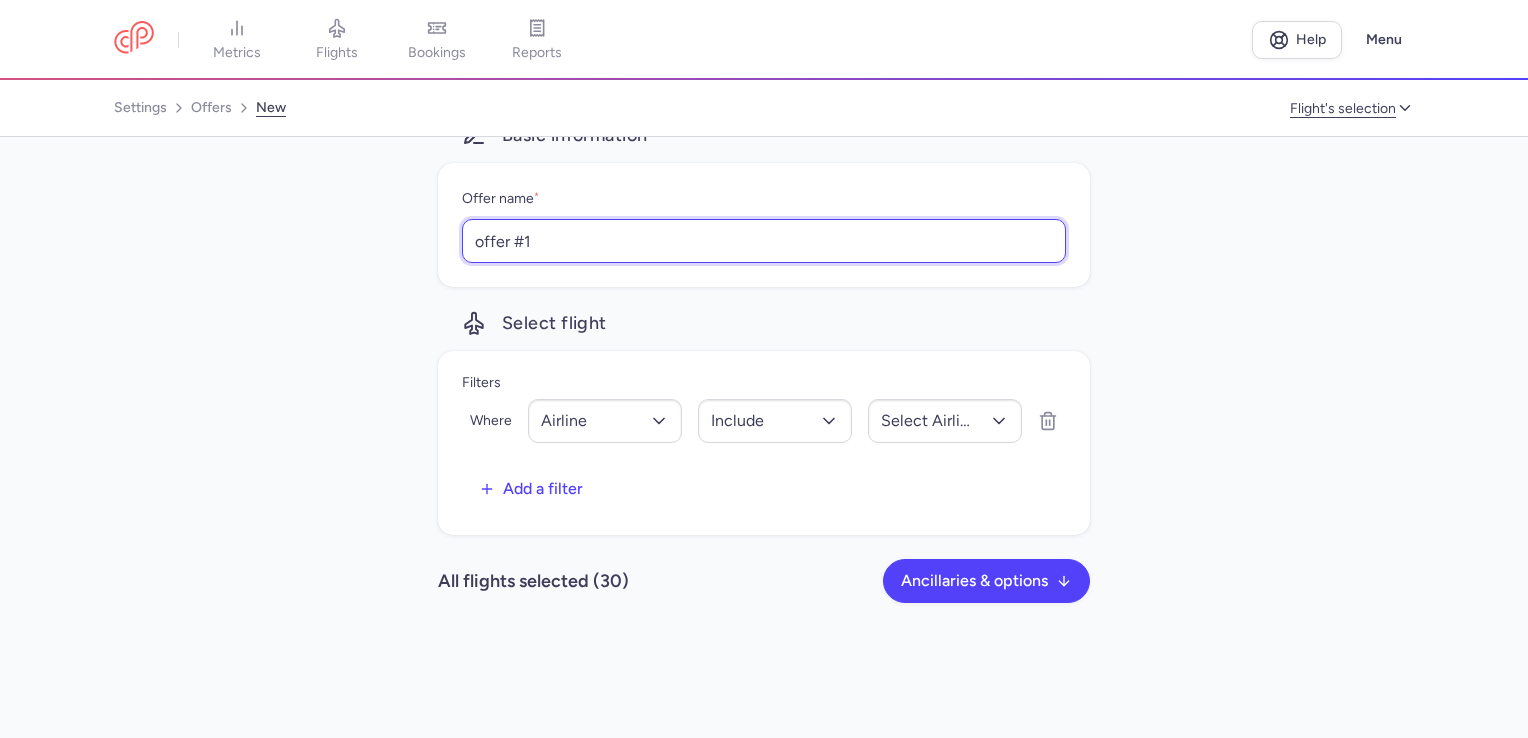 scroll, scrollTop: 0, scrollLeft: 0, axis: both 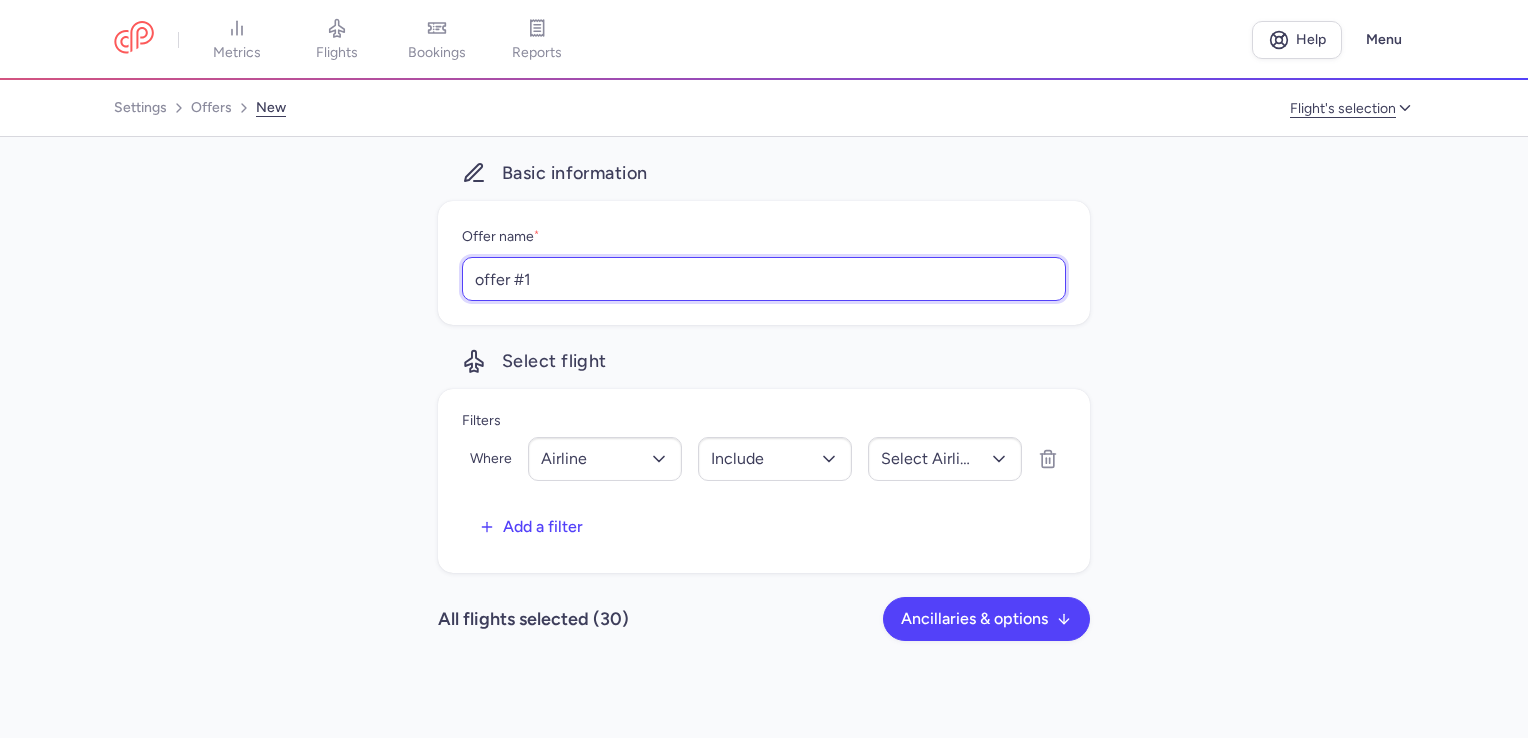 click on "offer #1" at bounding box center [764, 279] 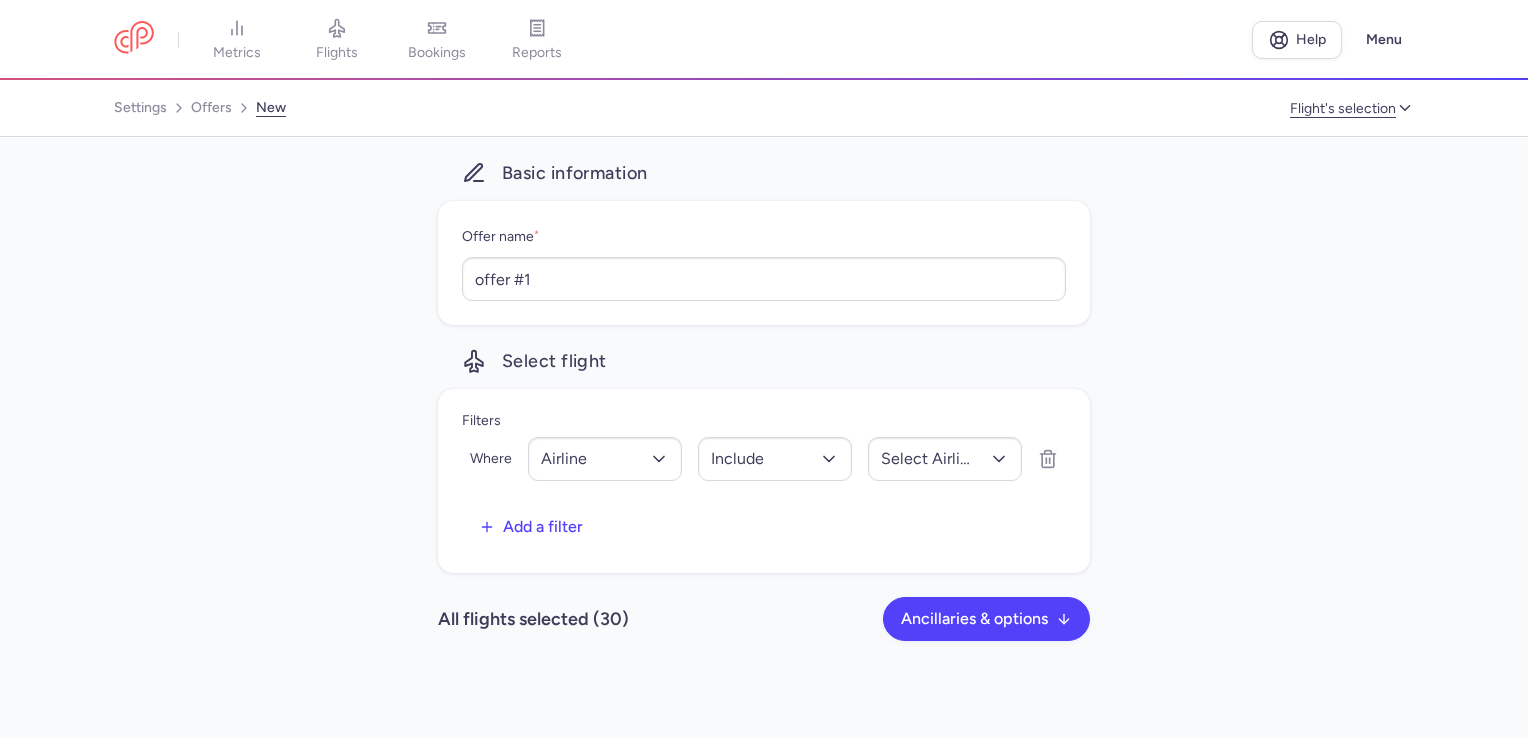 click on "Filters airline include Select airline  Remove   Add a filter" 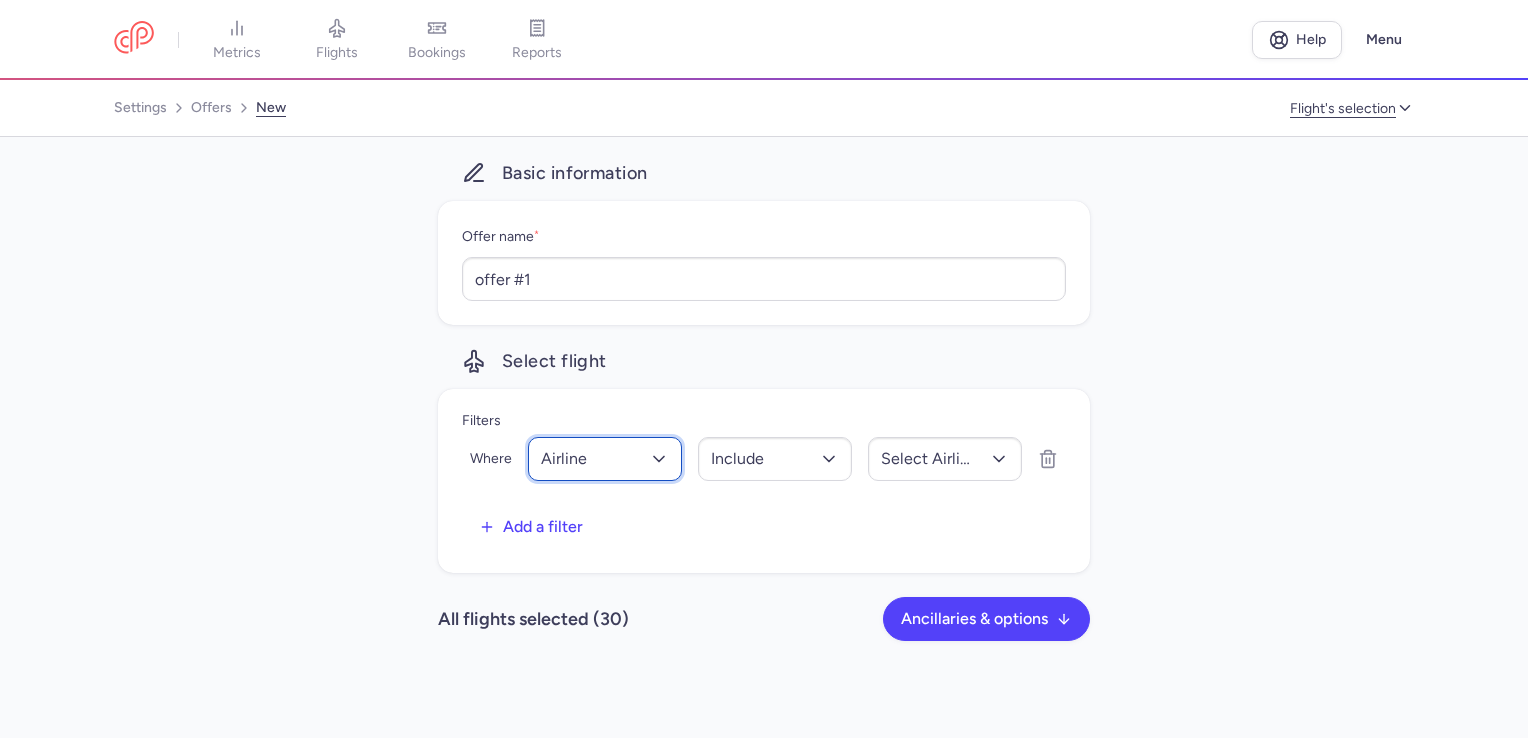 click on "airline" at bounding box center (605, 459) 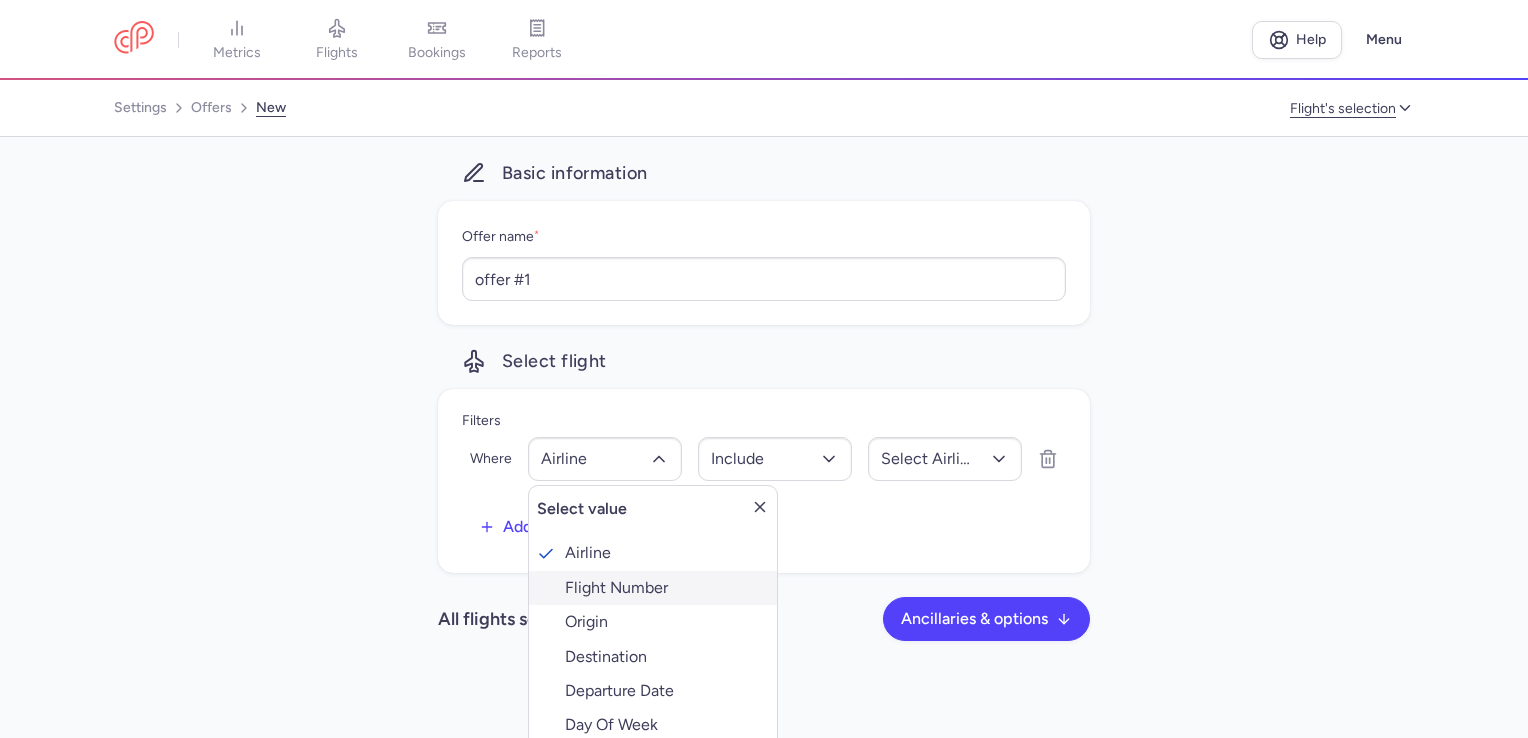 click on "flight number" at bounding box center (653, 588) 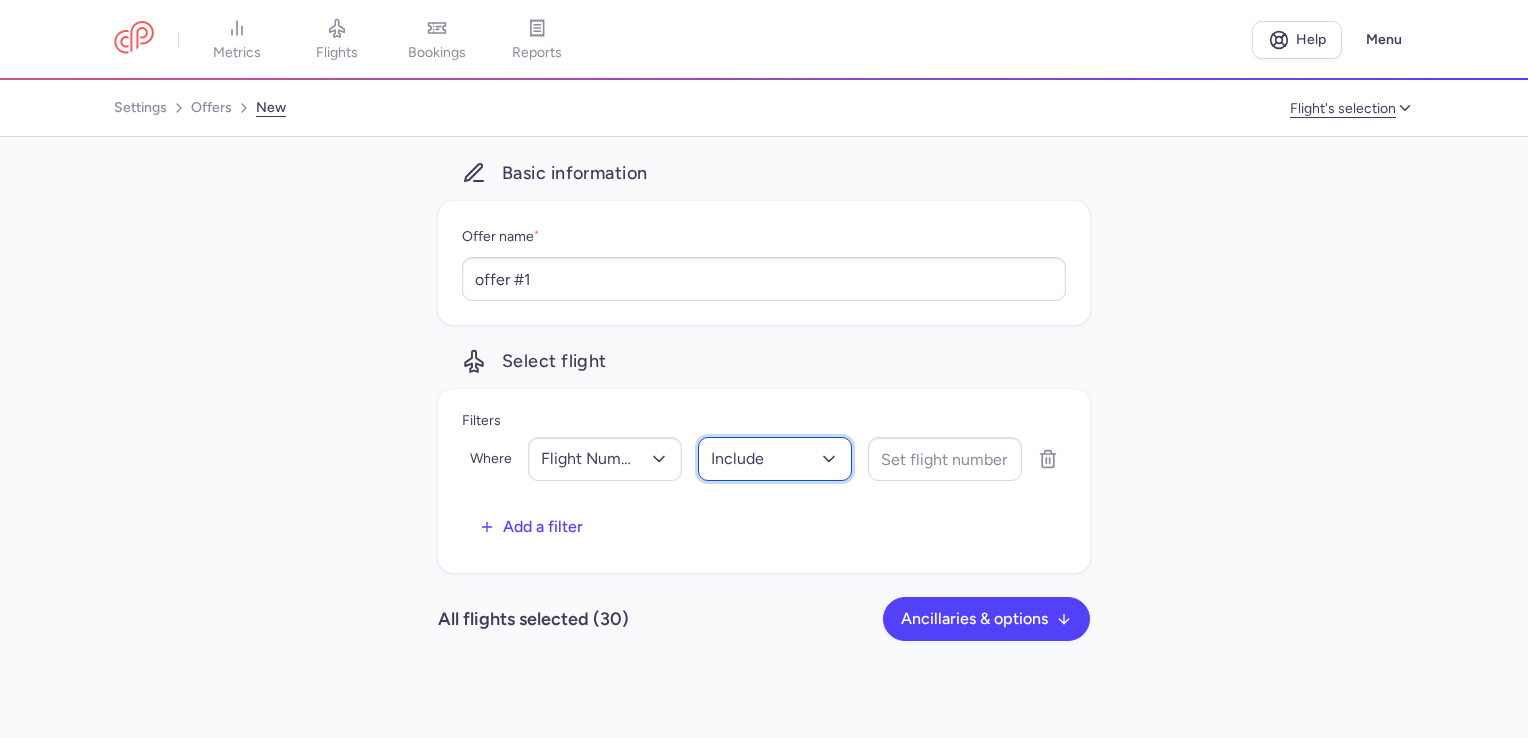 click on "include" at bounding box center (775, 459) 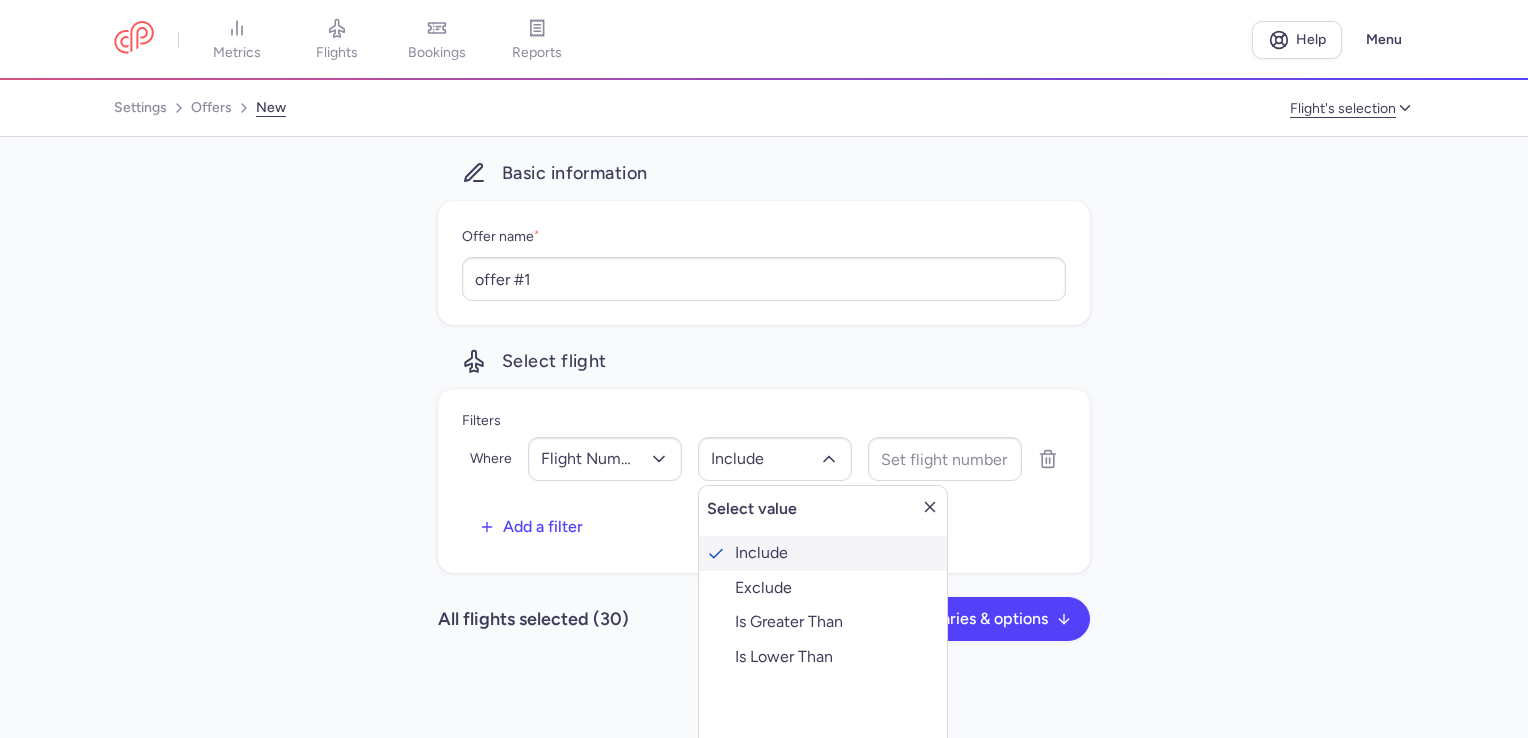 click on "include" at bounding box center [823, 553] 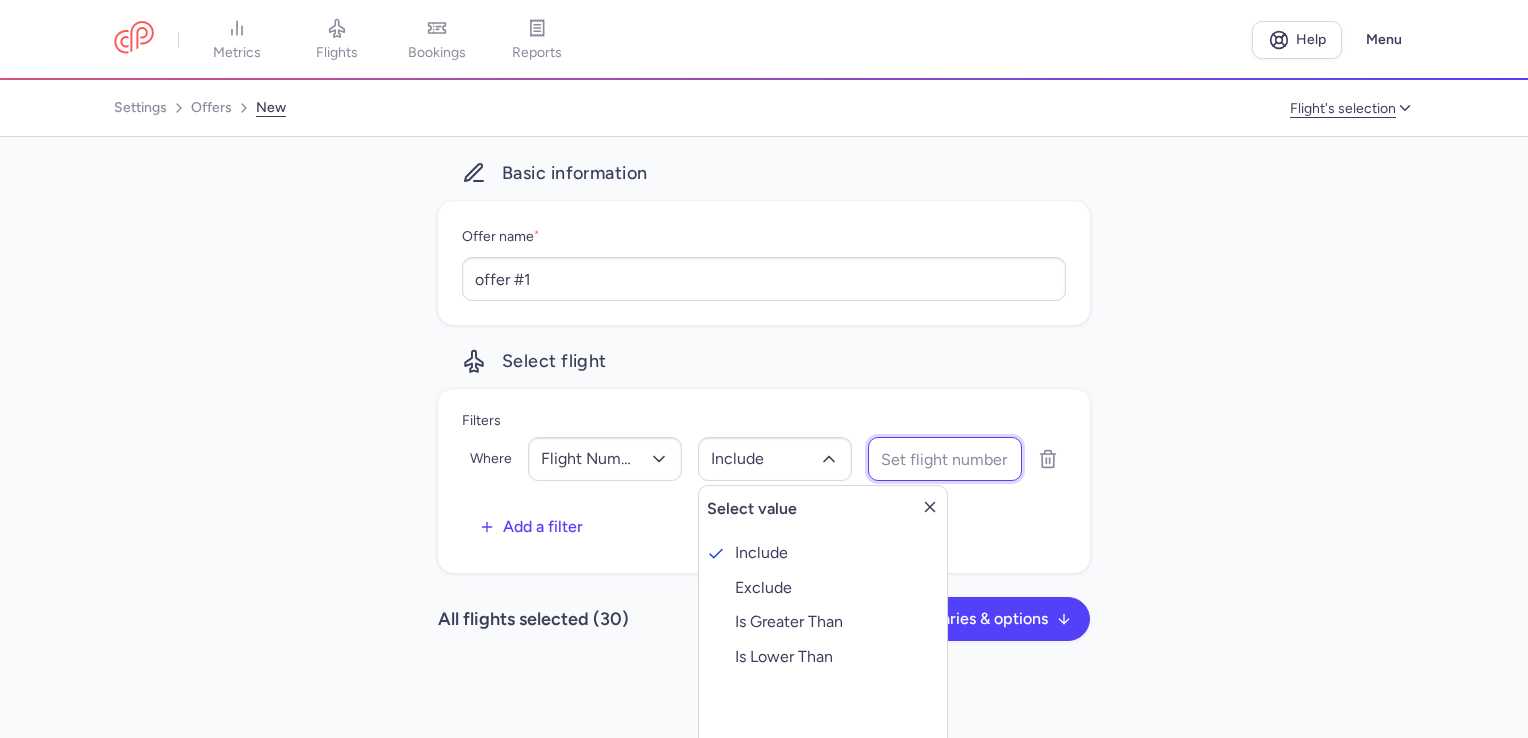click at bounding box center [945, 459] 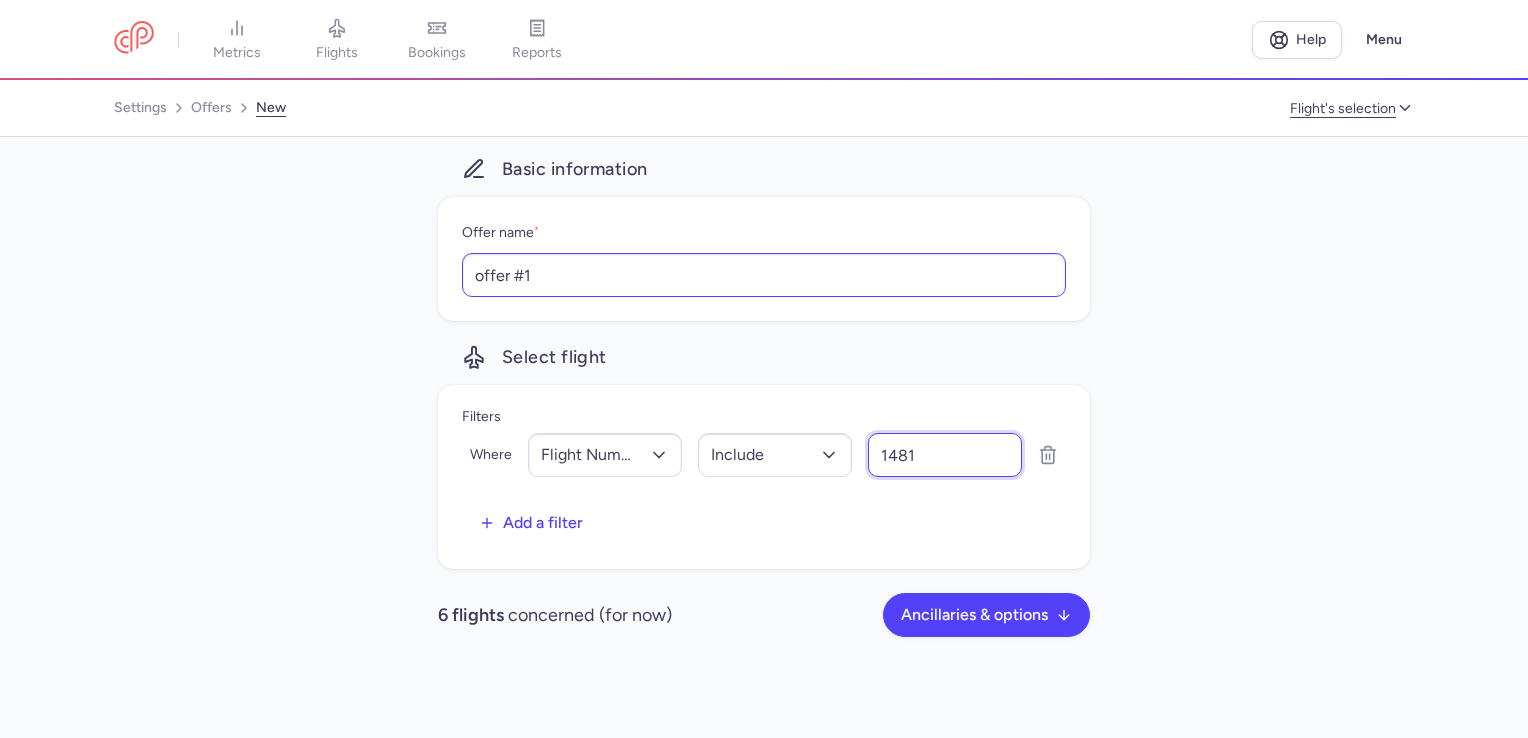 scroll, scrollTop: 0, scrollLeft: 0, axis: both 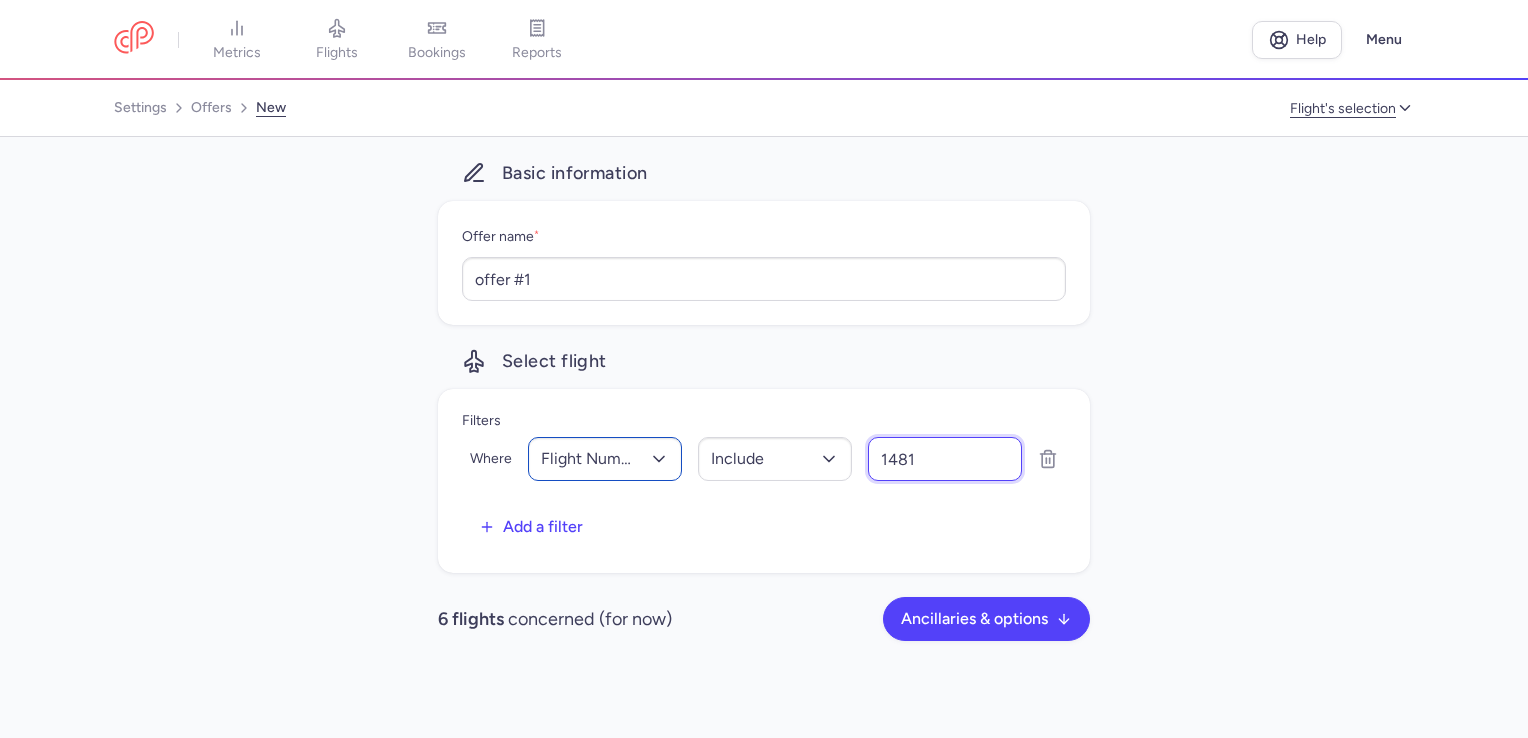 type on "1481" 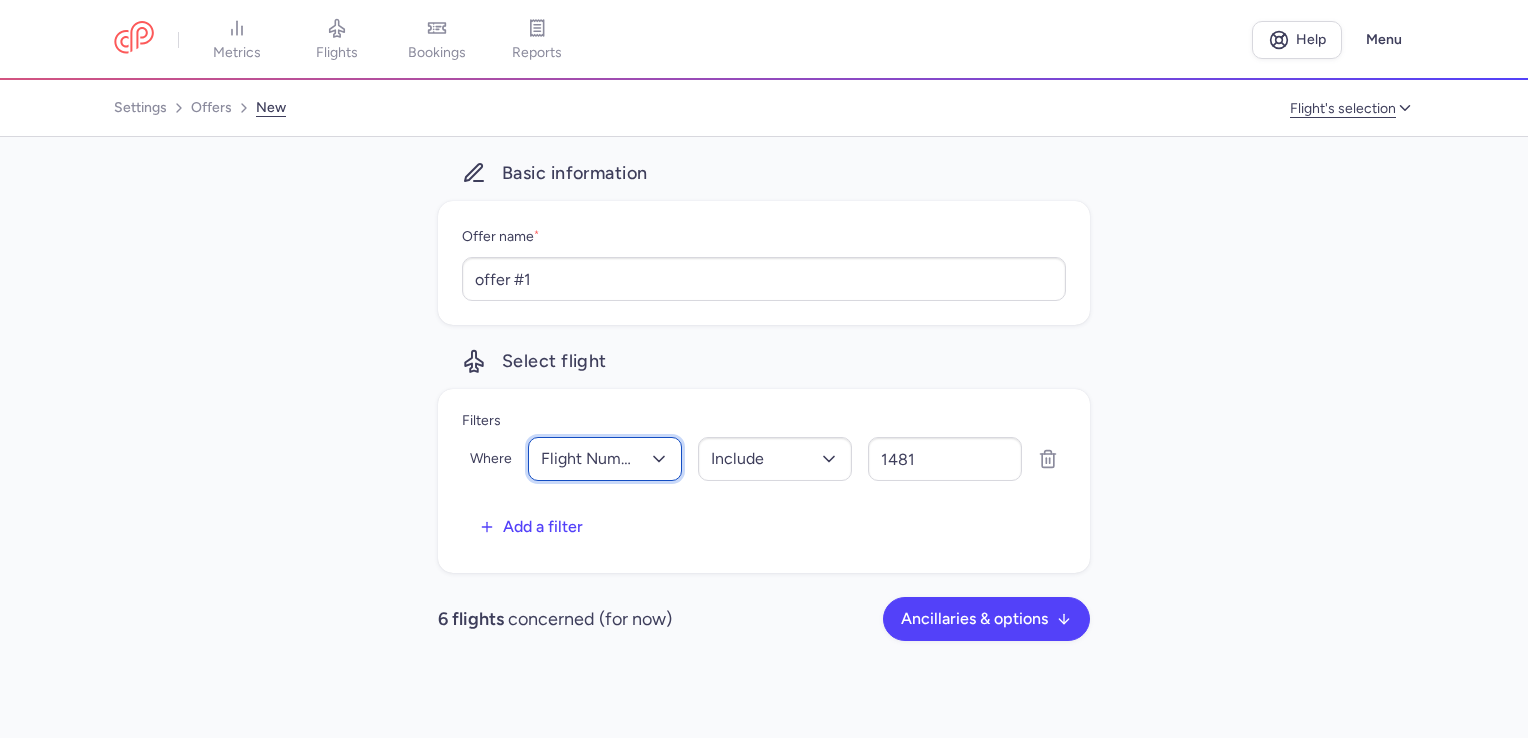 click 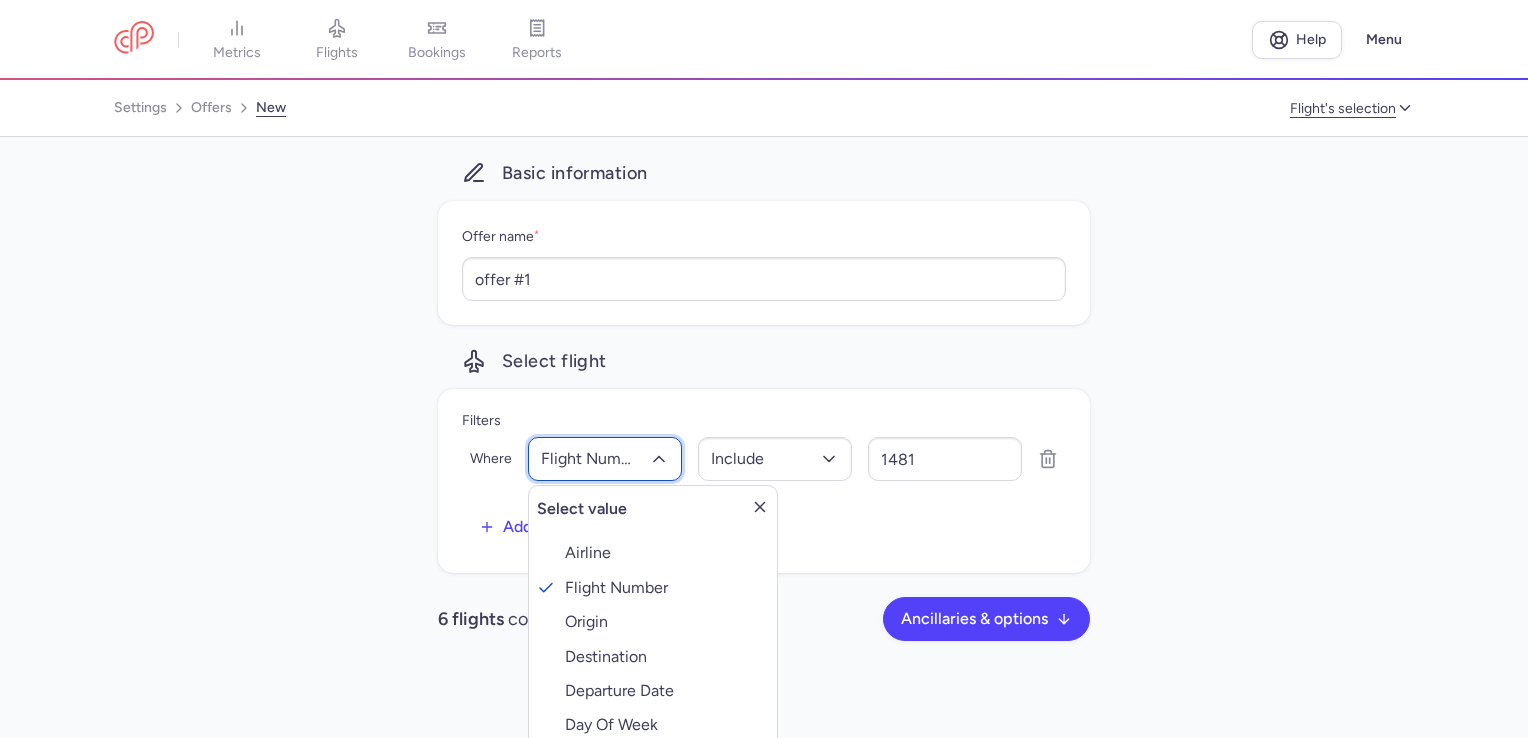 scroll, scrollTop: 300, scrollLeft: 0, axis: vertical 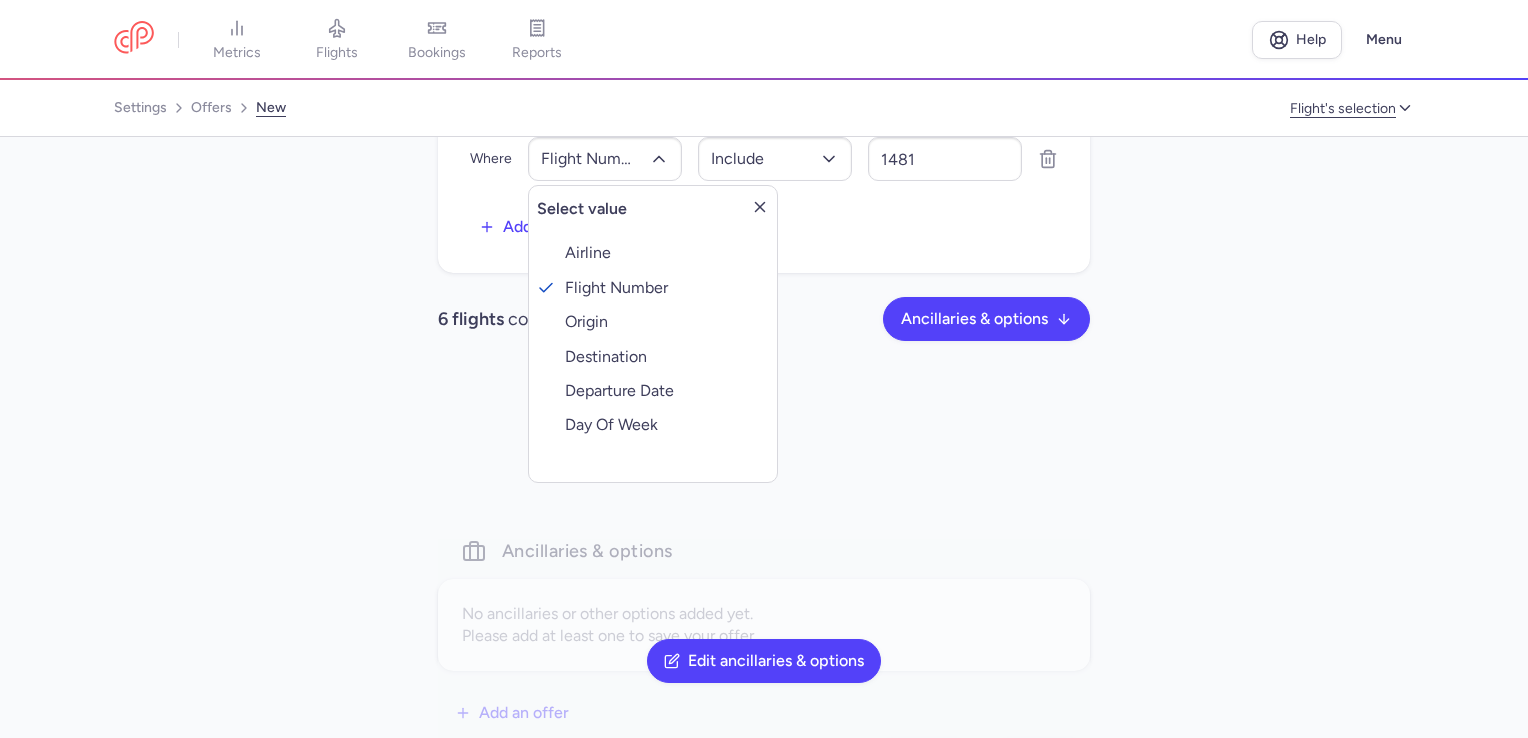 click on "Basic information Offer name  * offer #1 Select flight Filters flight number Select value   airline  flight number  origin  destination  departure date  day of week include 1481  Remove   Add a filter  6 flights concerned (for now)  Ancillaries & options" at bounding box center (764, 176) 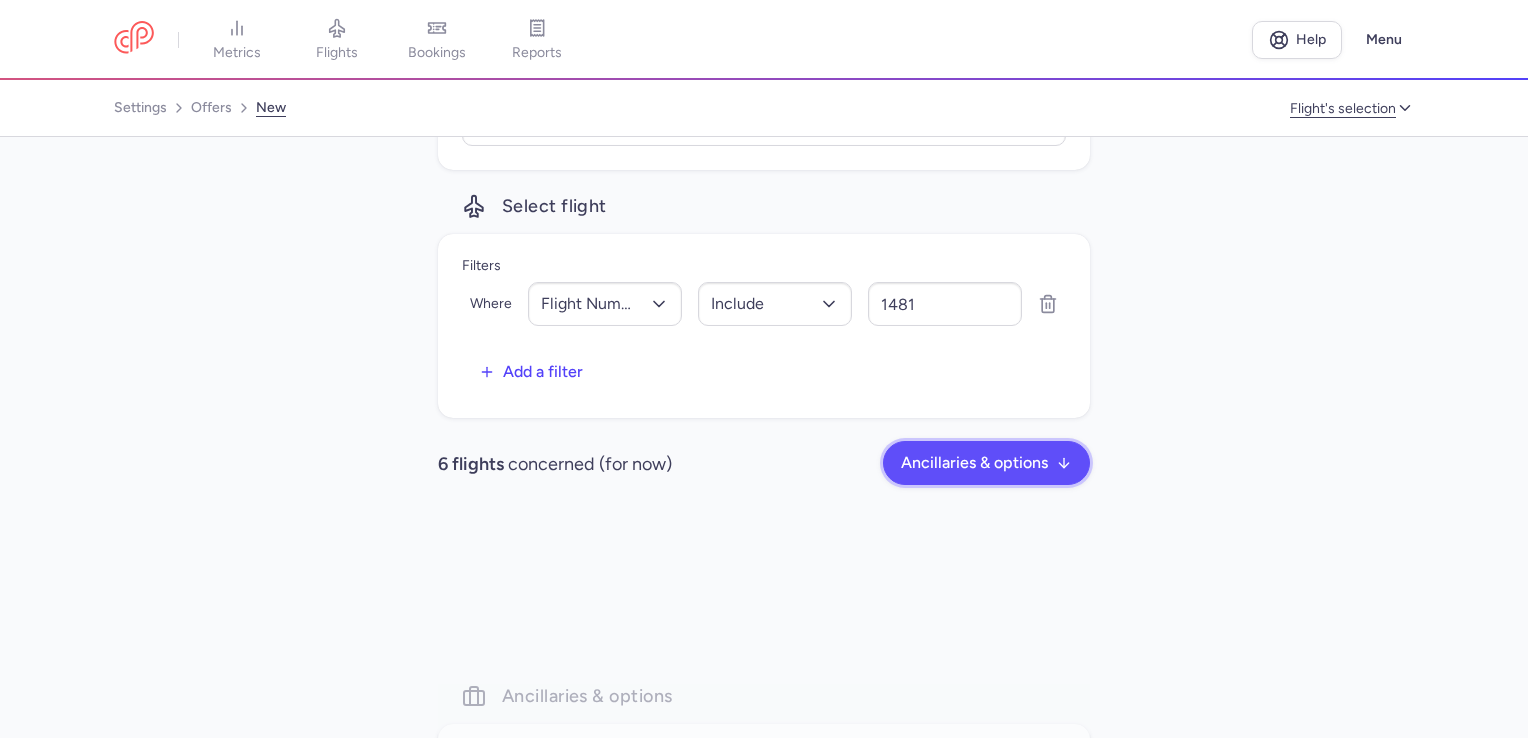 click on "Ancillaries & options" at bounding box center (974, 463) 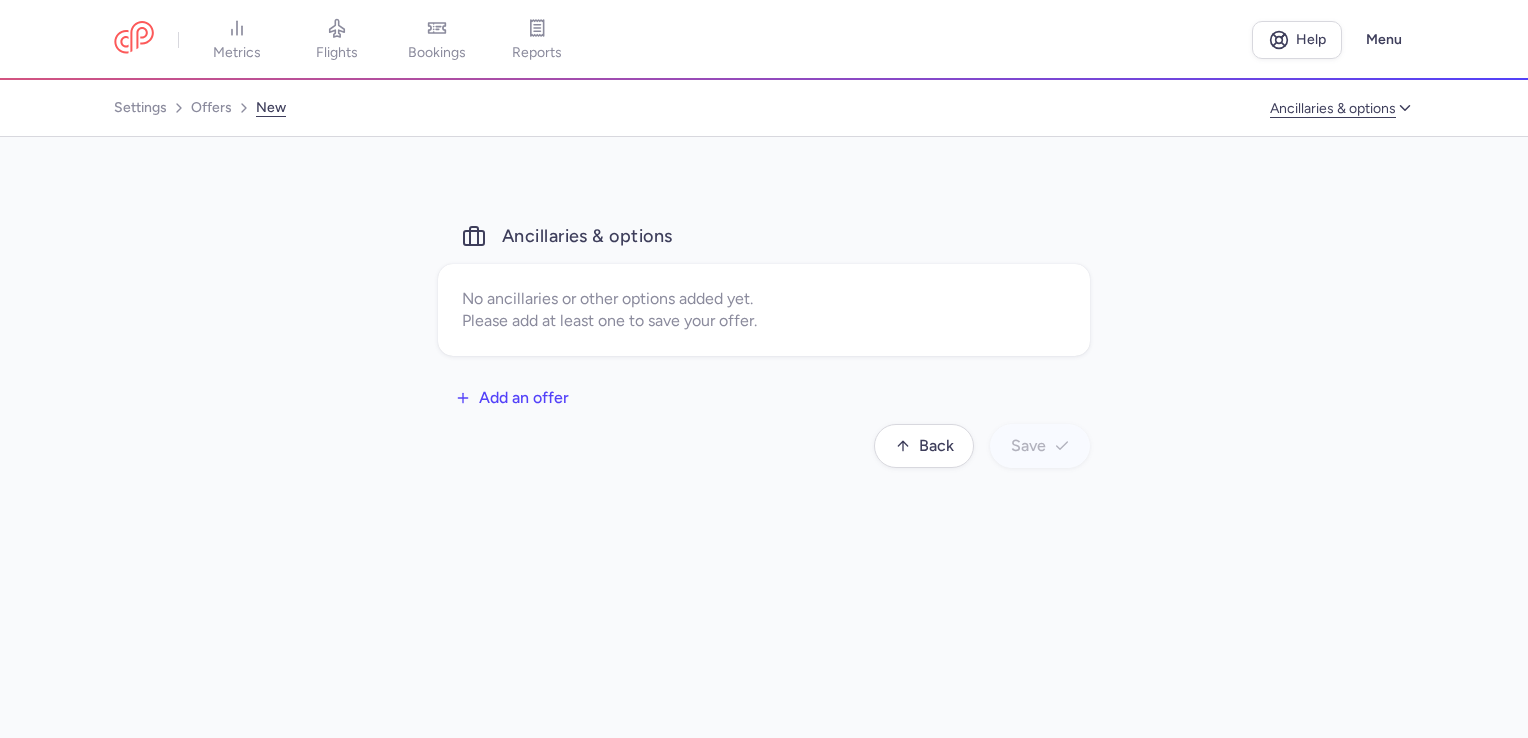 scroll, scrollTop: 634, scrollLeft: 0, axis: vertical 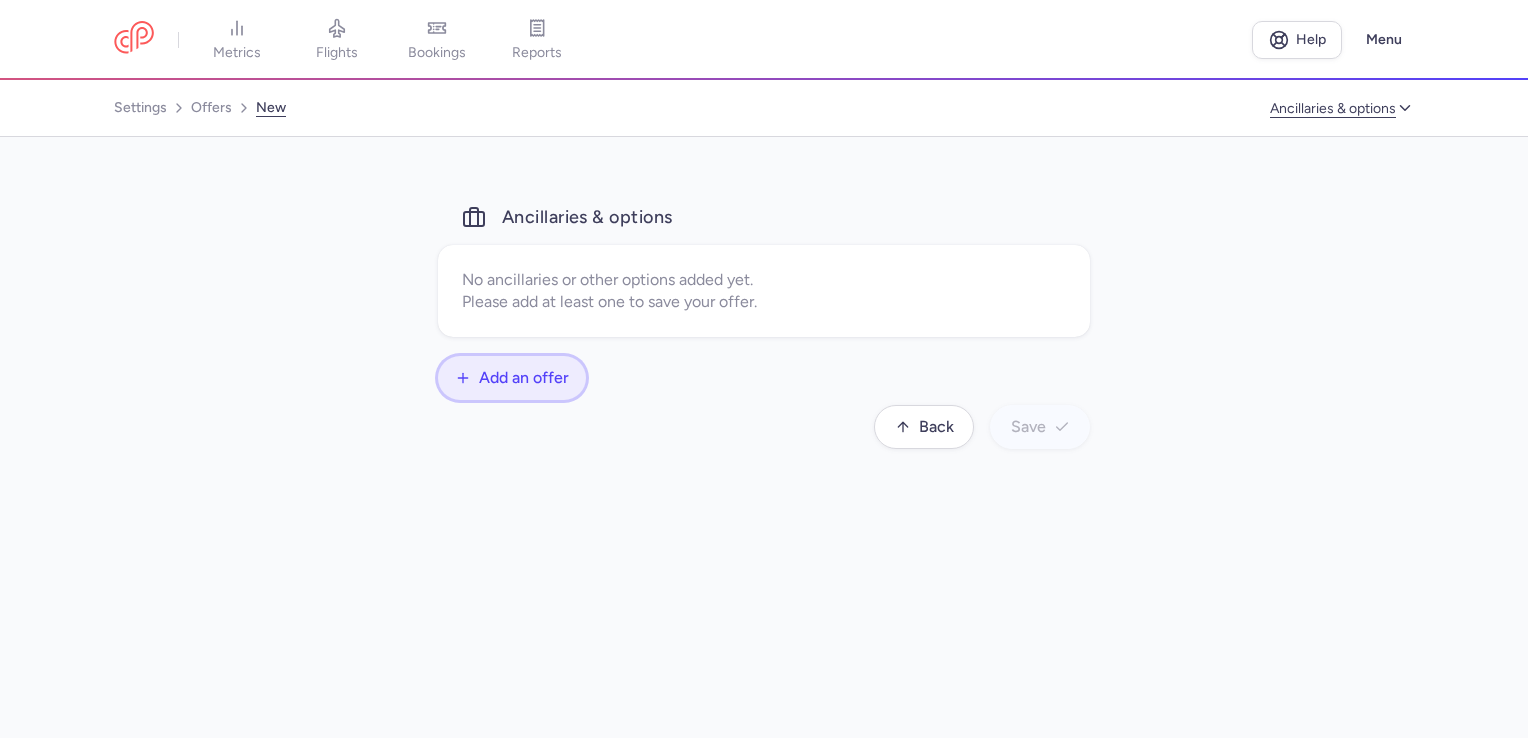 click on "Add an offer" at bounding box center (512, 378) 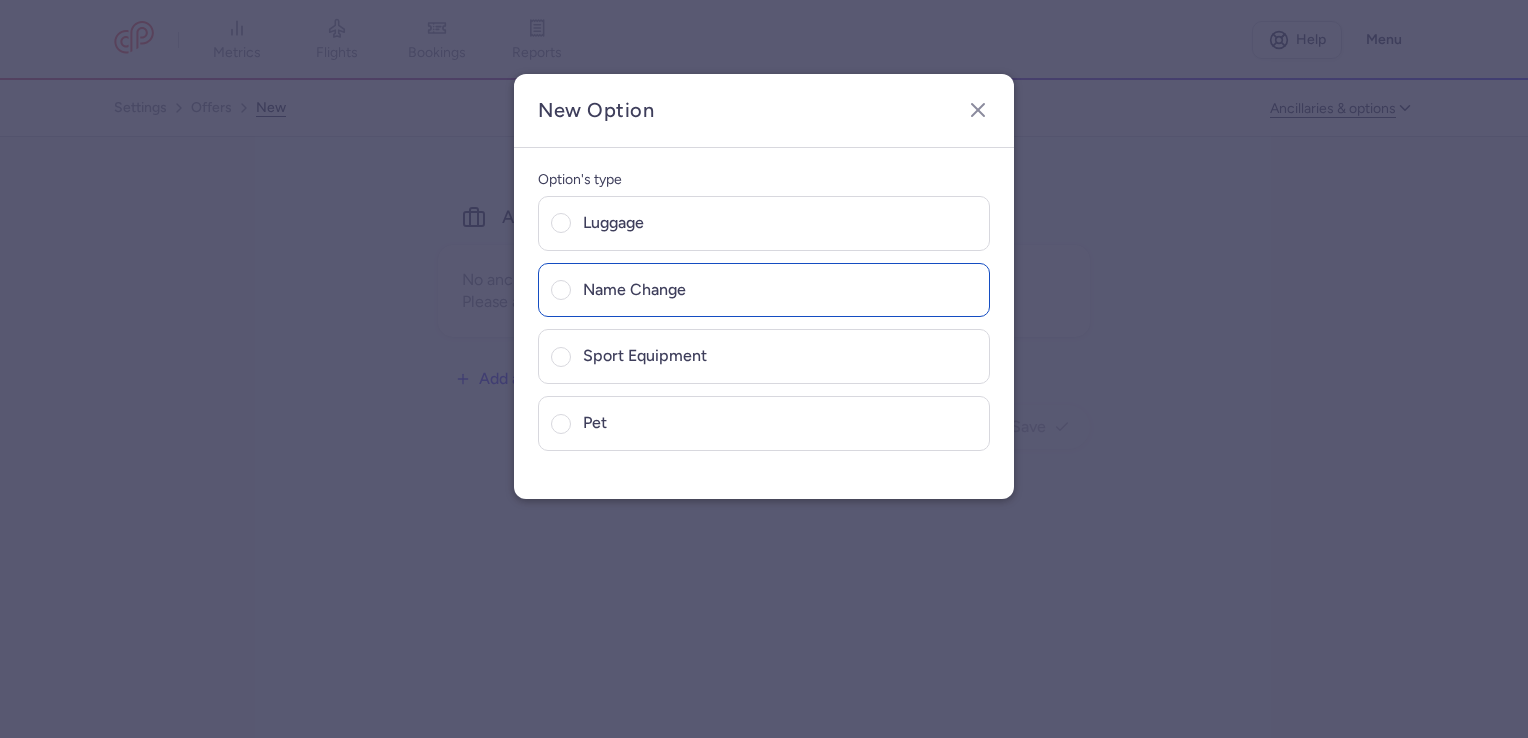 click on "name change" 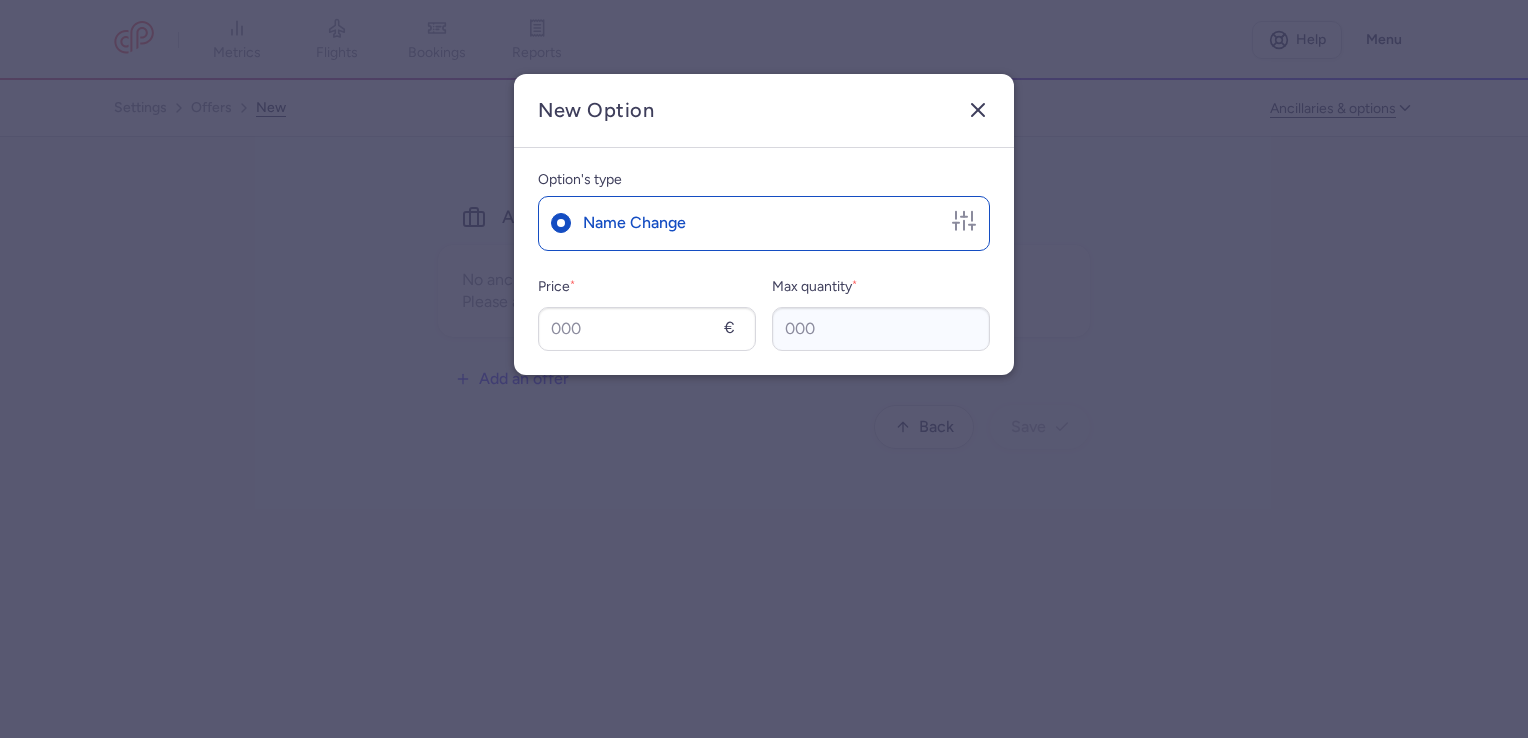 click 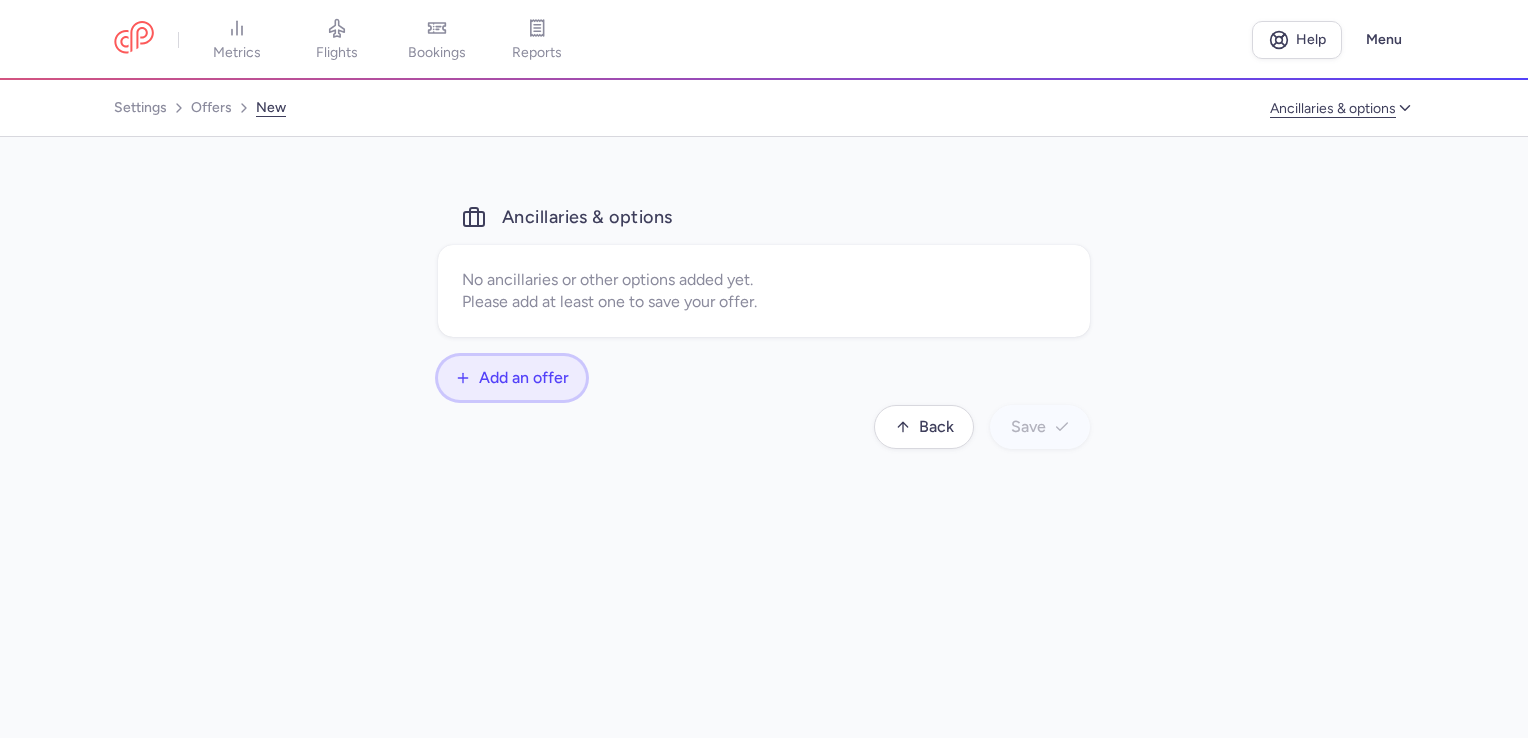 click on "Add an offer" at bounding box center (524, 378) 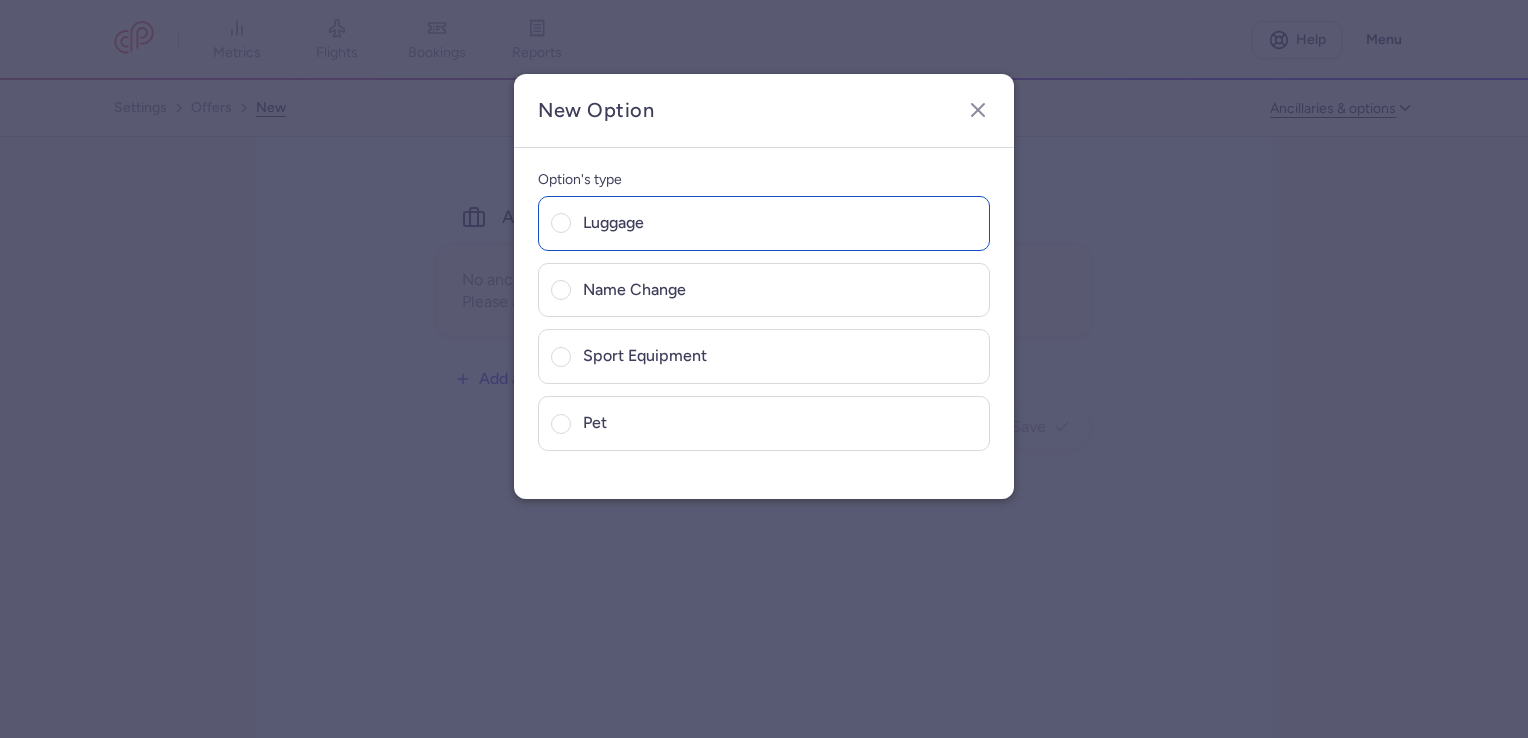 click on "luggage" at bounding box center (780, 223) 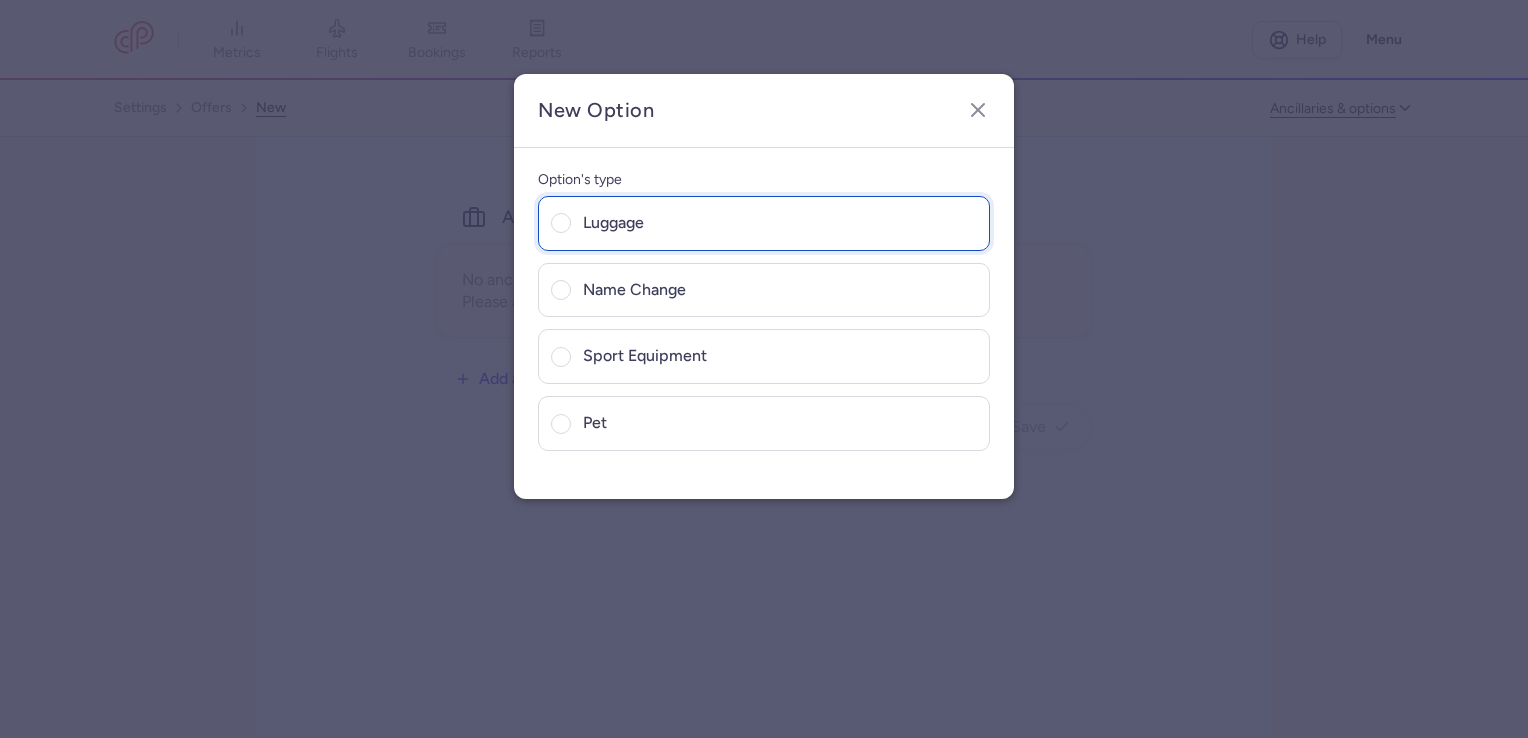 click on "luggage" at bounding box center [561, 223] 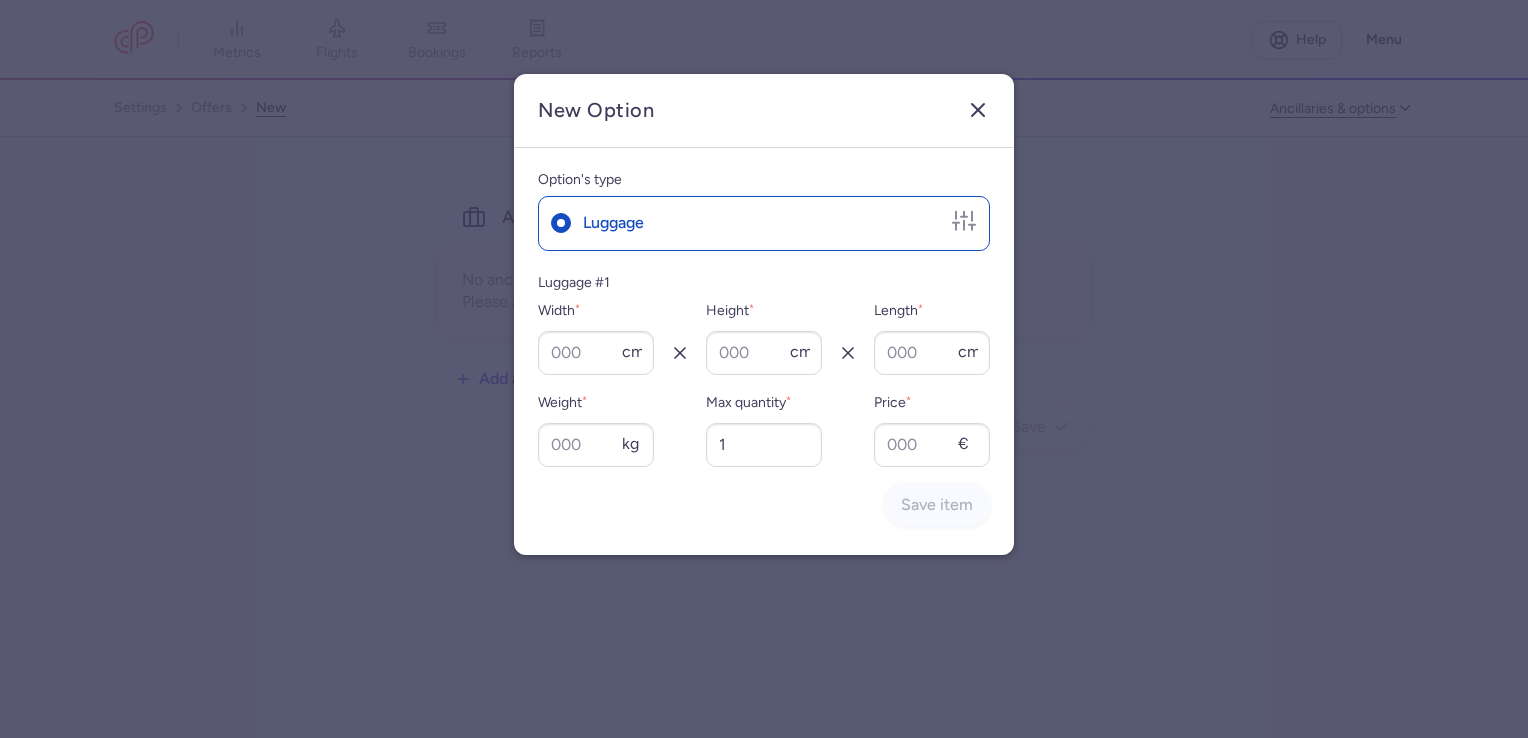 click 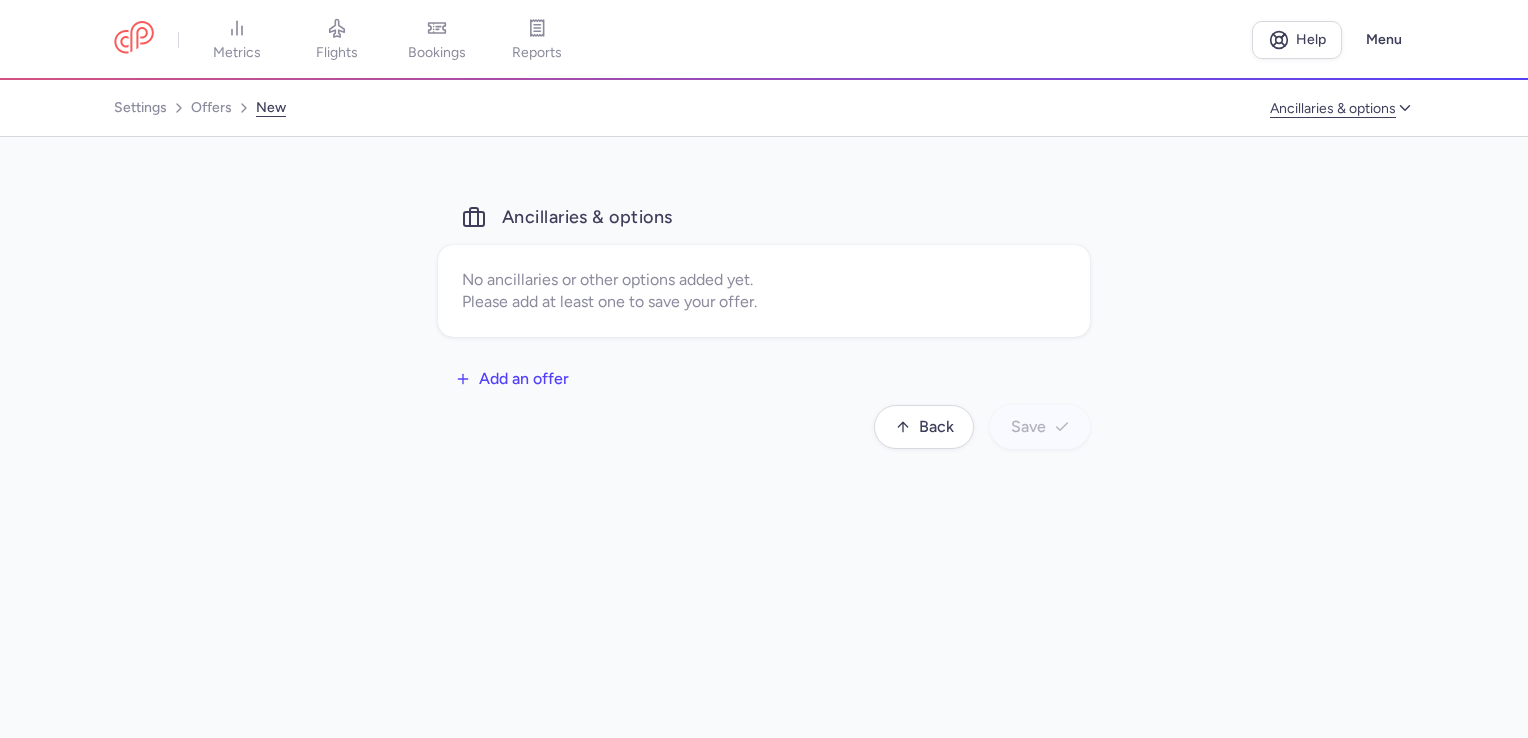 click on "Back   Save" 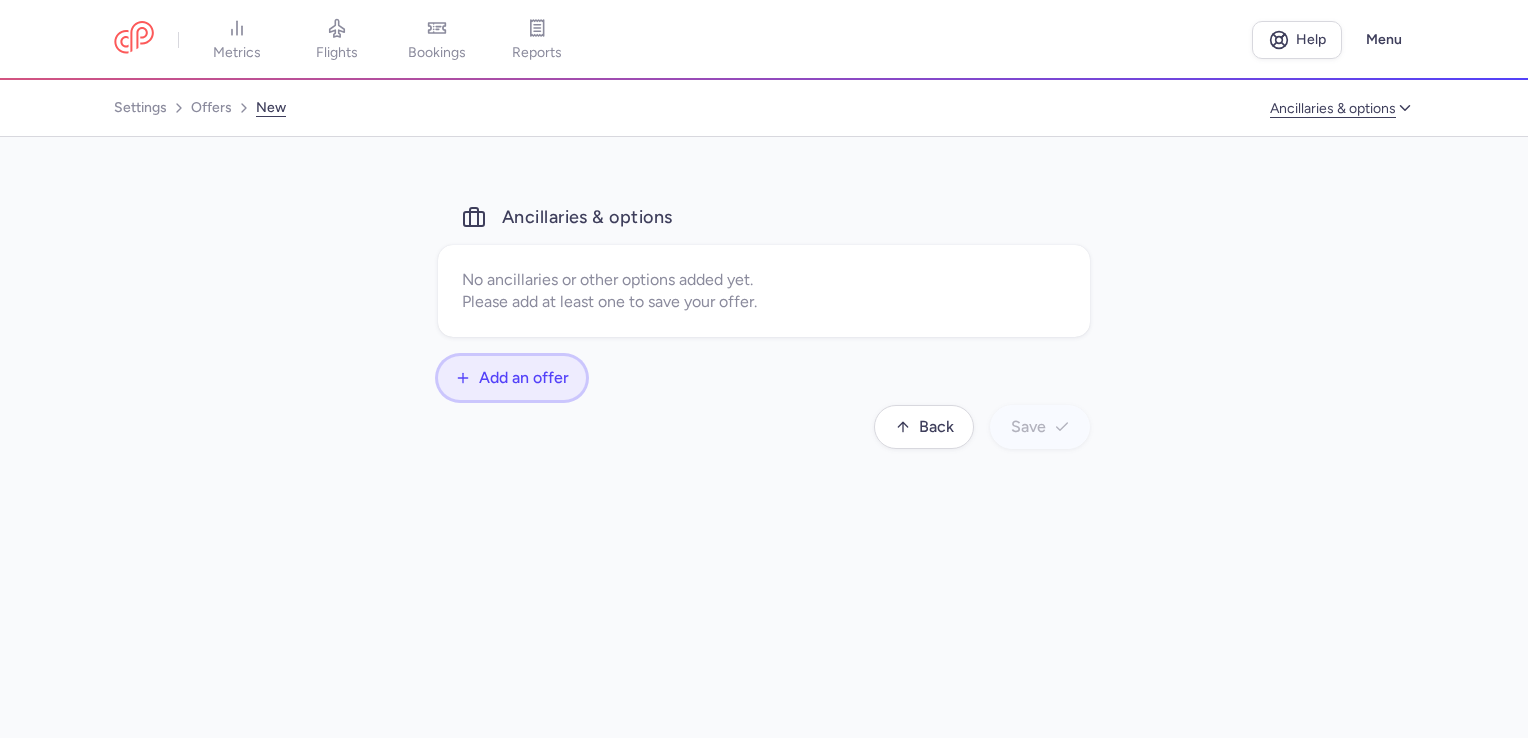 click on "Add an offer" at bounding box center (512, 378) 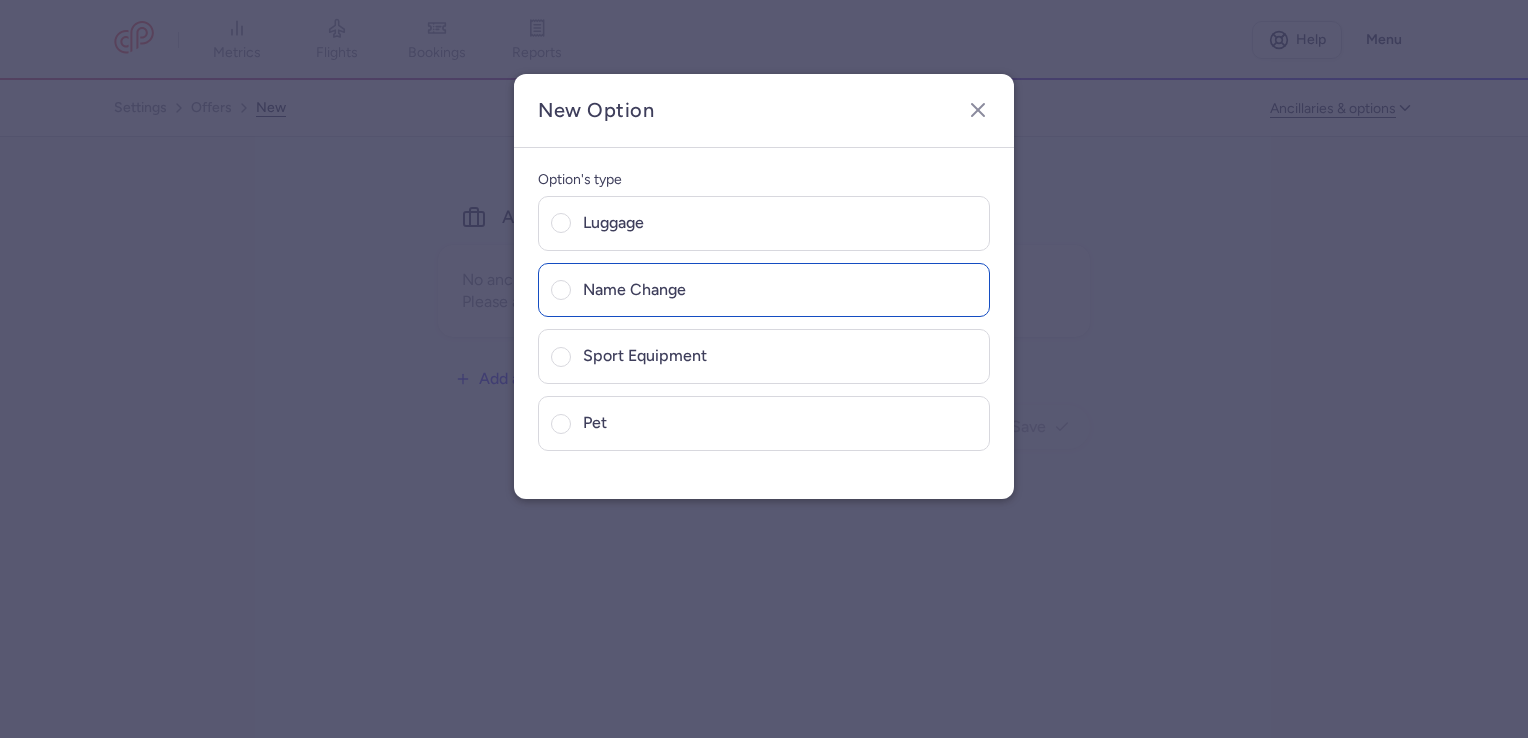 click on "name change" at bounding box center (780, 290) 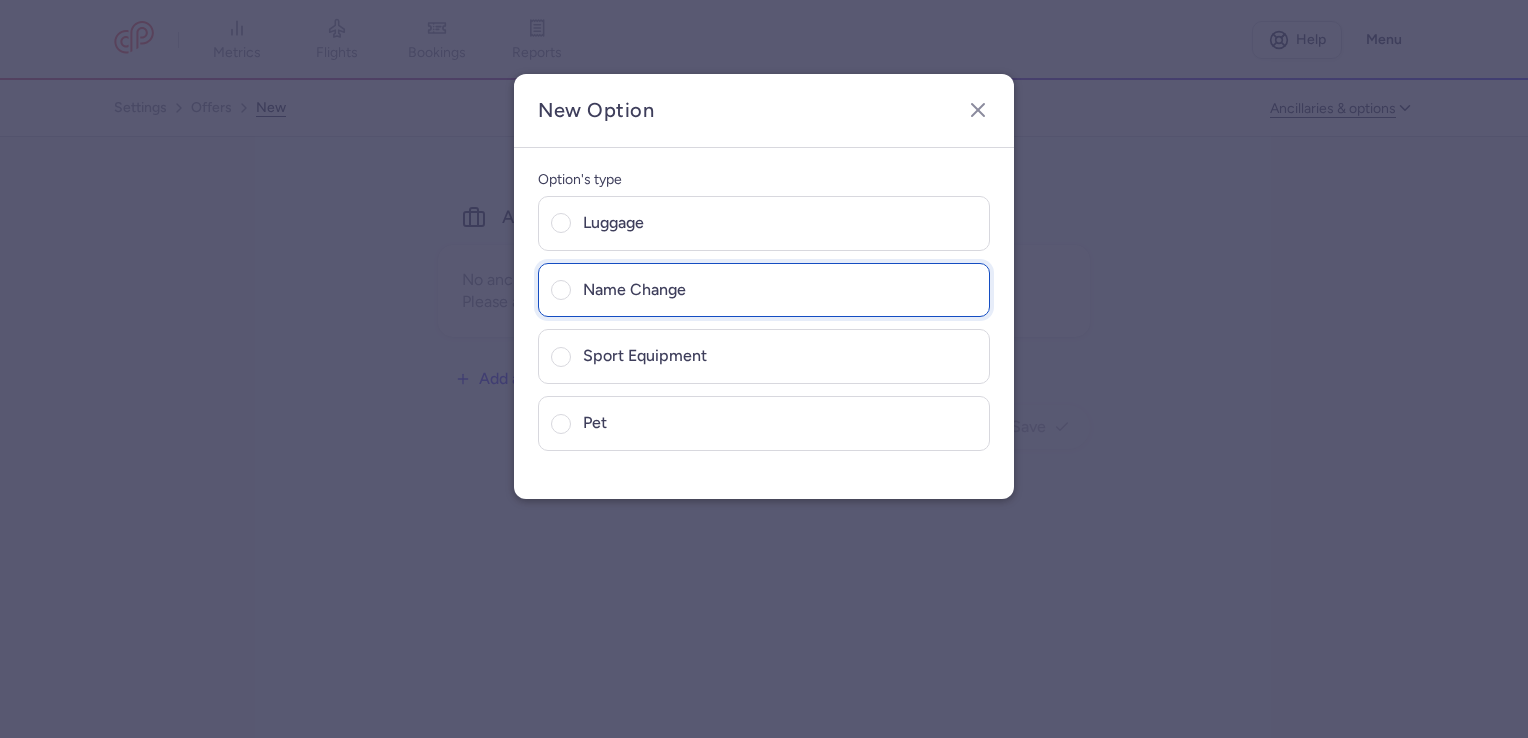 click on "name change" at bounding box center [561, 290] 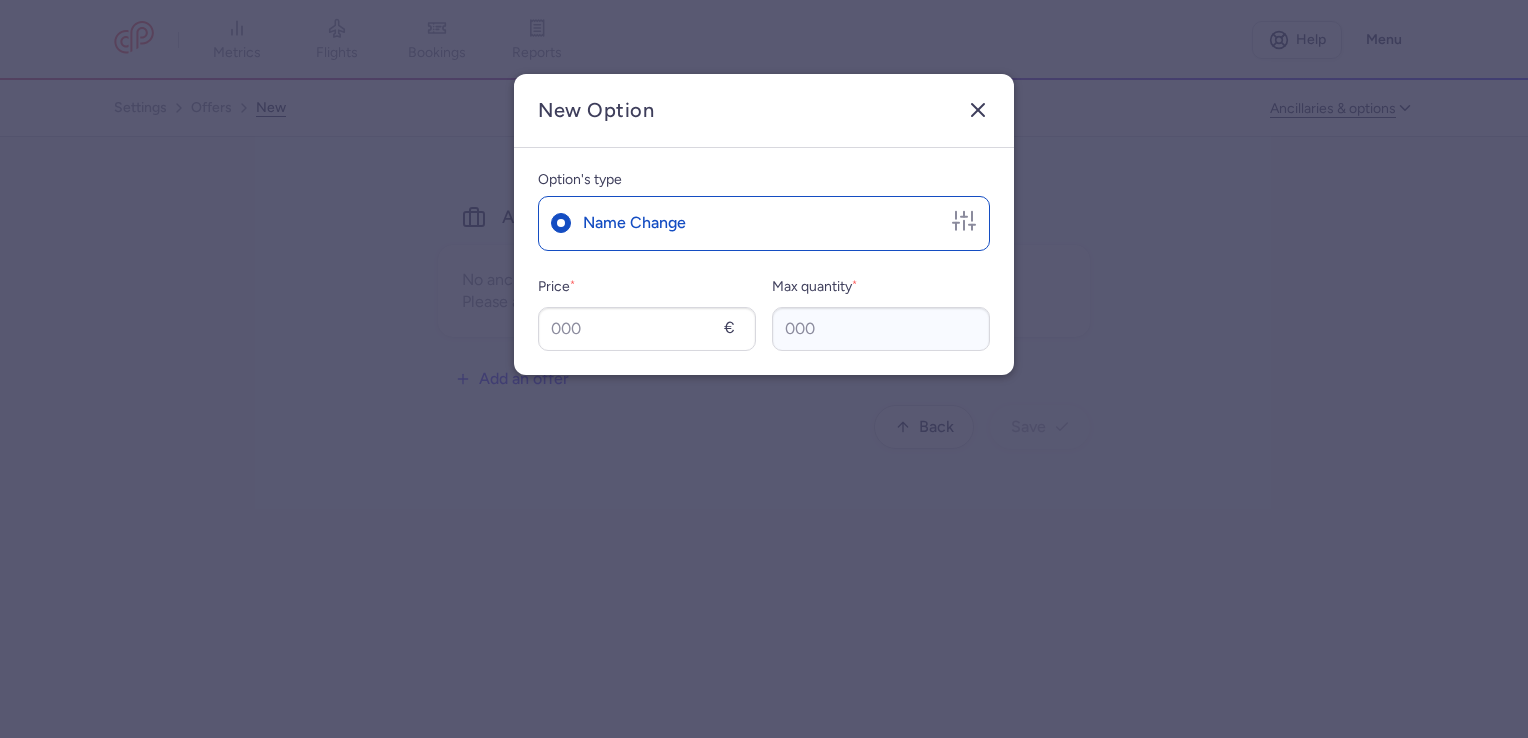 drag, startPoint x: 980, startPoint y: 87, endPoint x: 976, endPoint y: 98, distance: 11.7046995 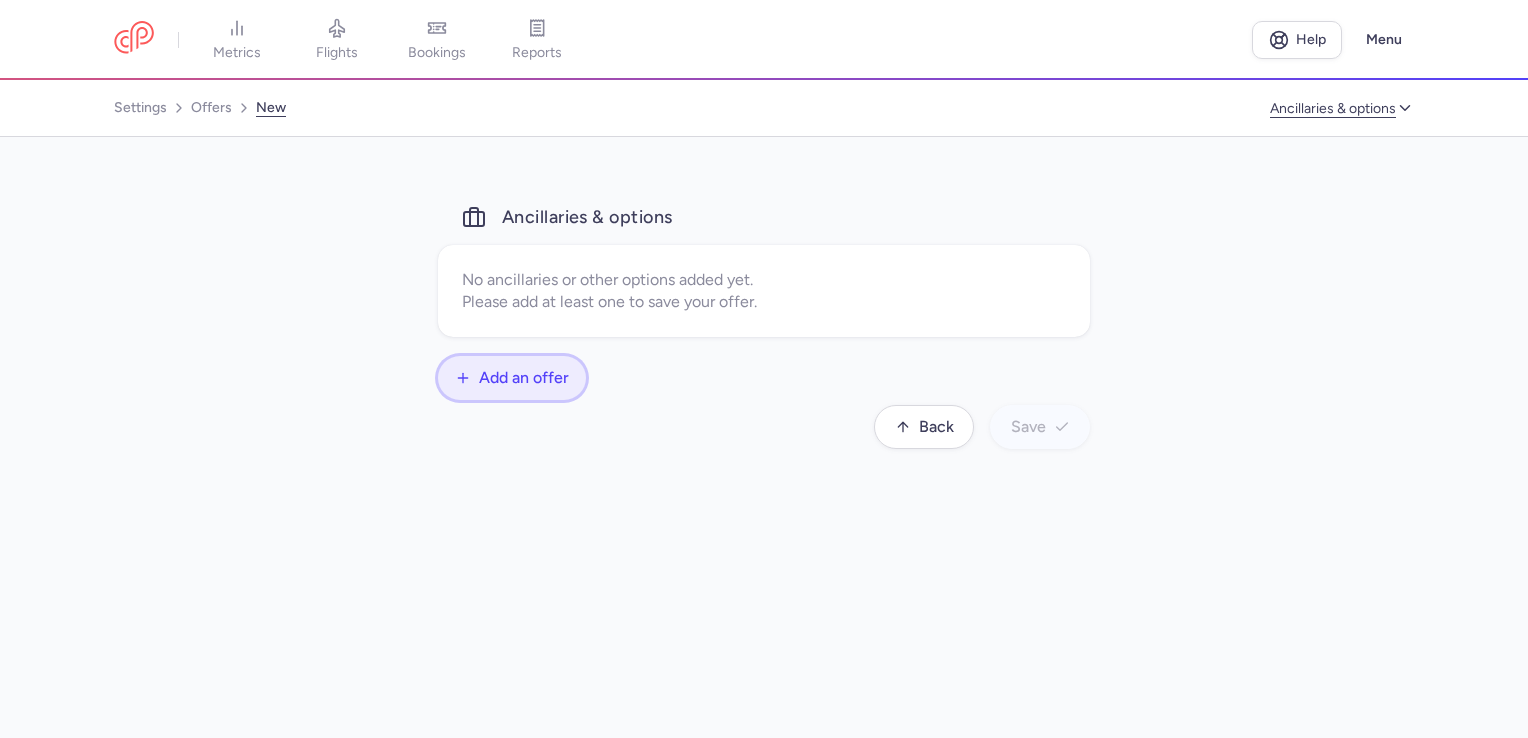 click on "Add an offer" at bounding box center [512, 378] 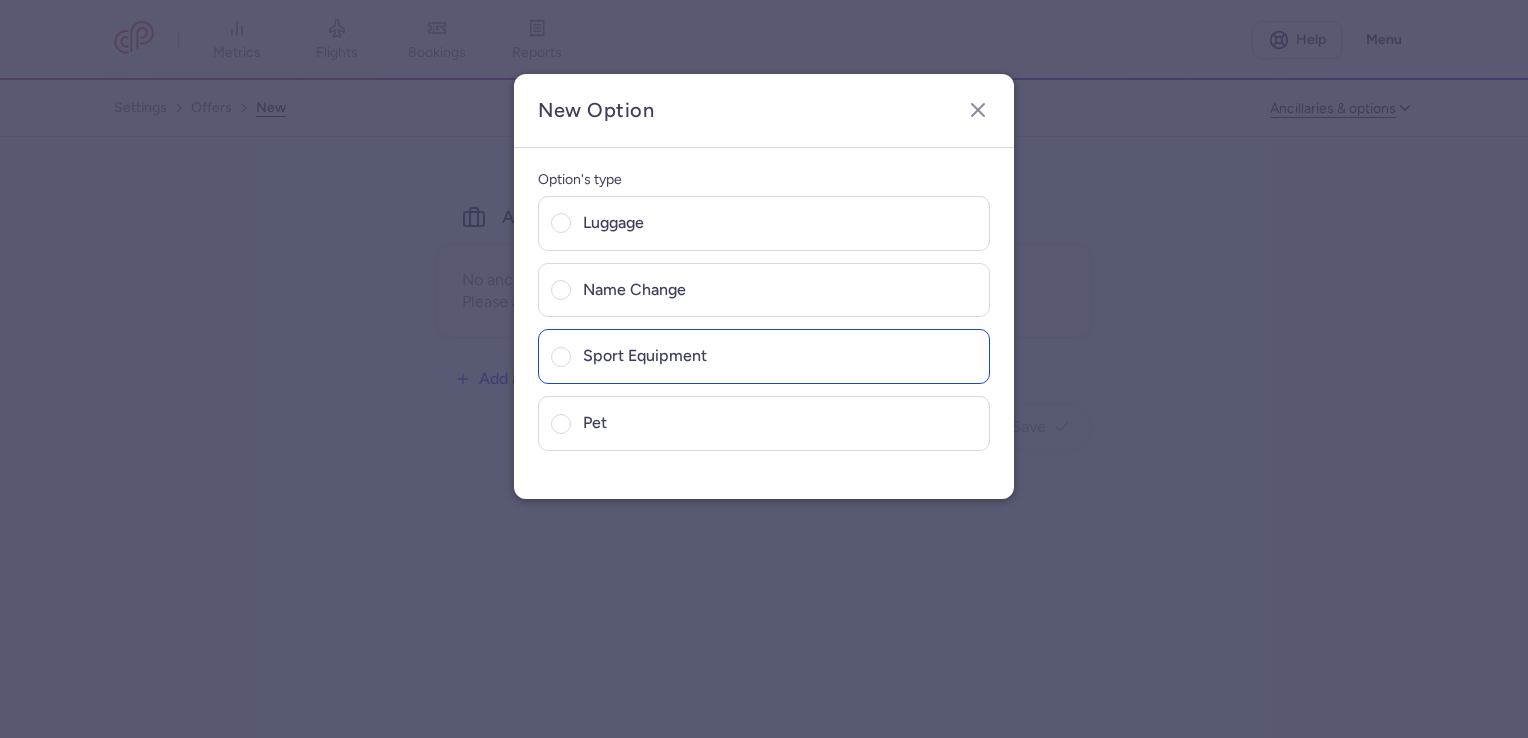 click on "sport equipment" at bounding box center (780, 356) 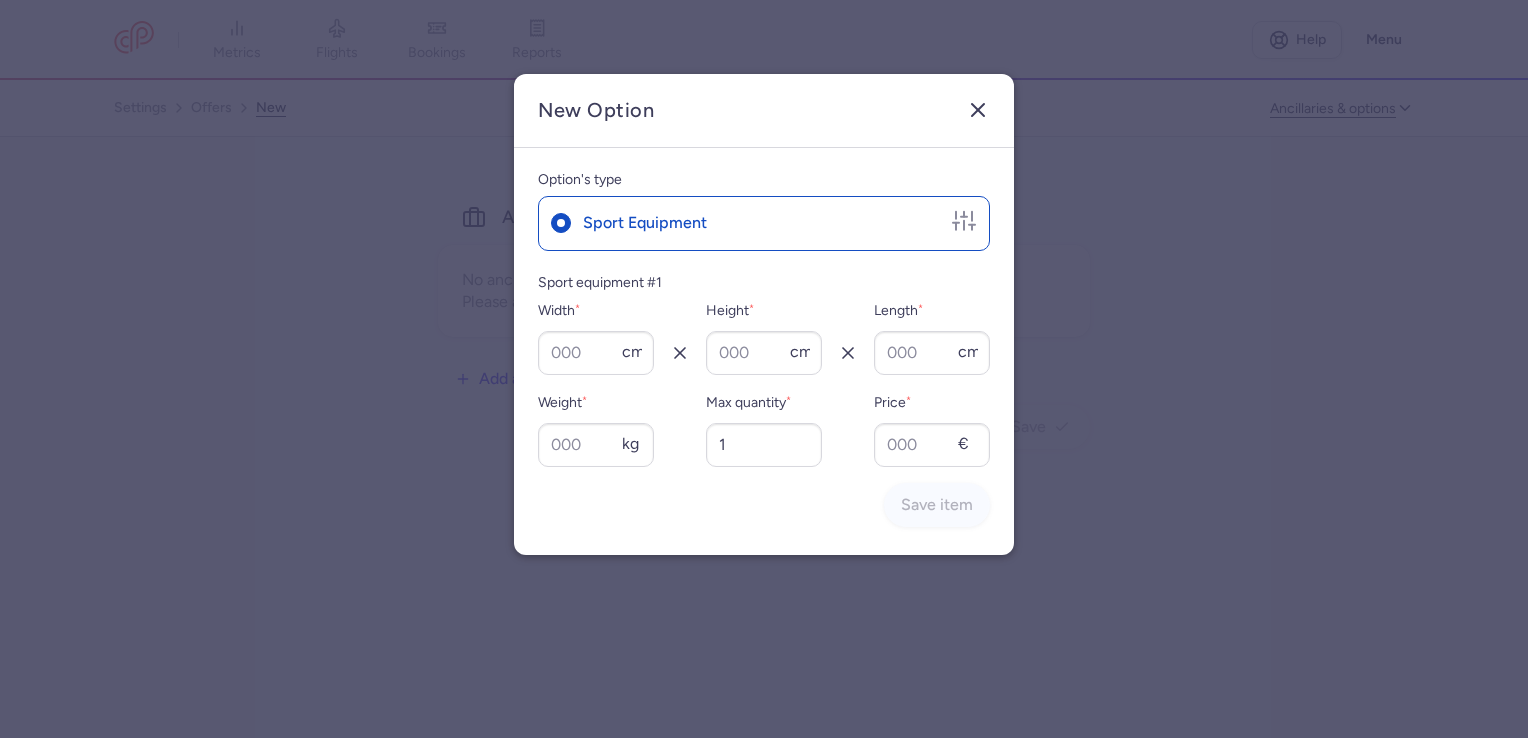 click 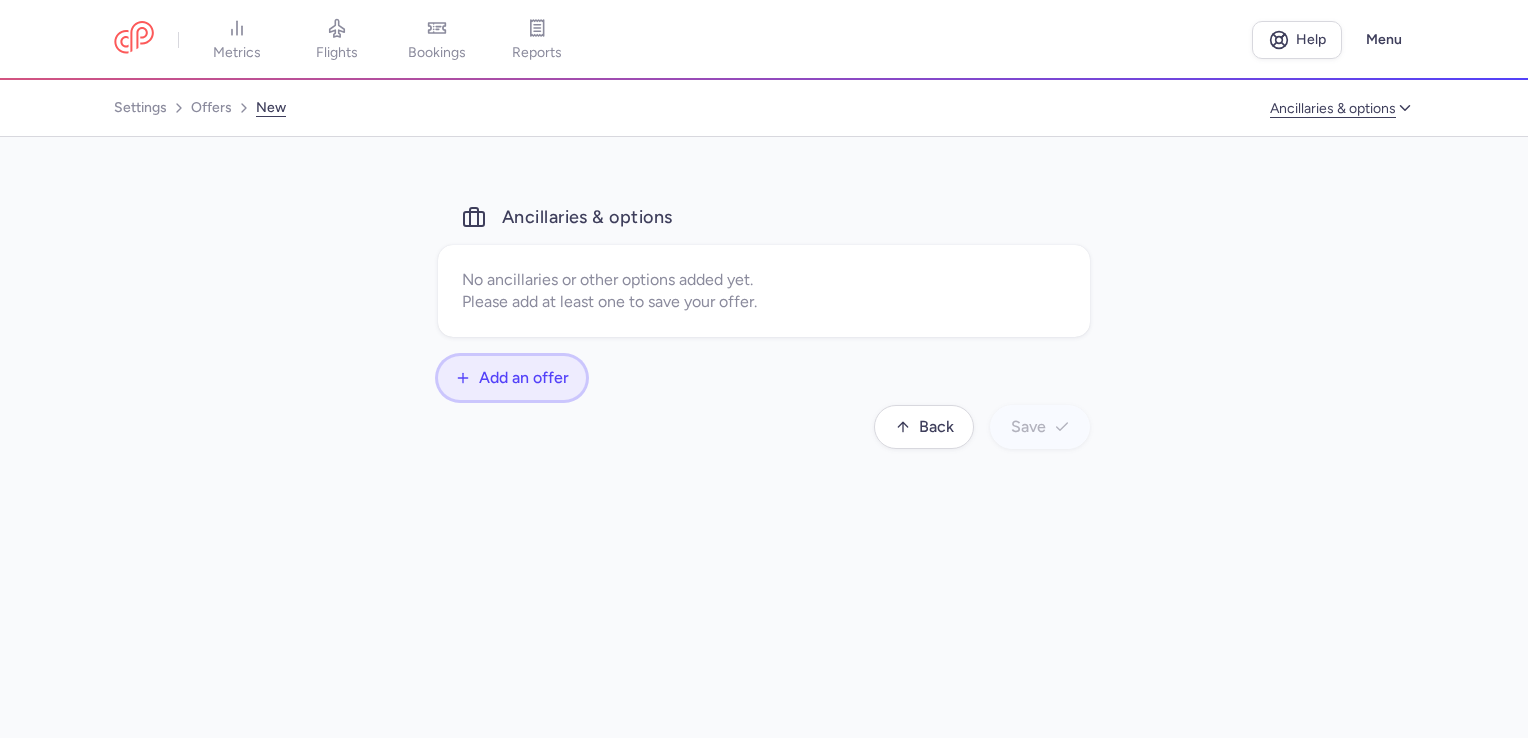 click on "Add an offer" at bounding box center (512, 378) 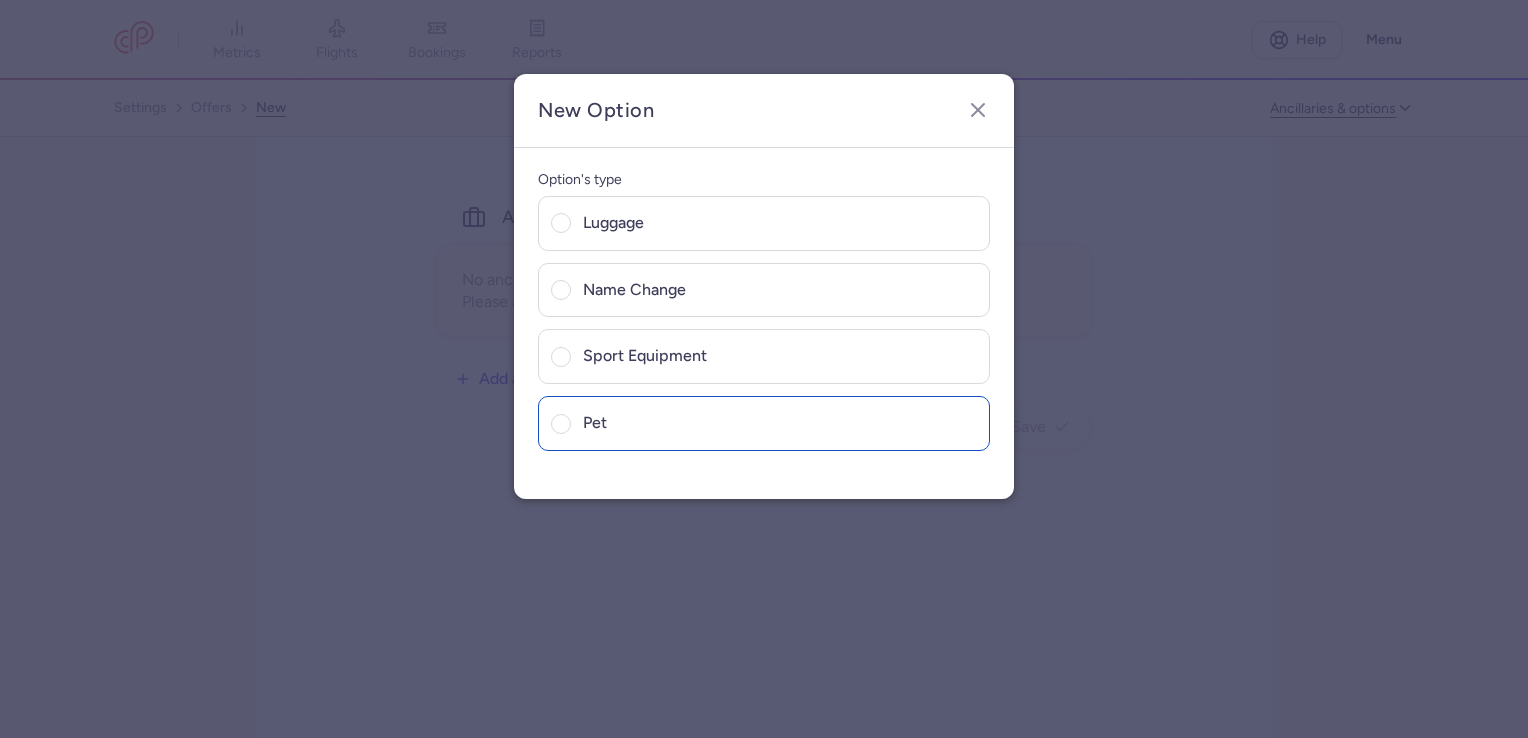 click on "pet" at bounding box center [780, 423] 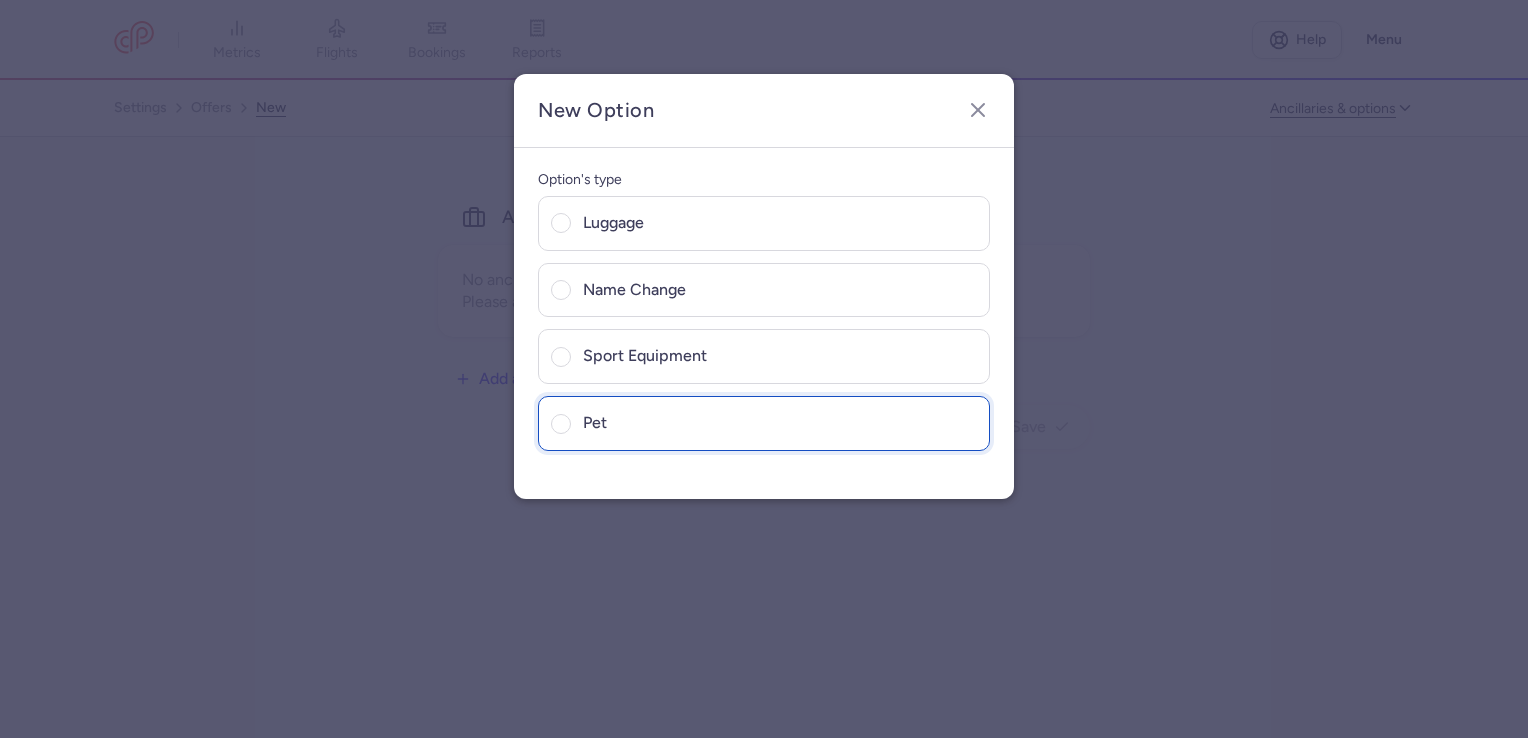 click on "pet" at bounding box center (561, 424) 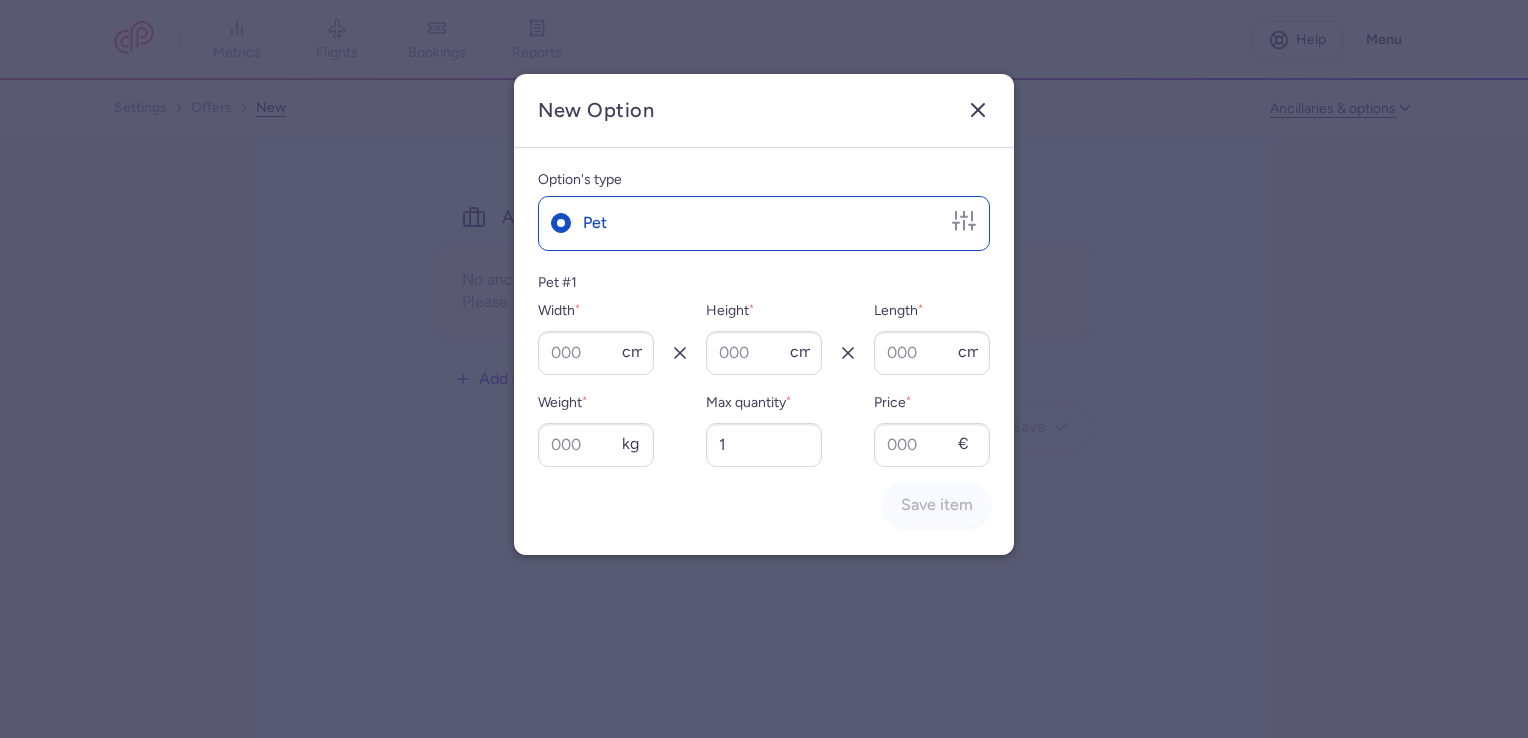 click 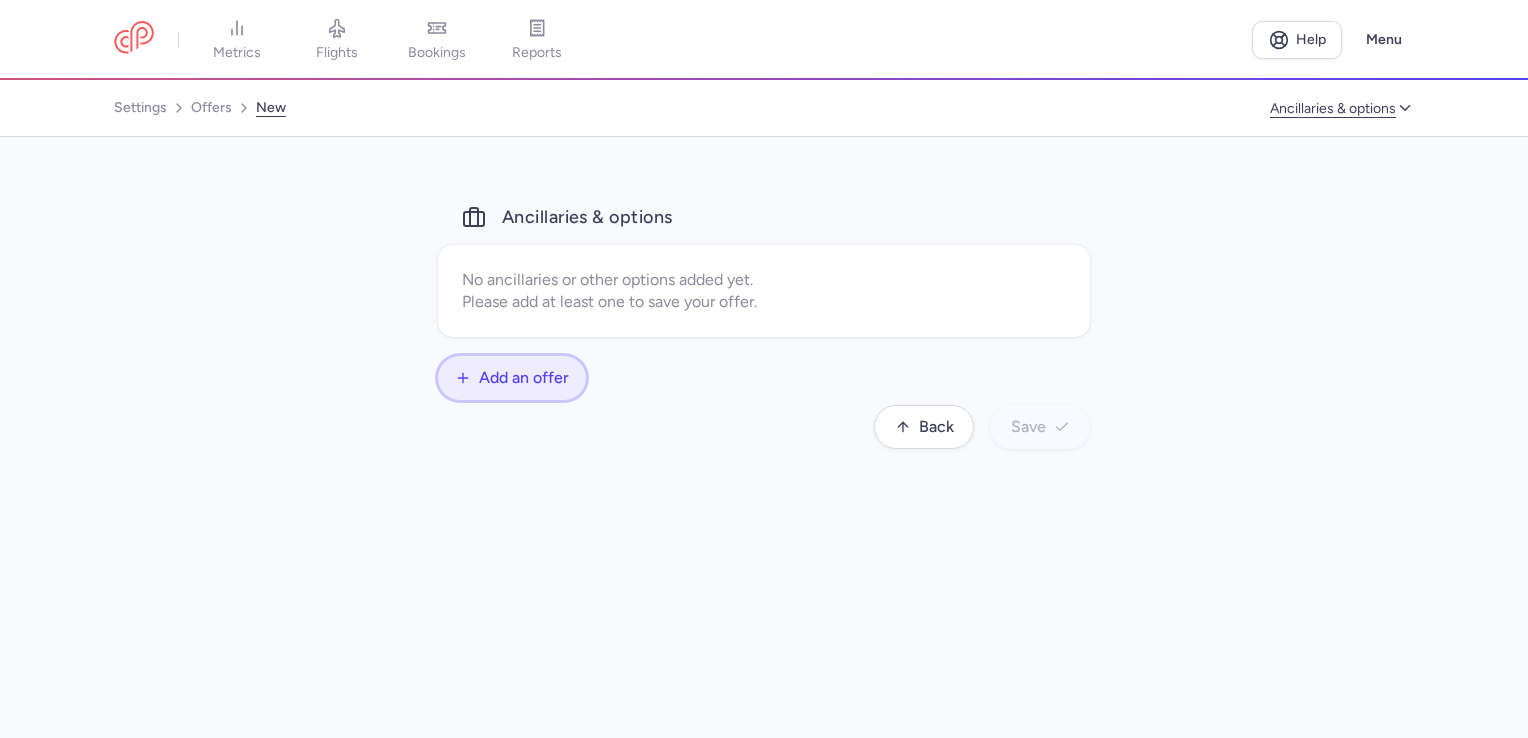click on "Add an offer" at bounding box center (524, 378) 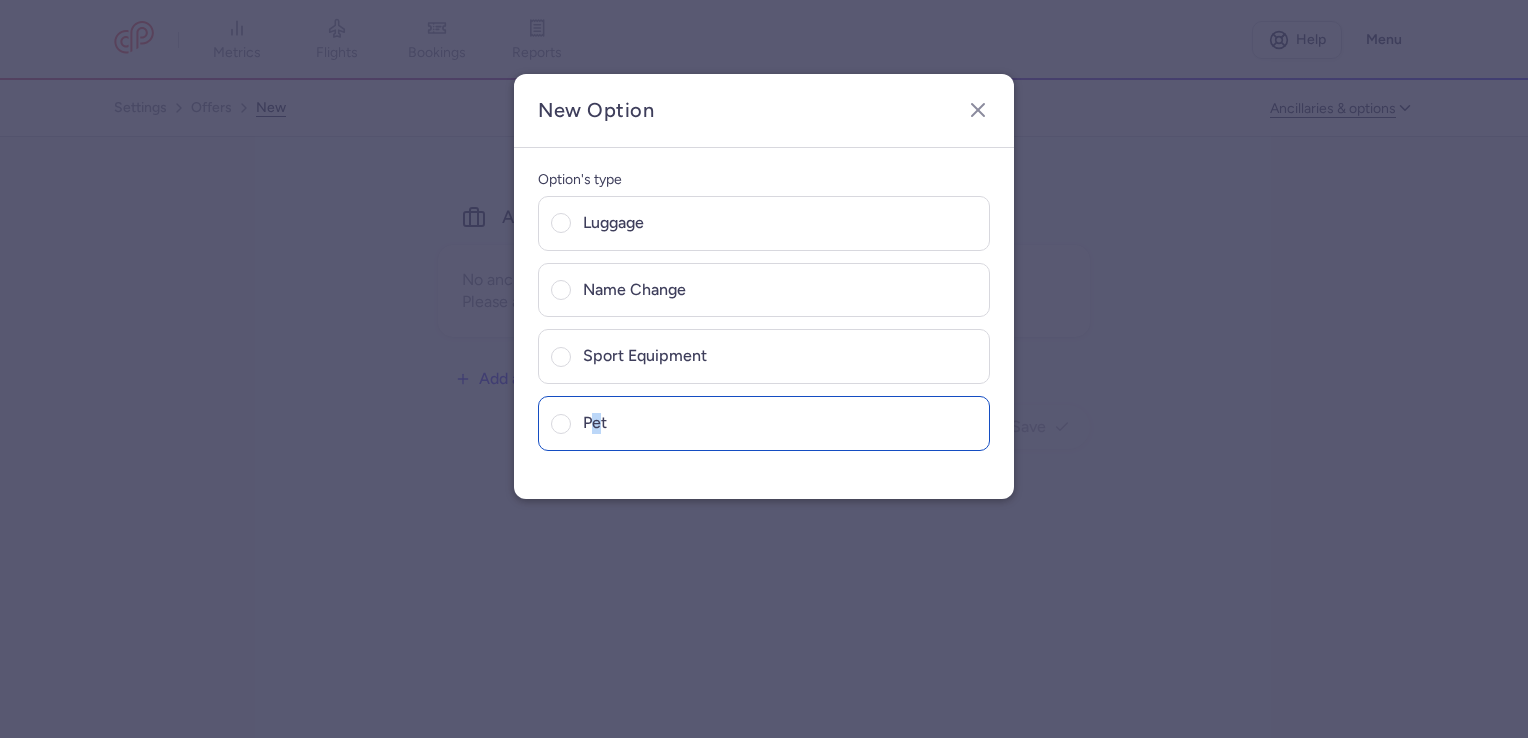 click on "pet" at bounding box center (780, 423) 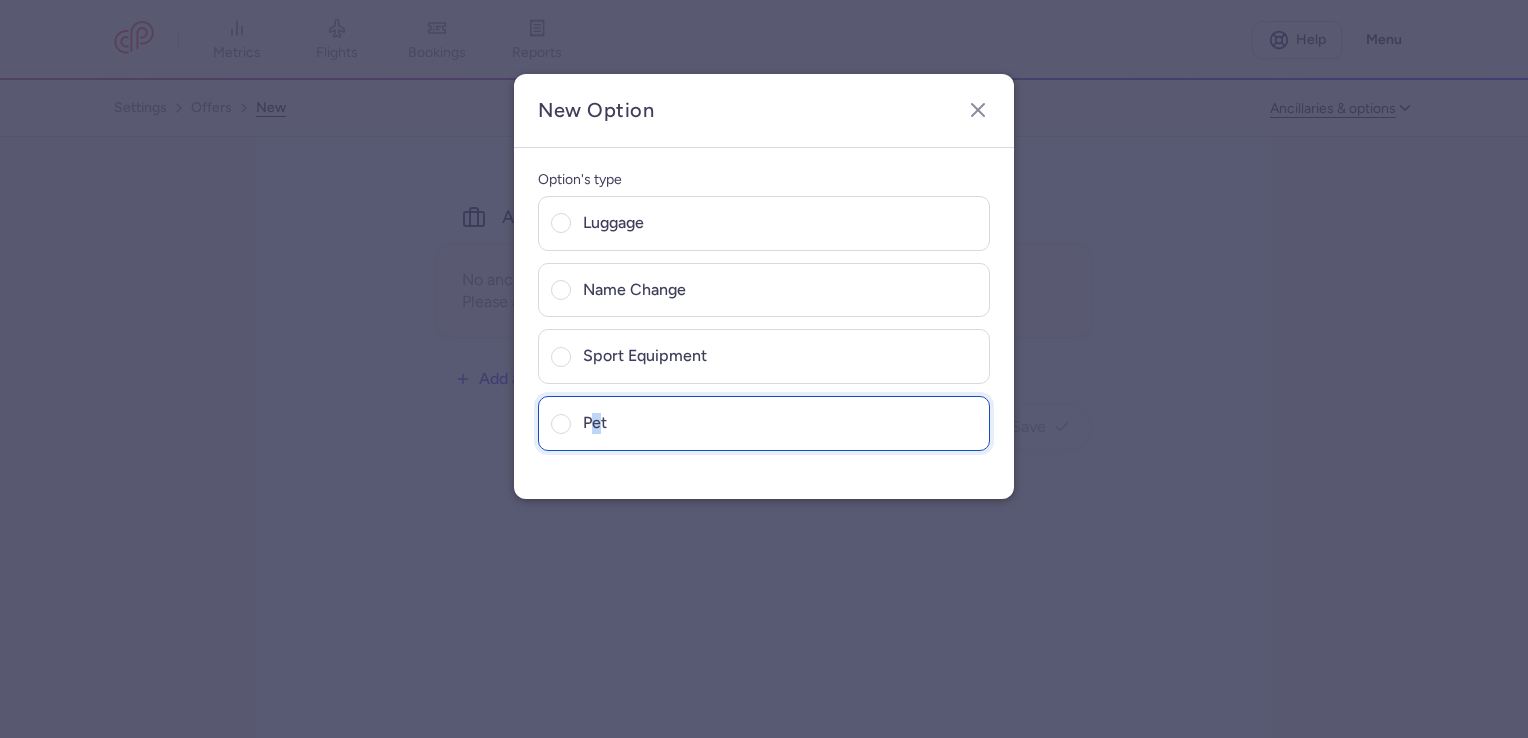 click on "pet" at bounding box center [561, 424] 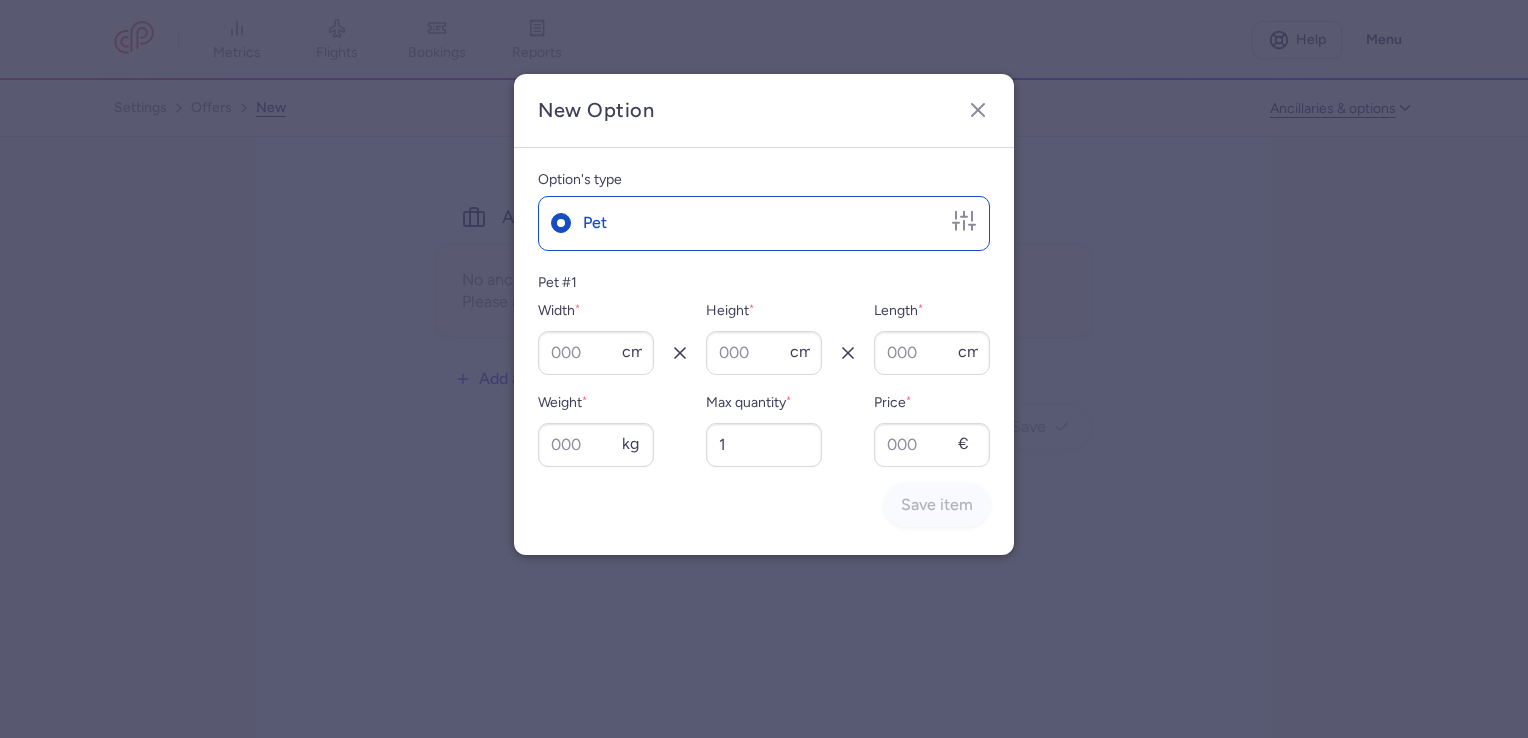 click on "New Option" 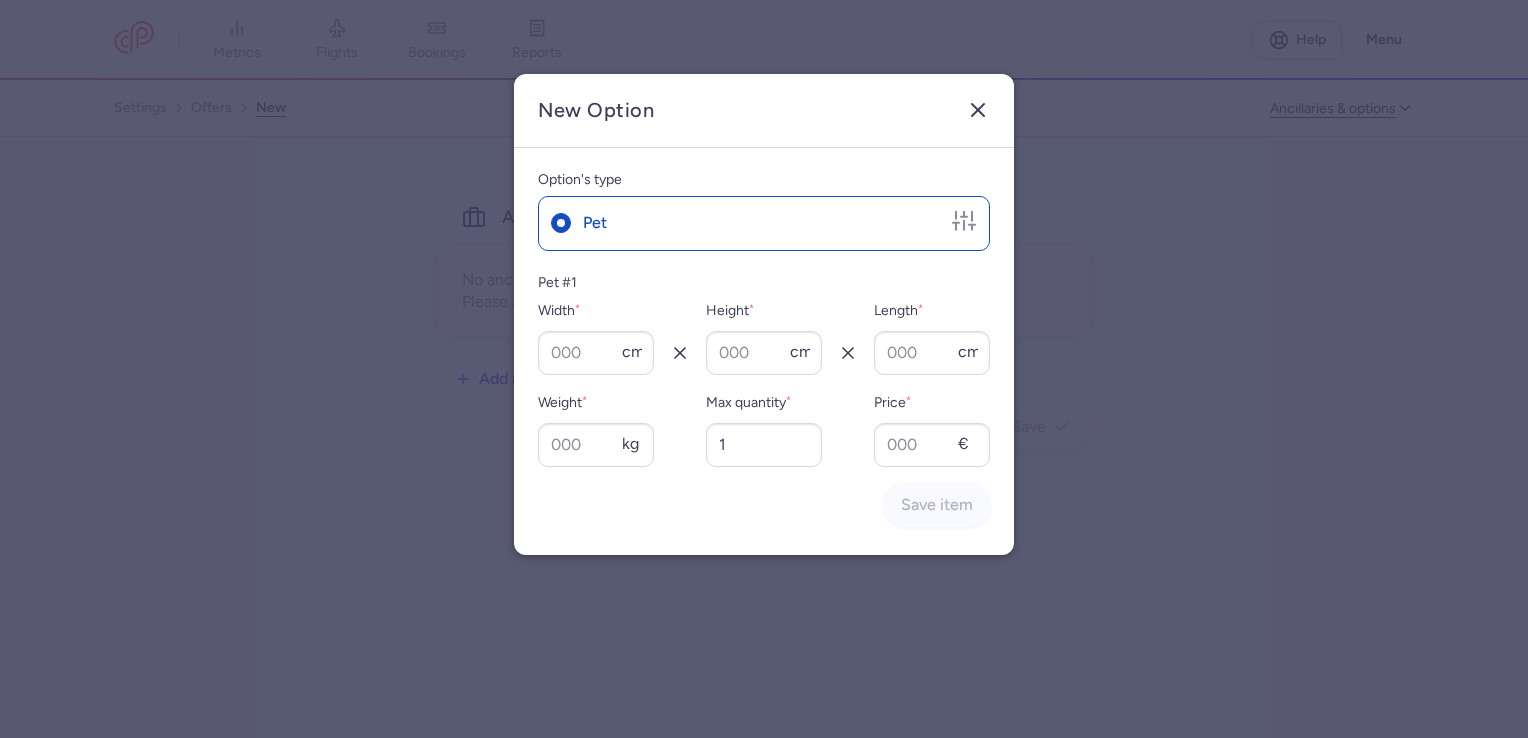 click 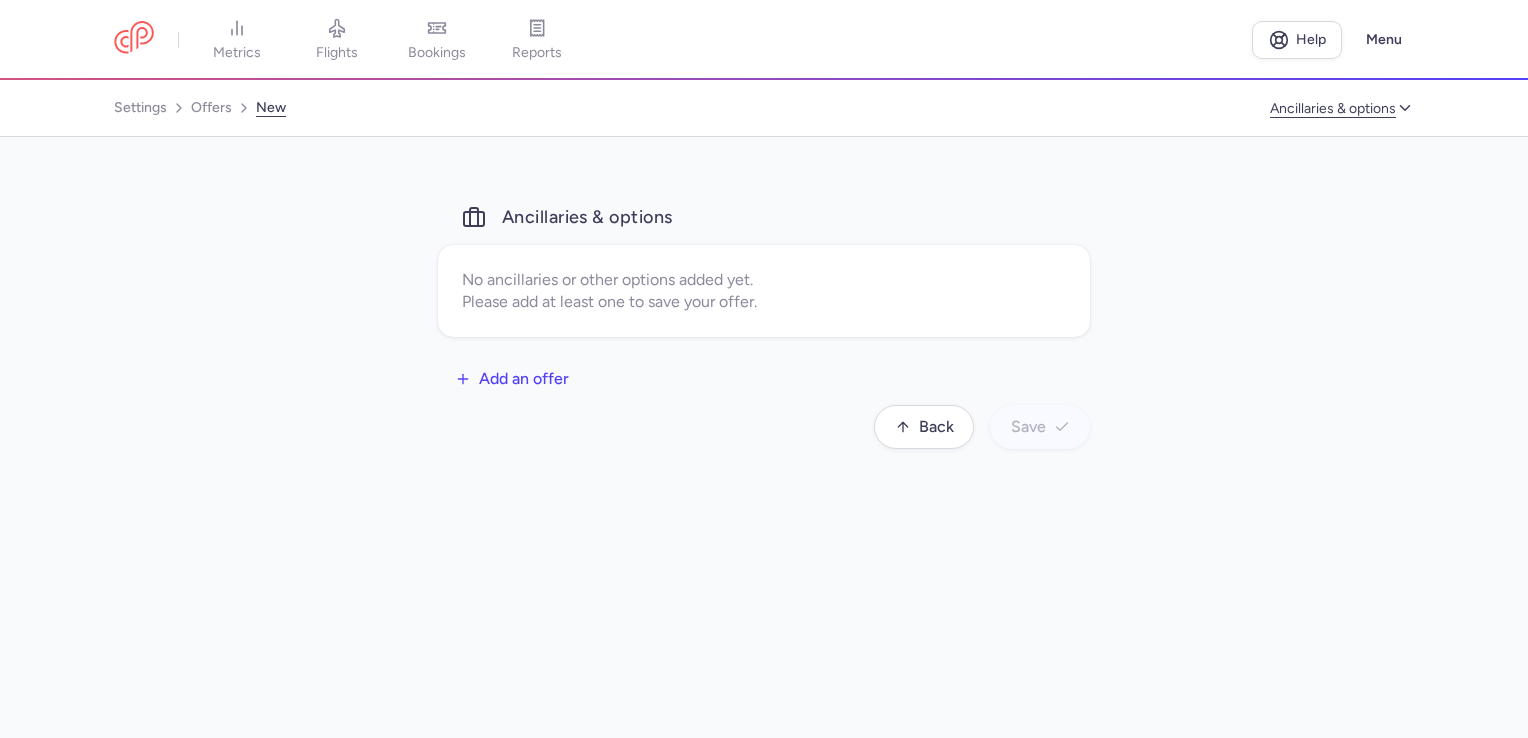 click on "New Option Option's type pet pet #1 Width  * cm Height  * cm Length  * cm Weight  * kg Max quantity  * 1 Price  * €  Save item" at bounding box center (764, 369) 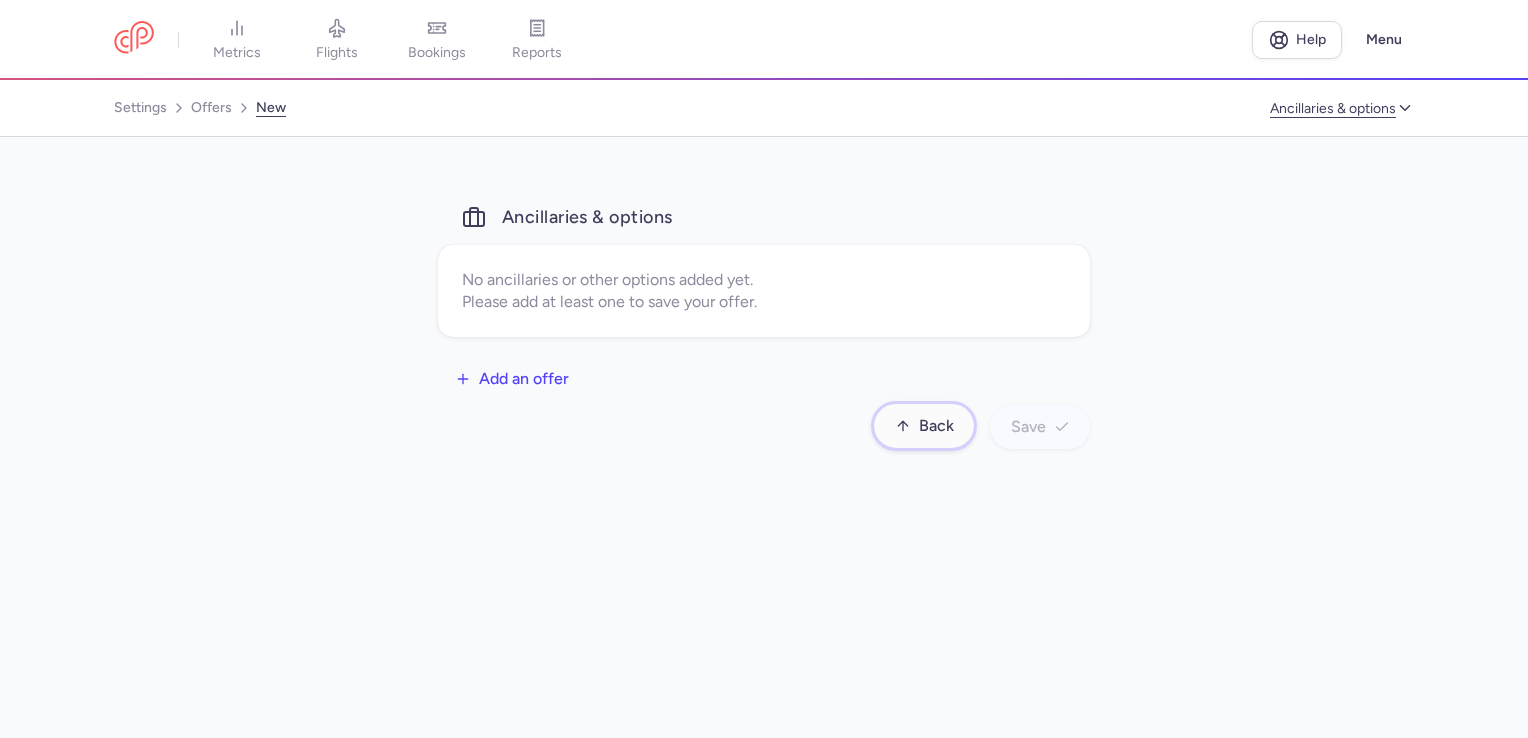 click on "Back" at bounding box center (936, 426) 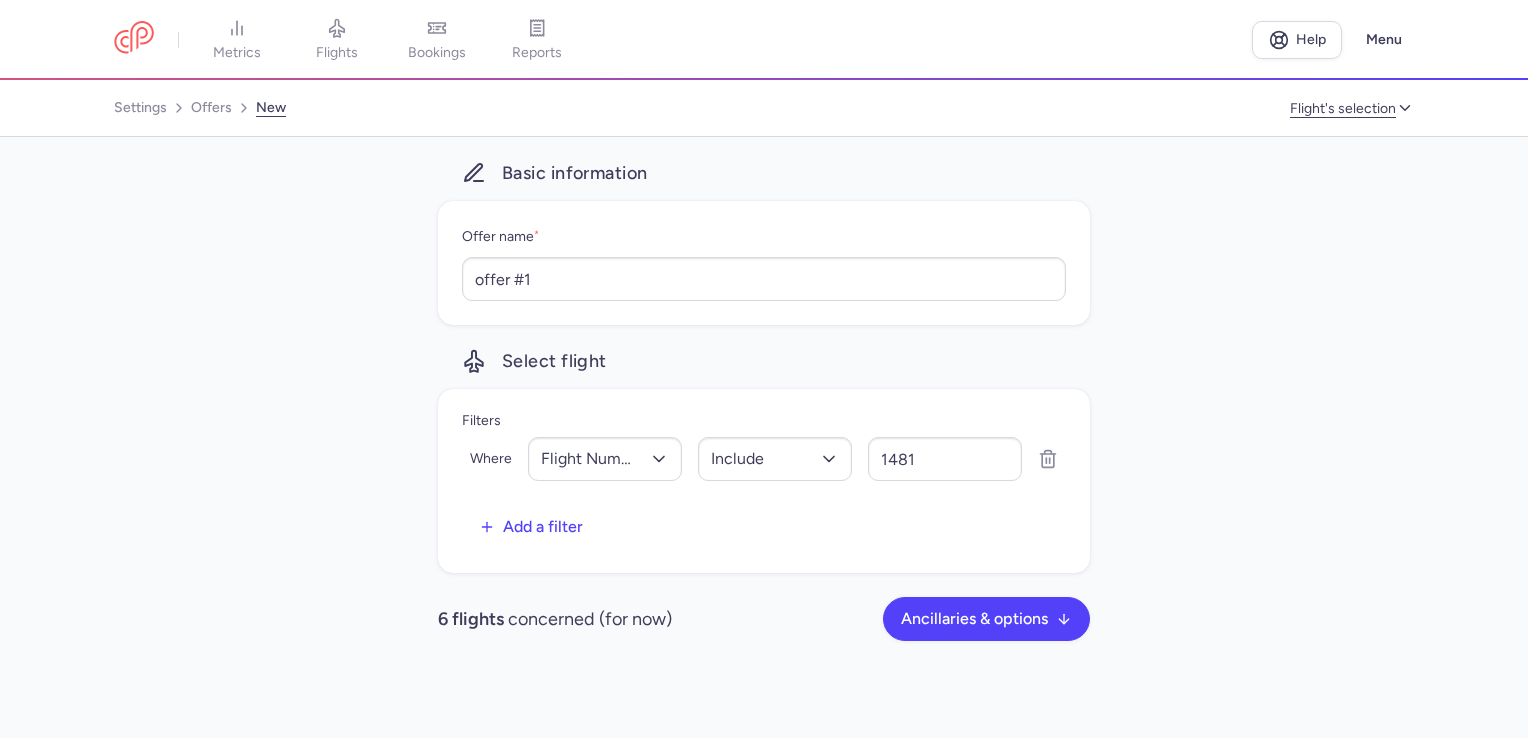 scroll, scrollTop: 755, scrollLeft: 0, axis: vertical 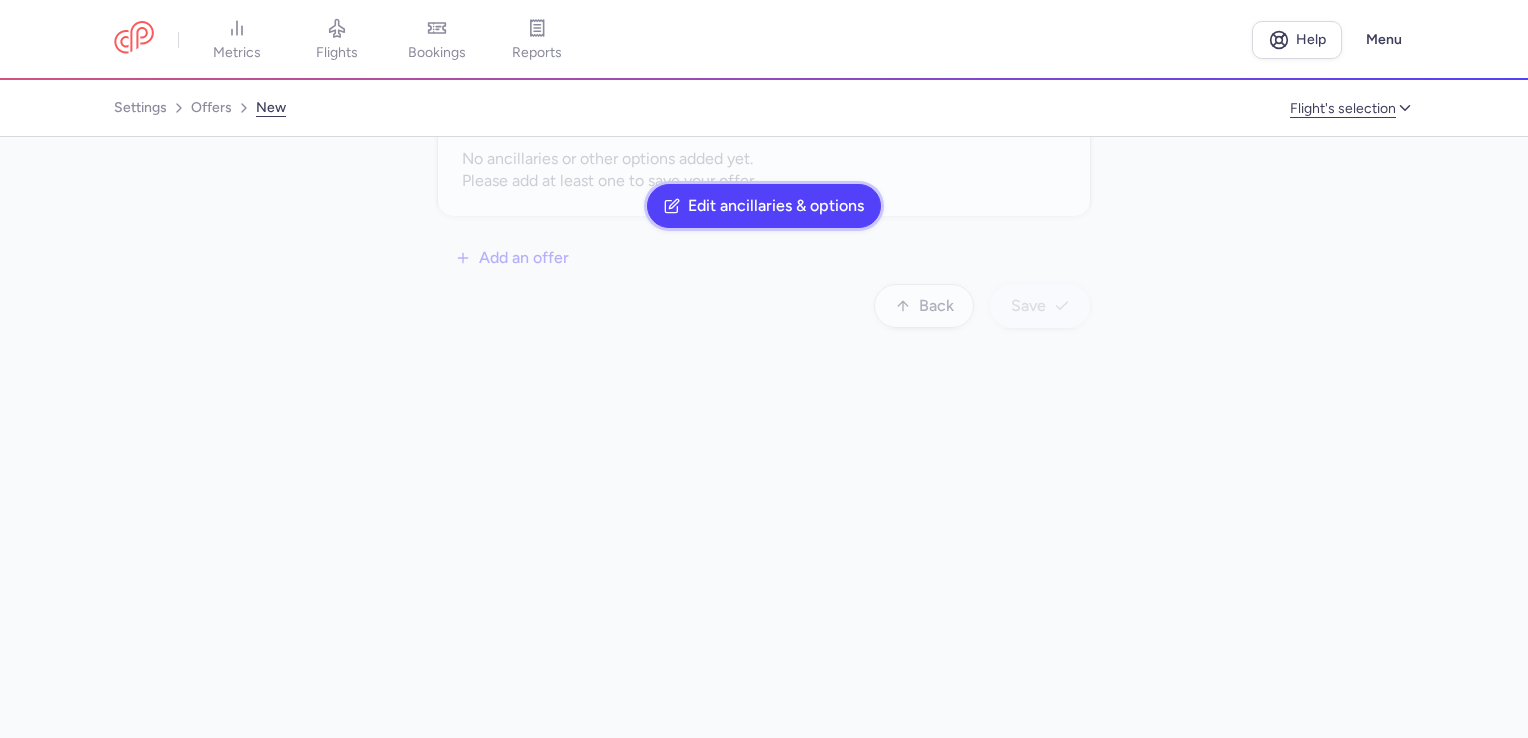 click on "Edit ancillaries & options" at bounding box center [764, 206] 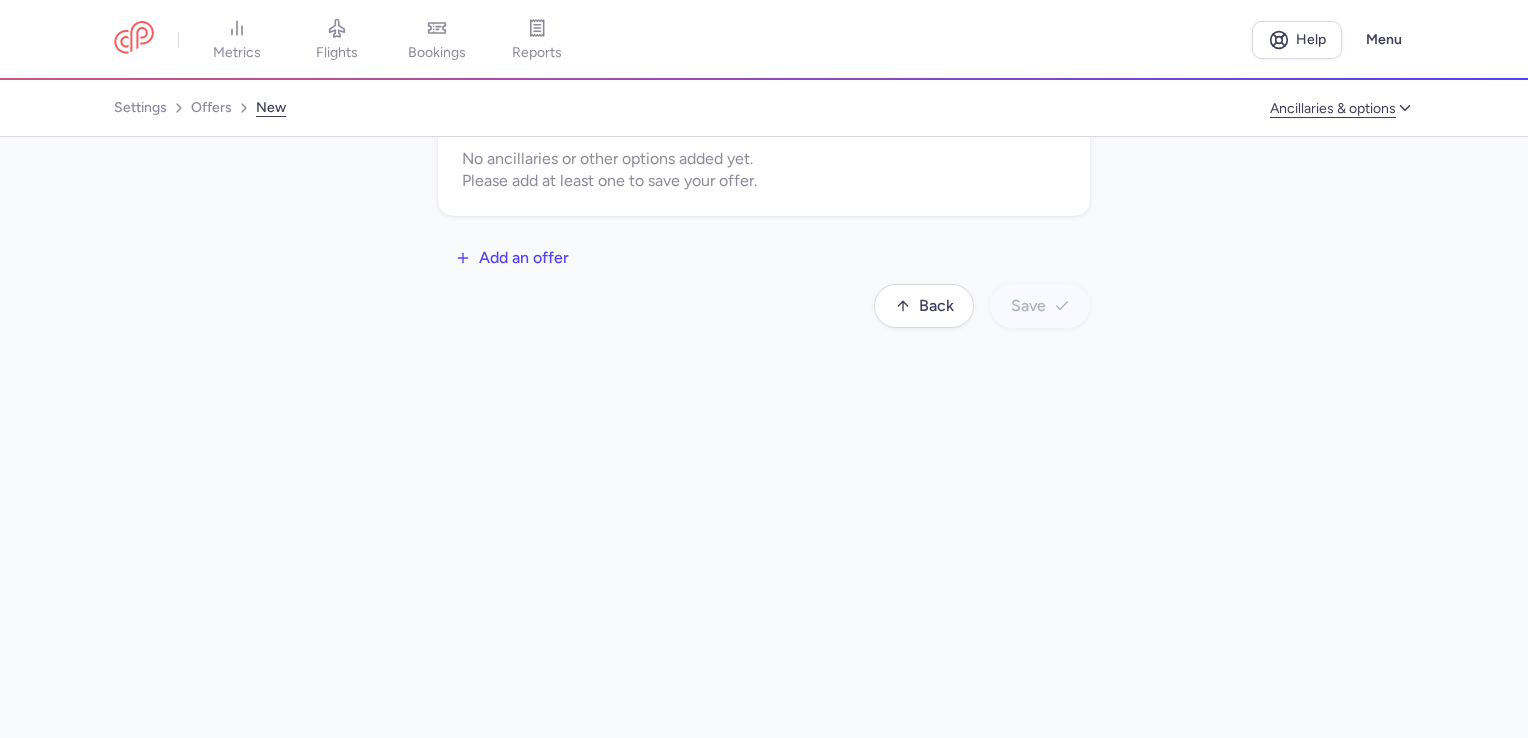 scroll, scrollTop: 455, scrollLeft: 0, axis: vertical 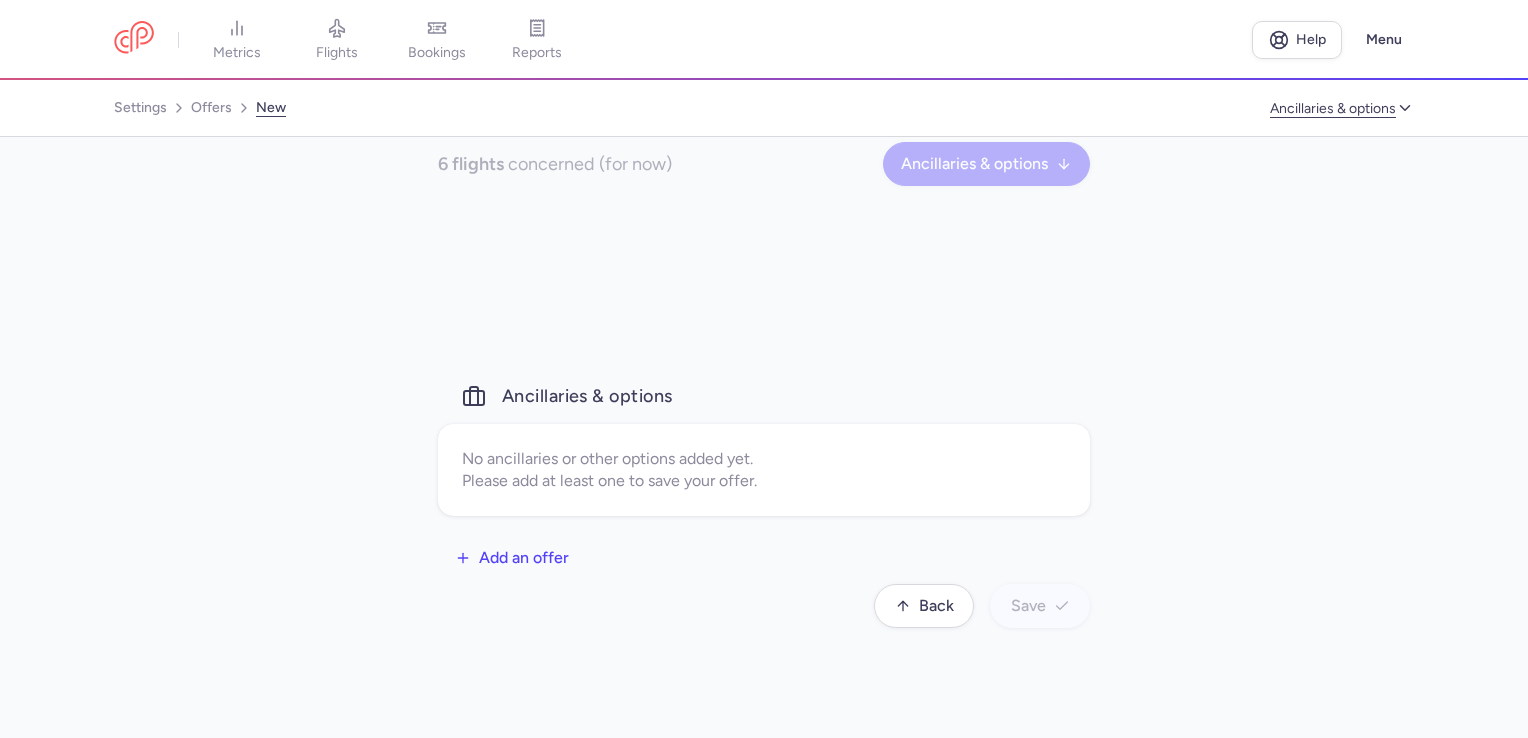 click on "No ancillaries or other options added yet. Please add at least one to save your offer." at bounding box center [764, 470] 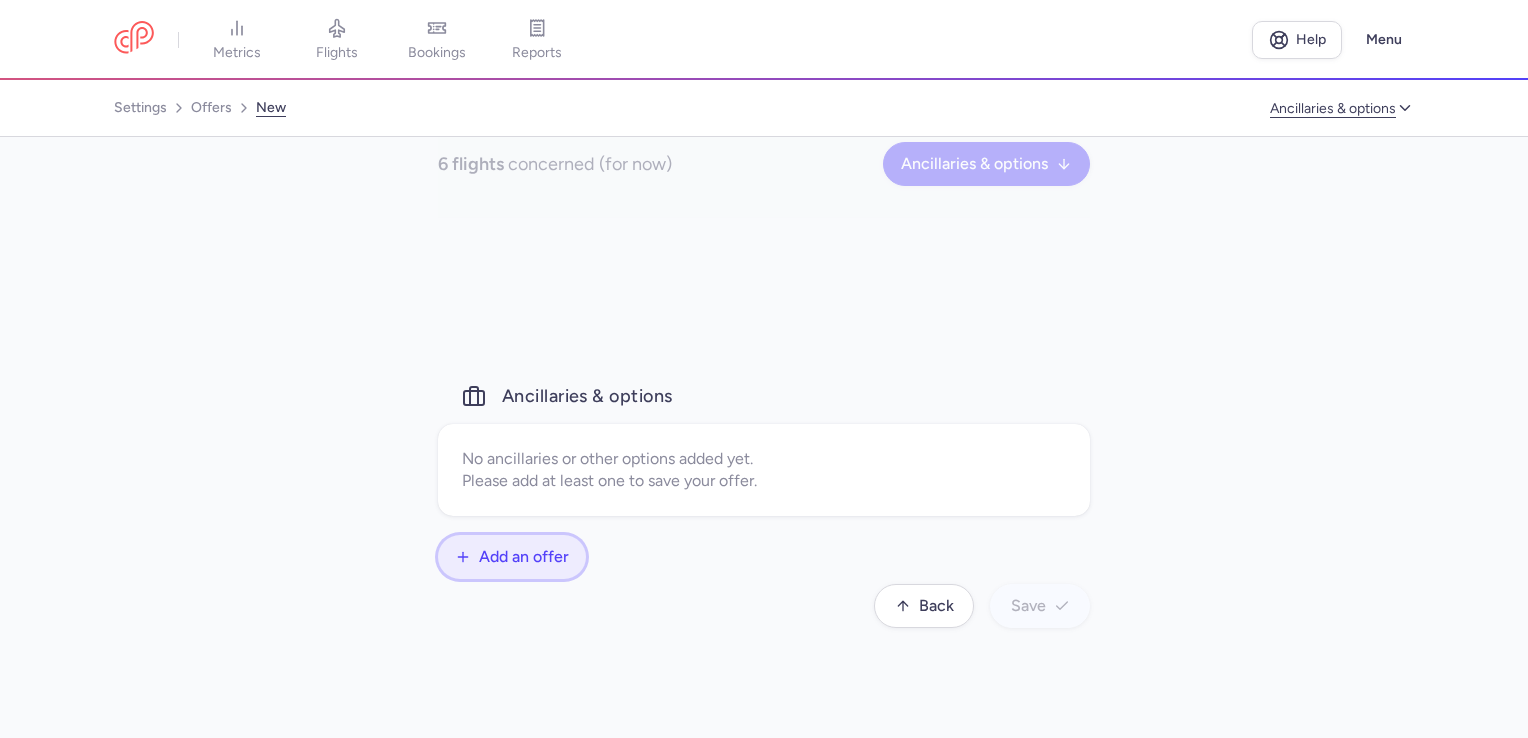 click on "Add an offer" at bounding box center (512, 557) 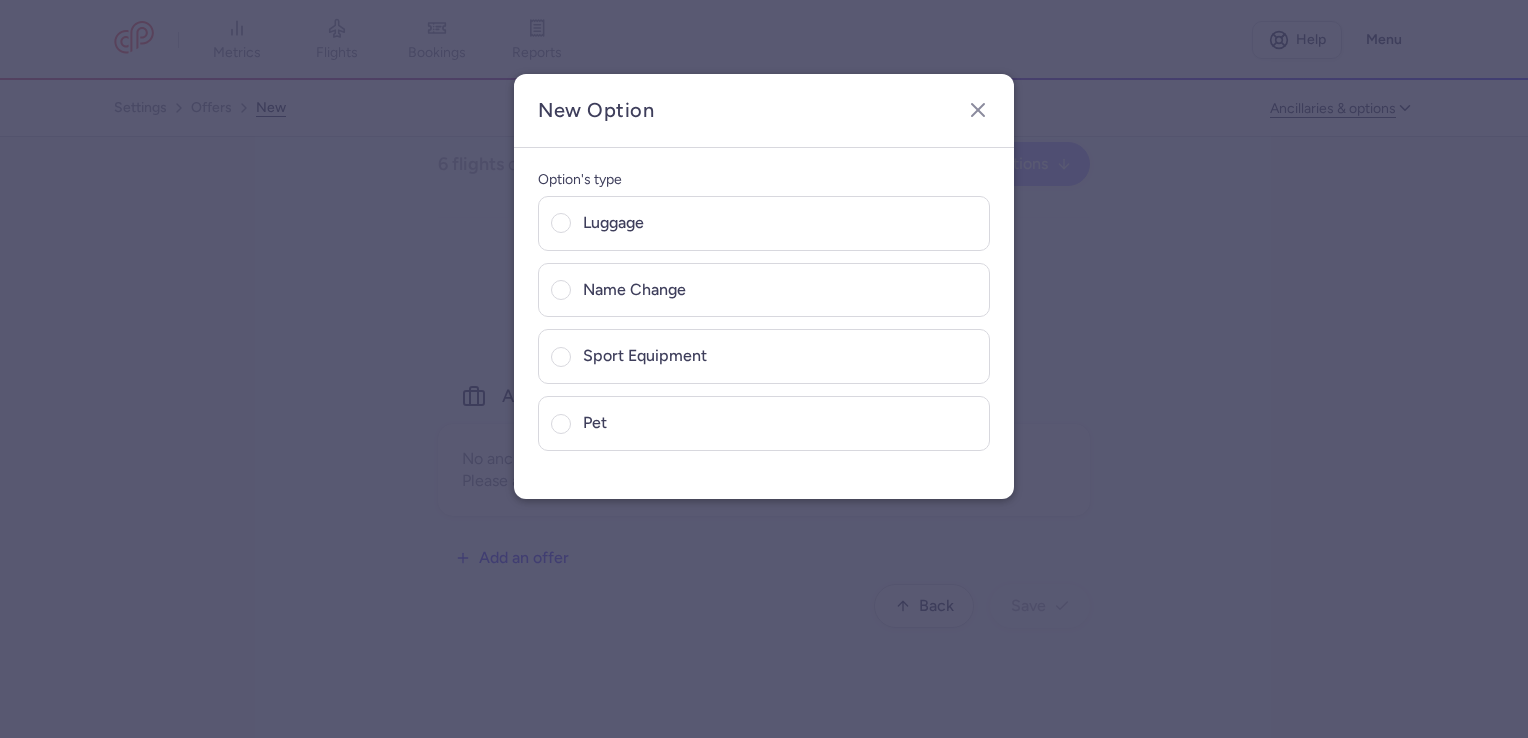 drag, startPoint x: 976, startPoint y: 115, endPoint x: 983, endPoint y: 133, distance: 19.313208 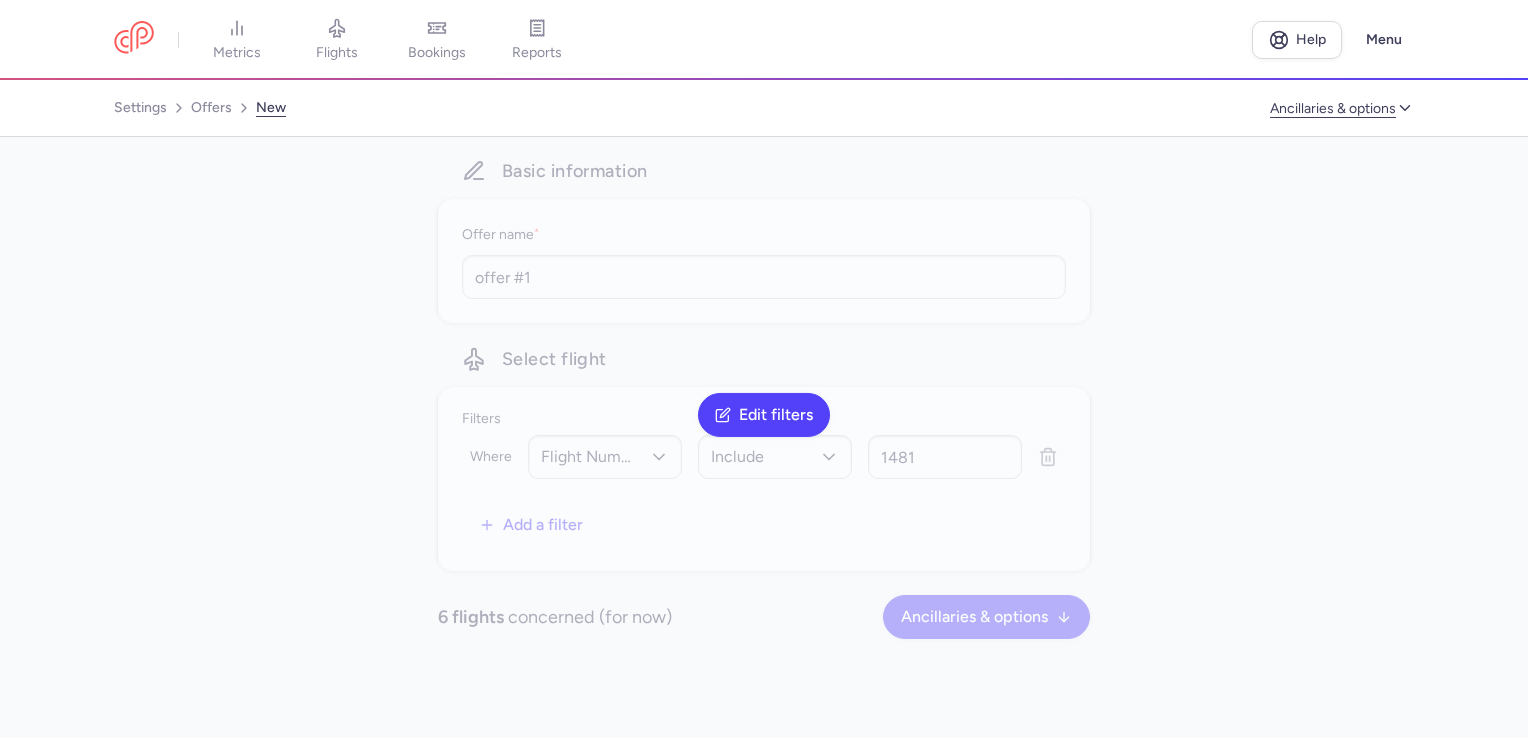 scroll, scrollTop: 0, scrollLeft: 0, axis: both 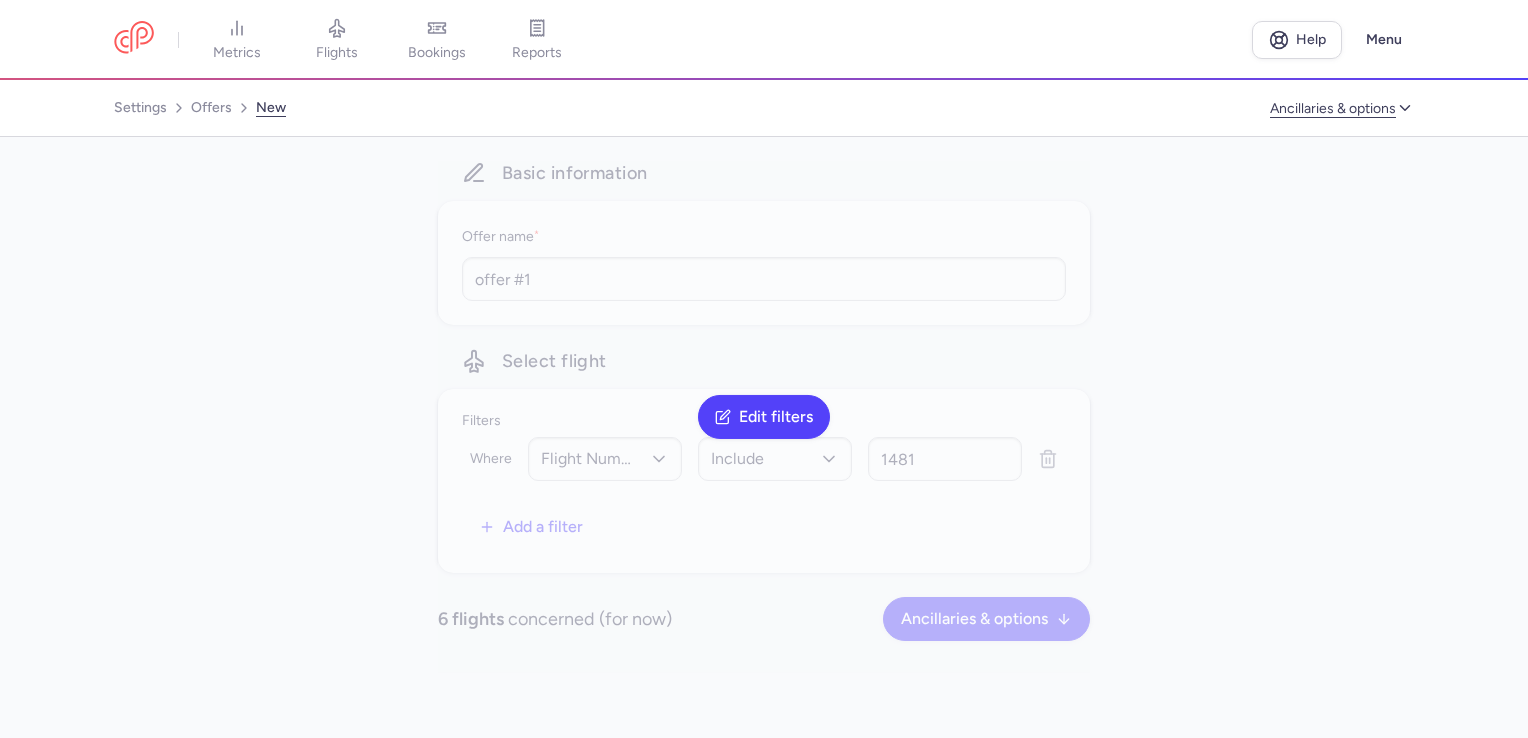 drag, startPoint x: 1301, startPoint y: 118, endPoint x: 1324, endPoint y: 118, distance: 23 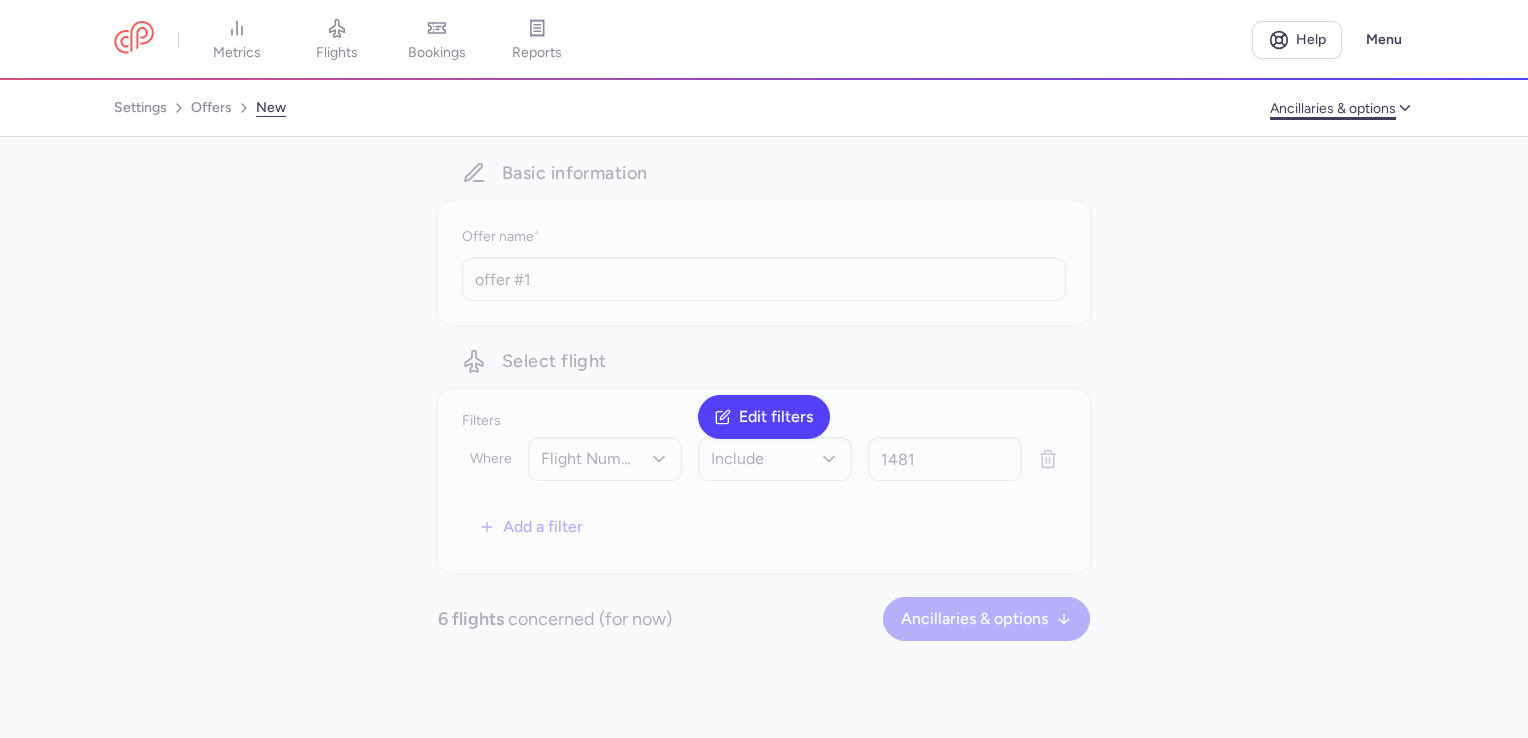 click on "Ancillaries & options" 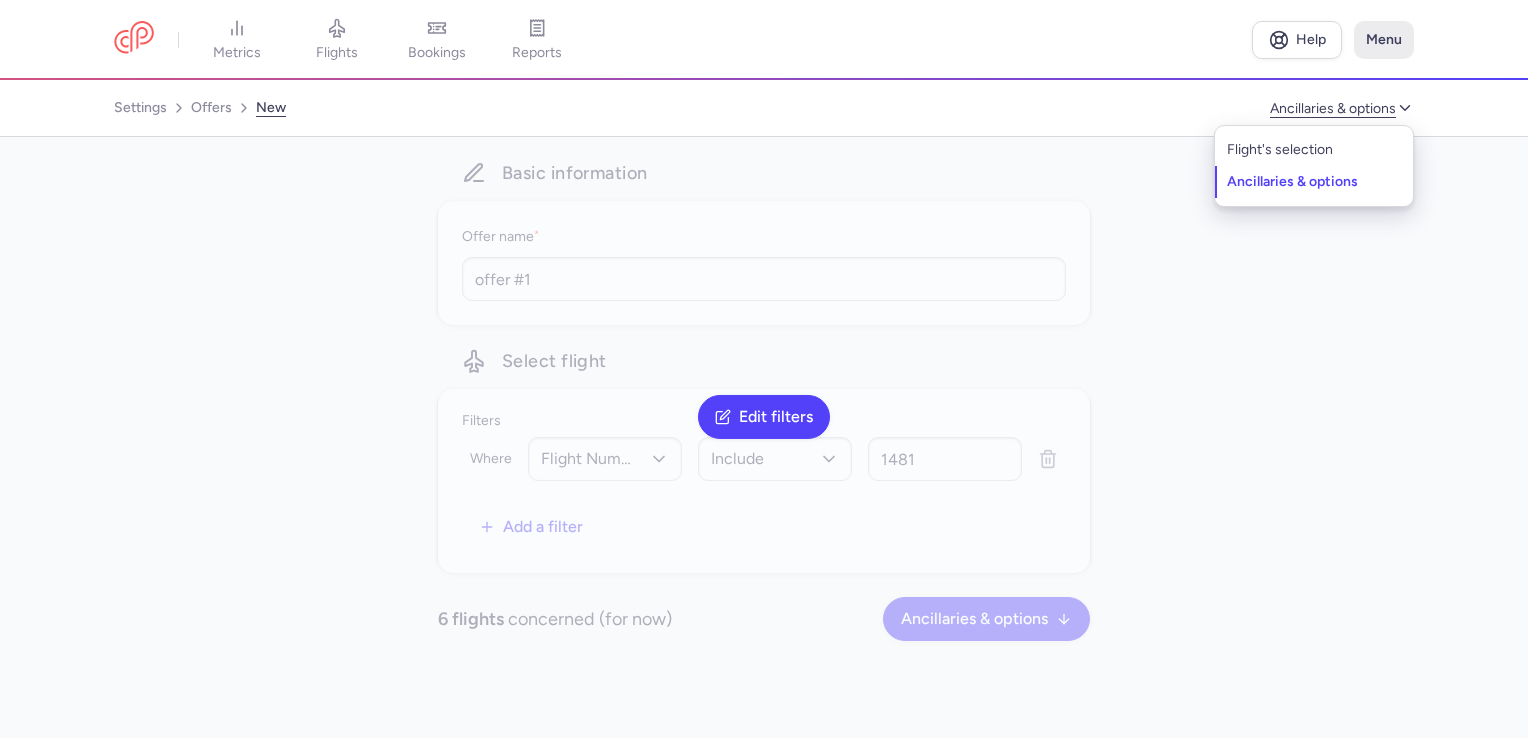 click on "Menu" at bounding box center (1384, 40) 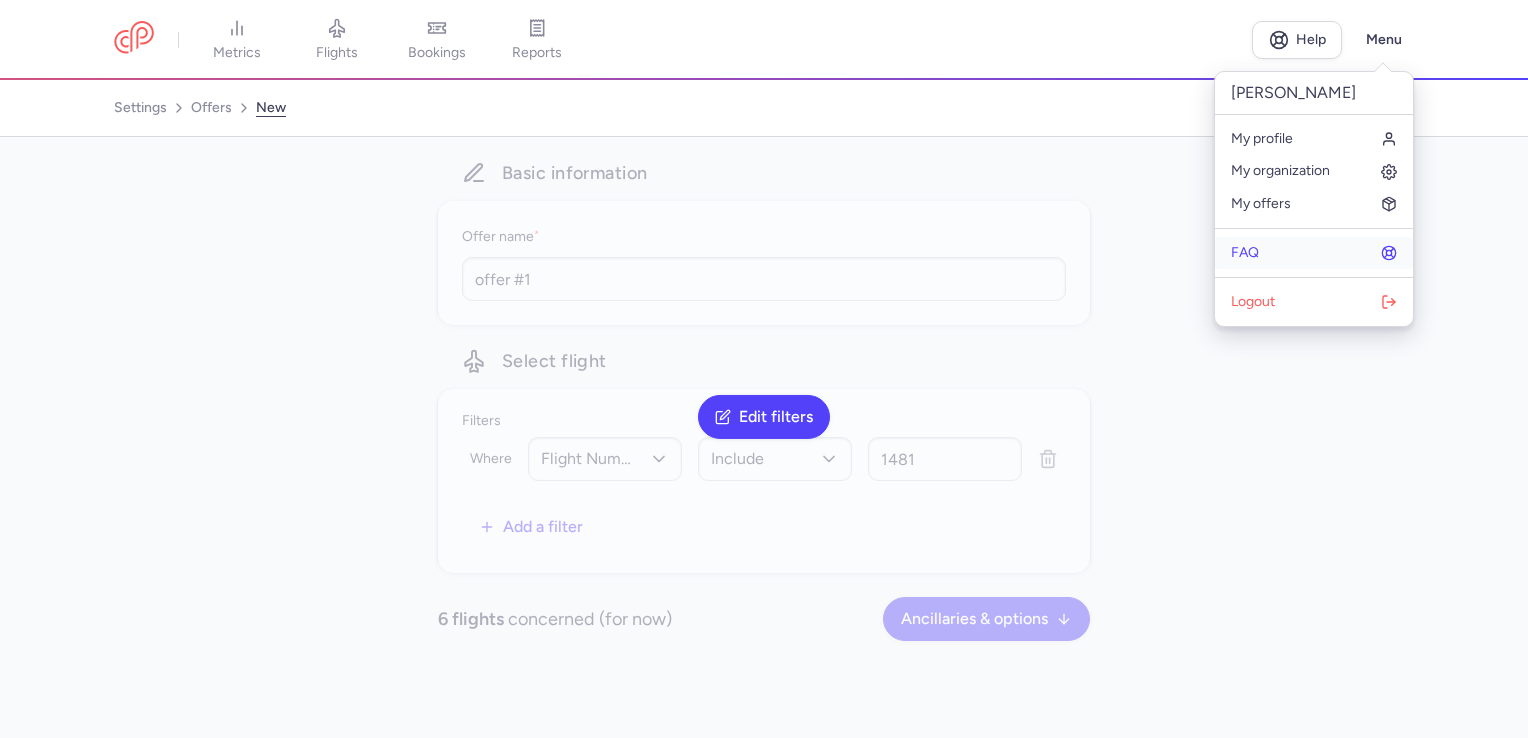 click on "FAQ" at bounding box center [1314, 253] 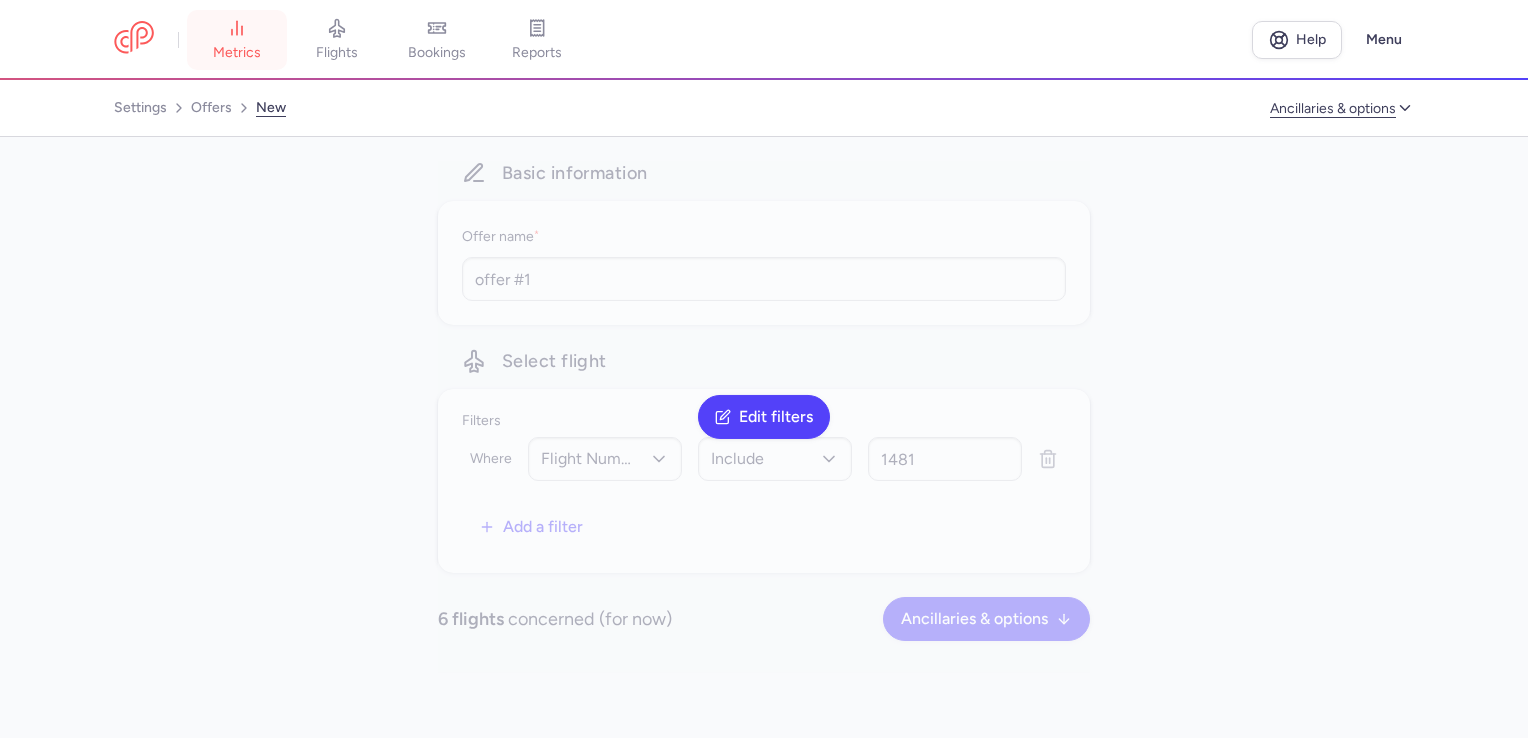click on "metrics" at bounding box center [237, 40] 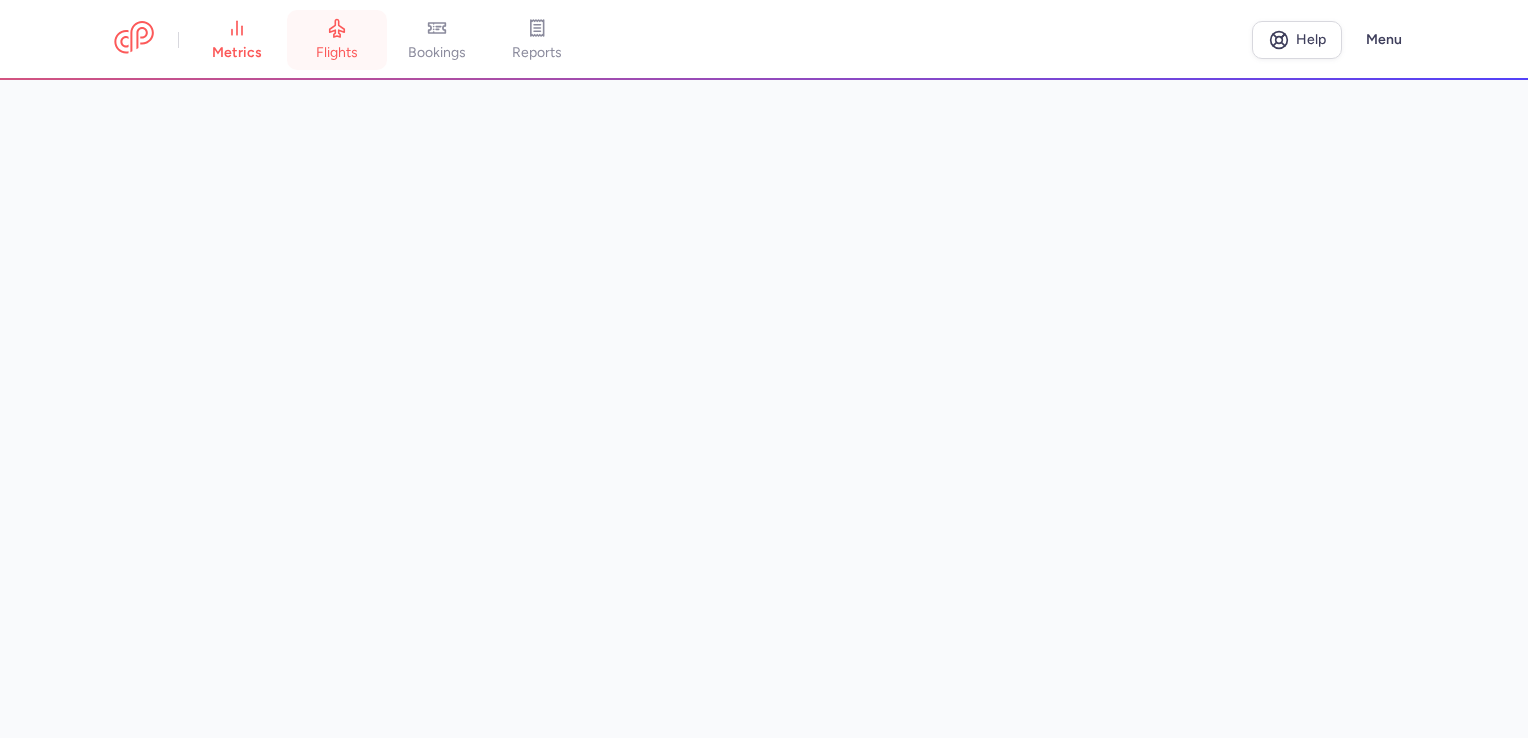 click on "flights" at bounding box center [337, 40] 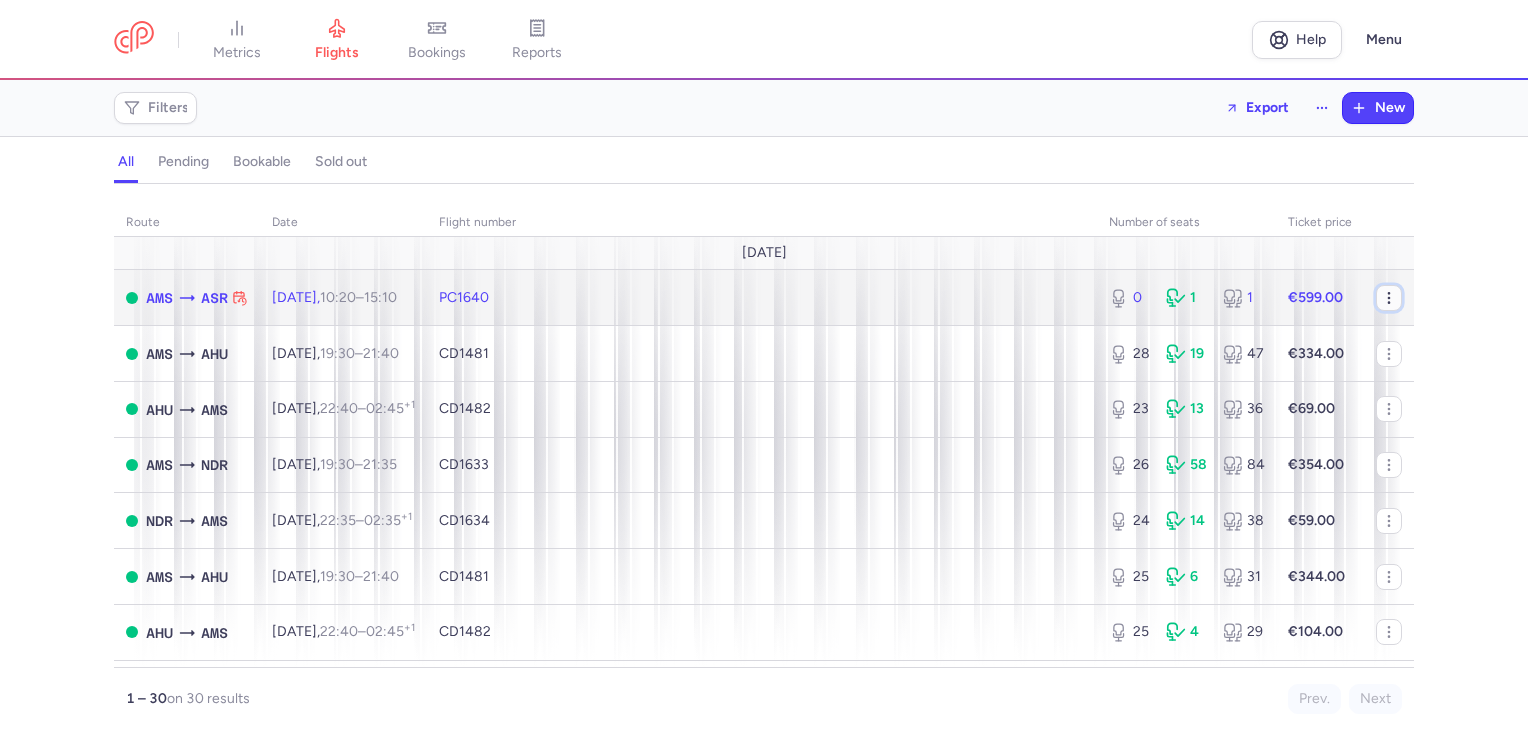 click 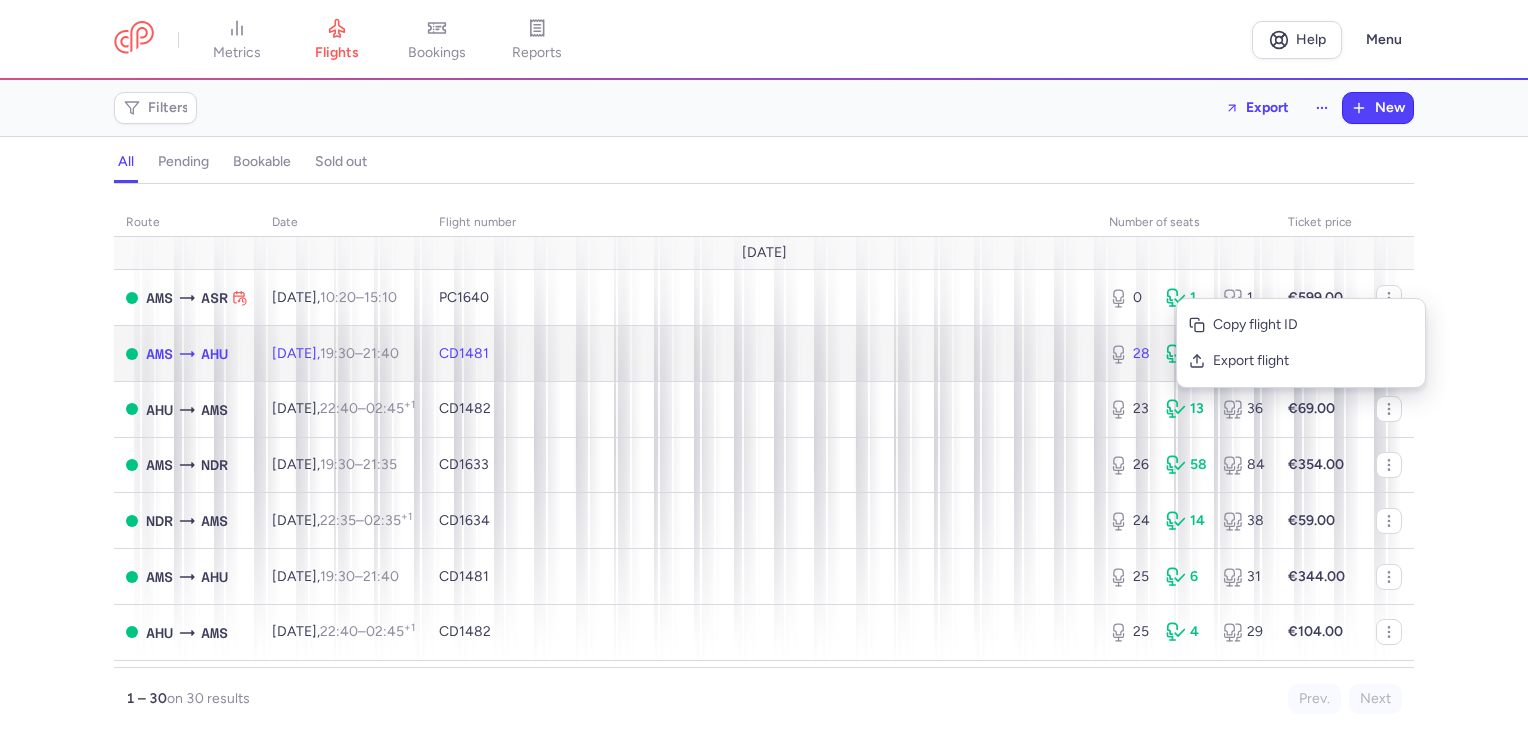 click on "CD1481" 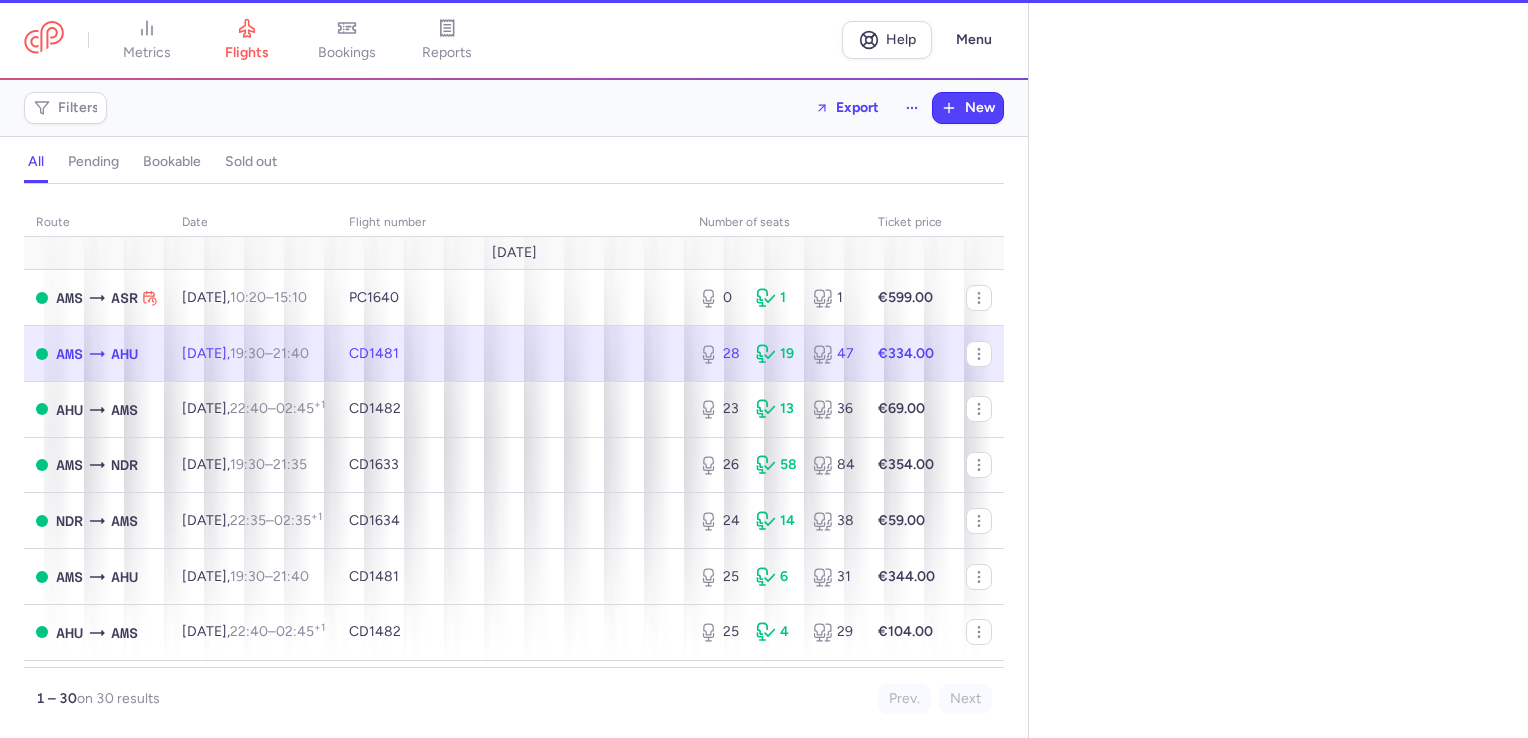 select on "hours" 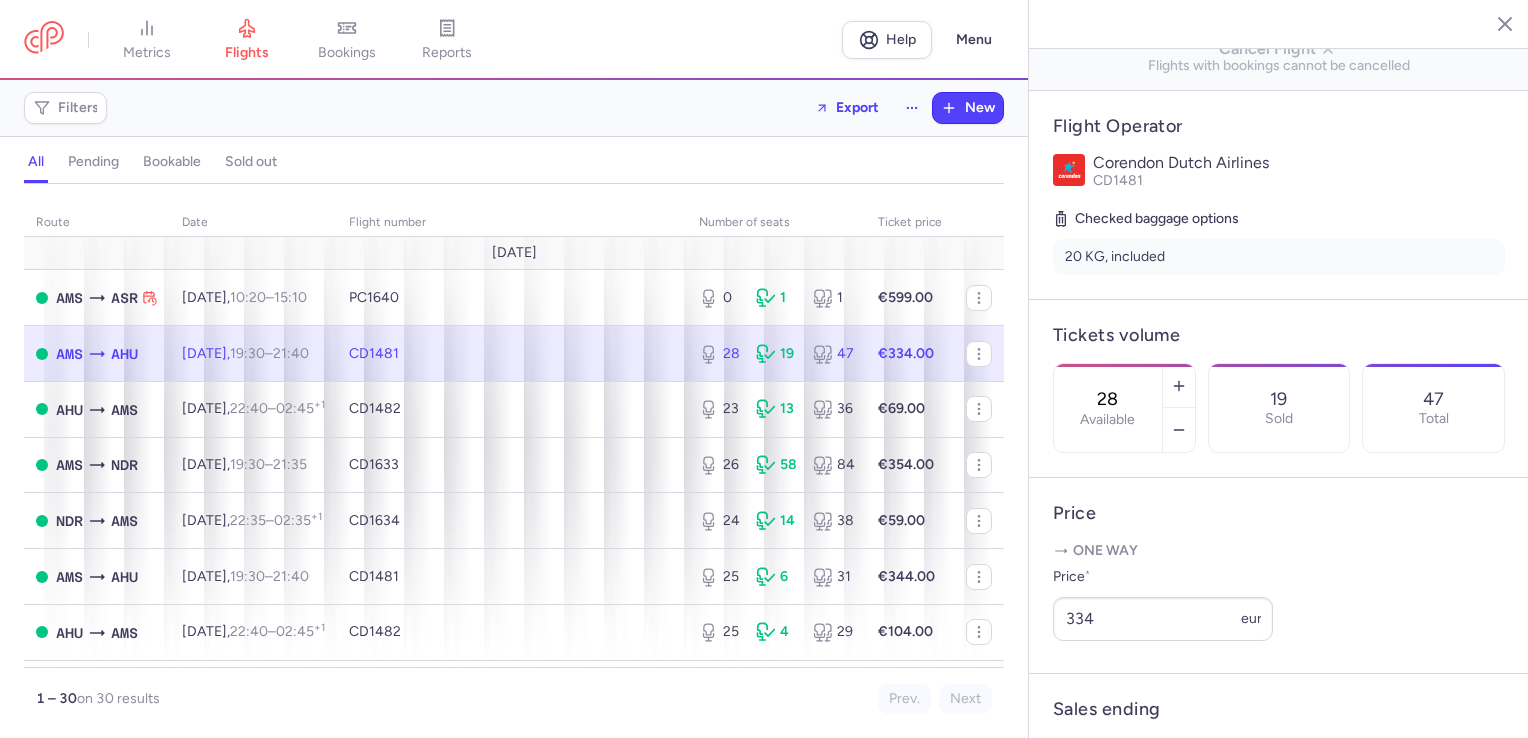 scroll, scrollTop: 0, scrollLeft: 0, axis: both 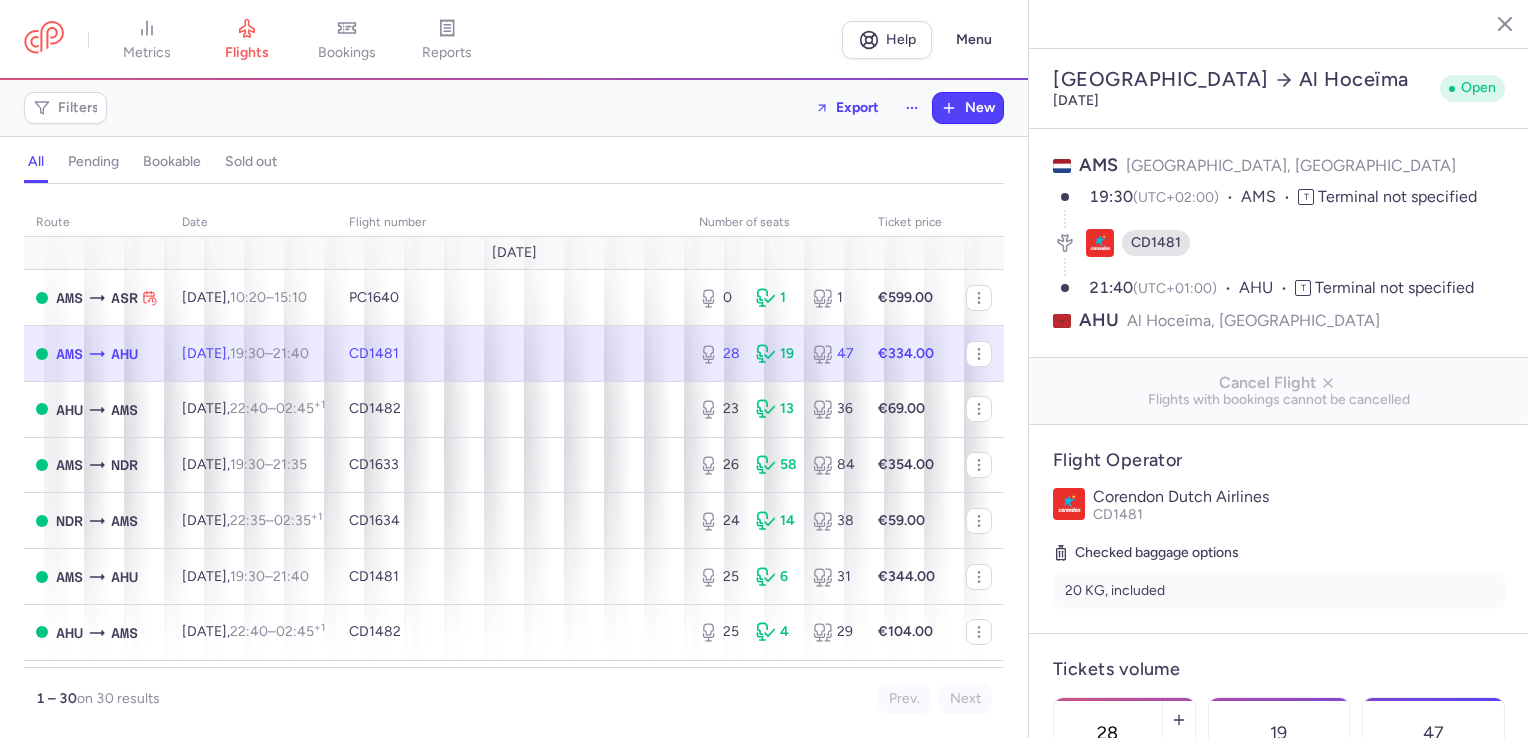 click 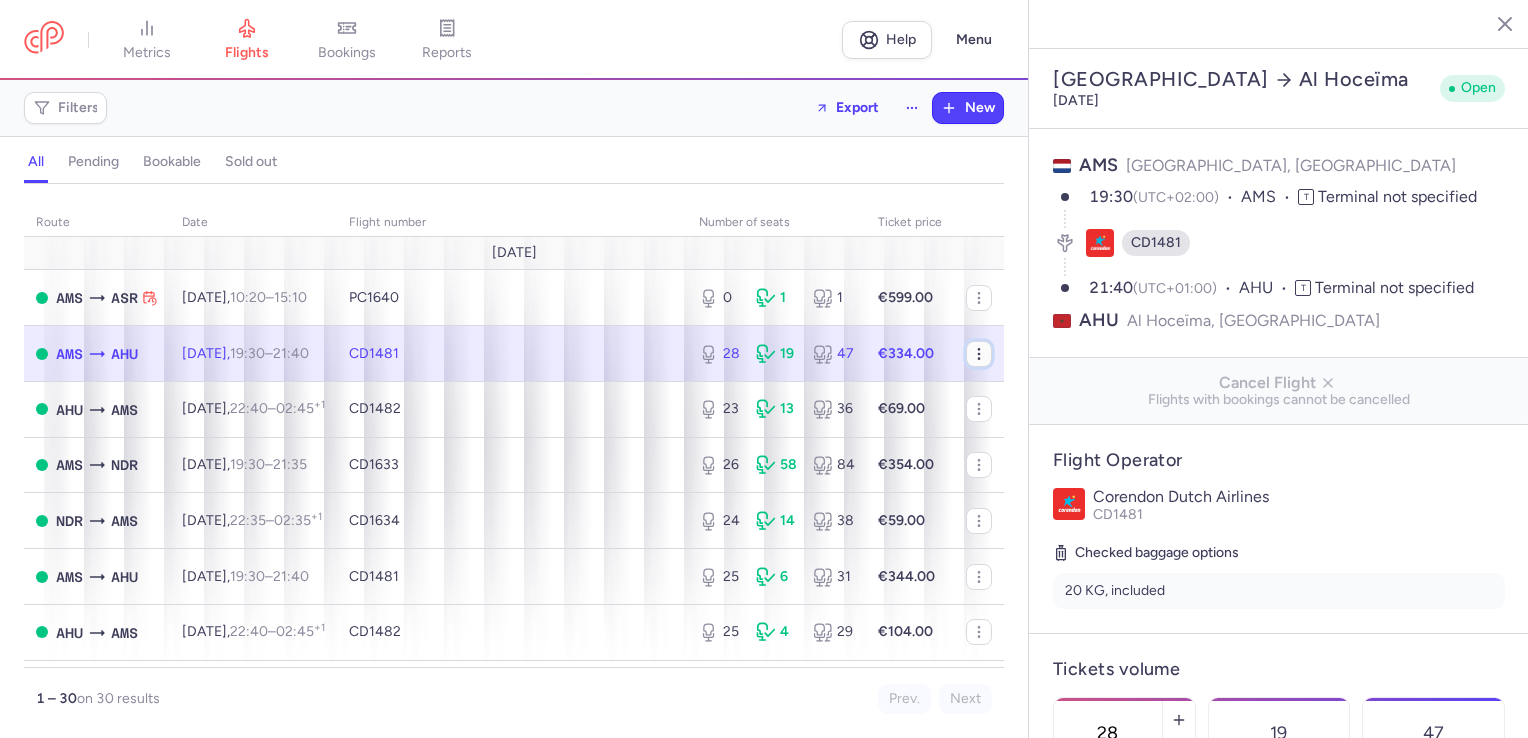 click 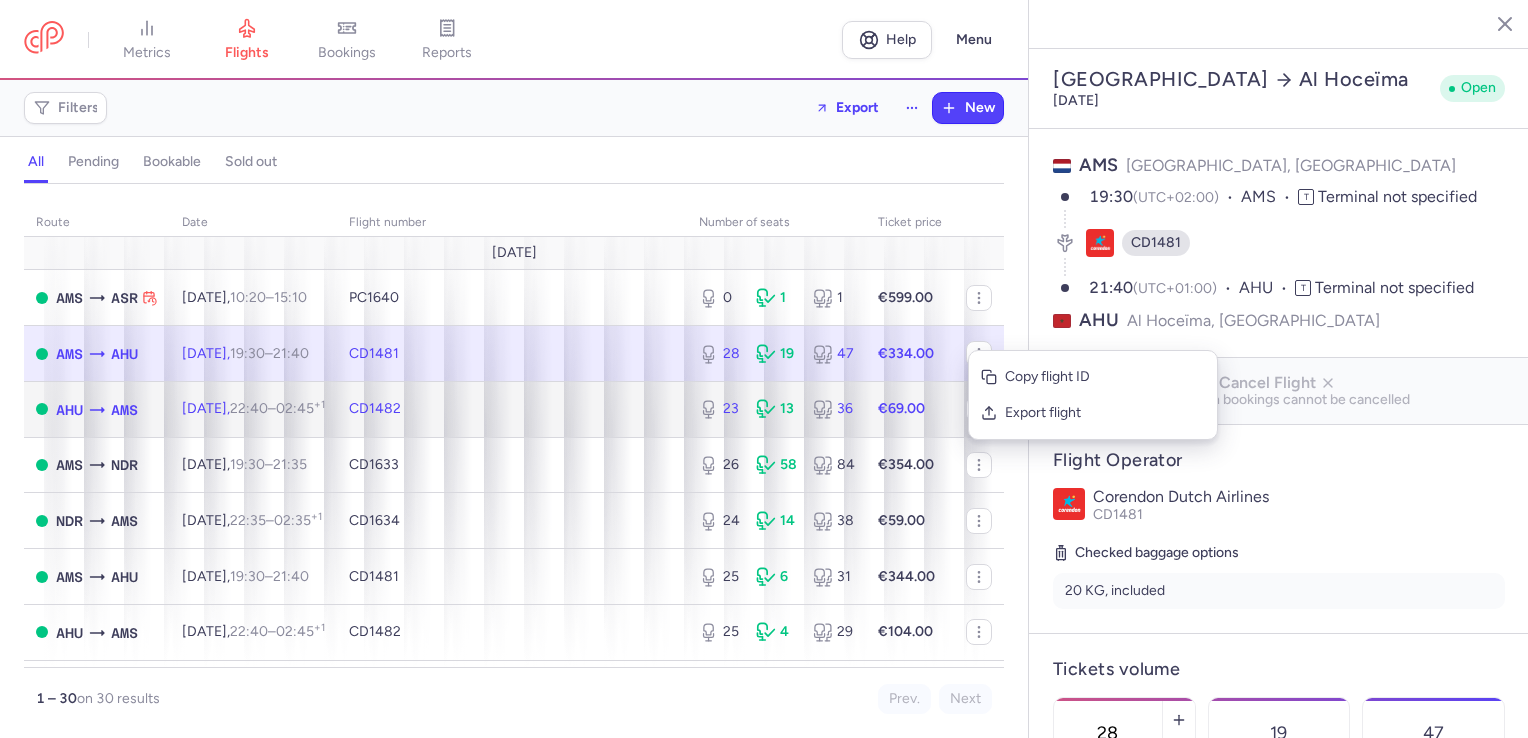 click on "€69.00" 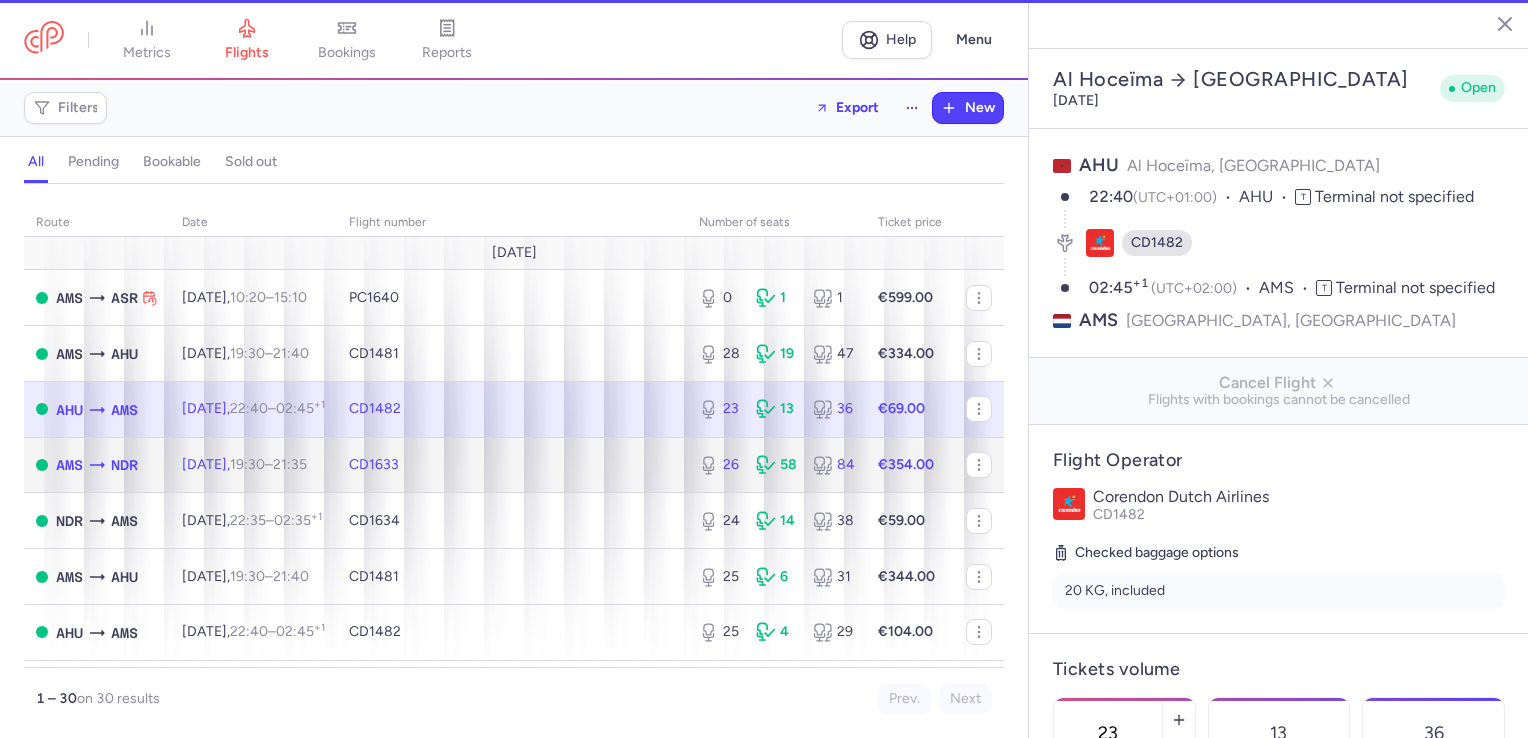 click on "€354.00" 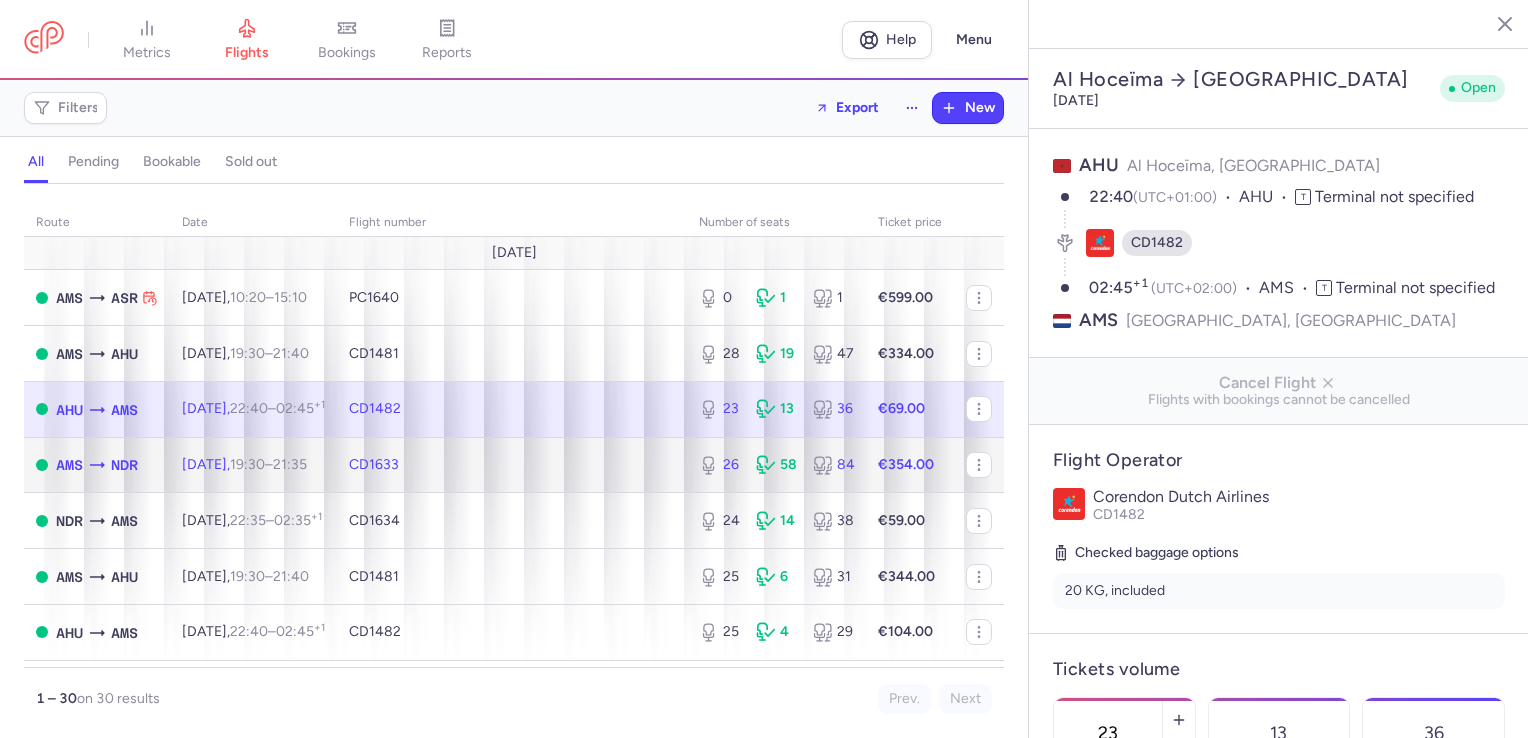click on "26 58 84" 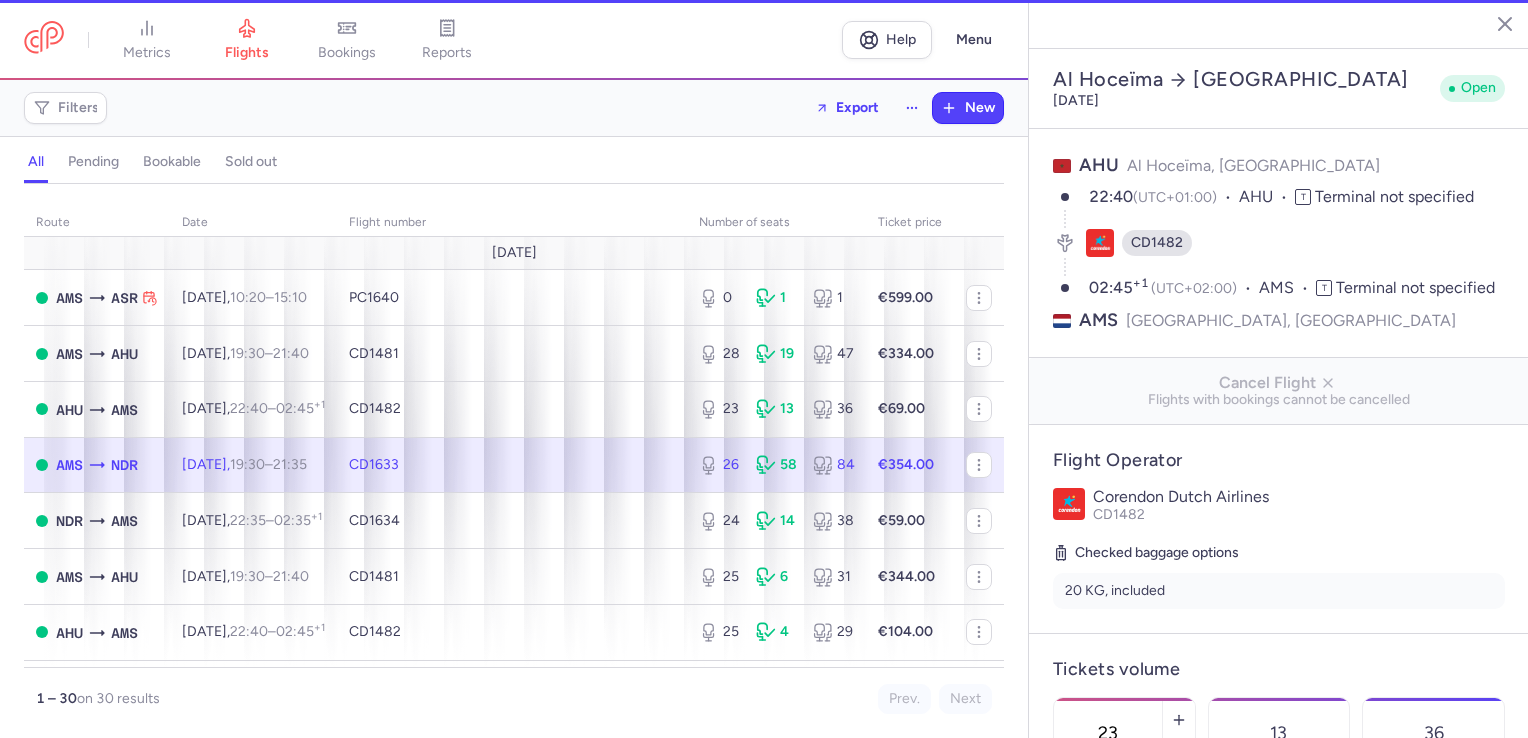 type on "26" 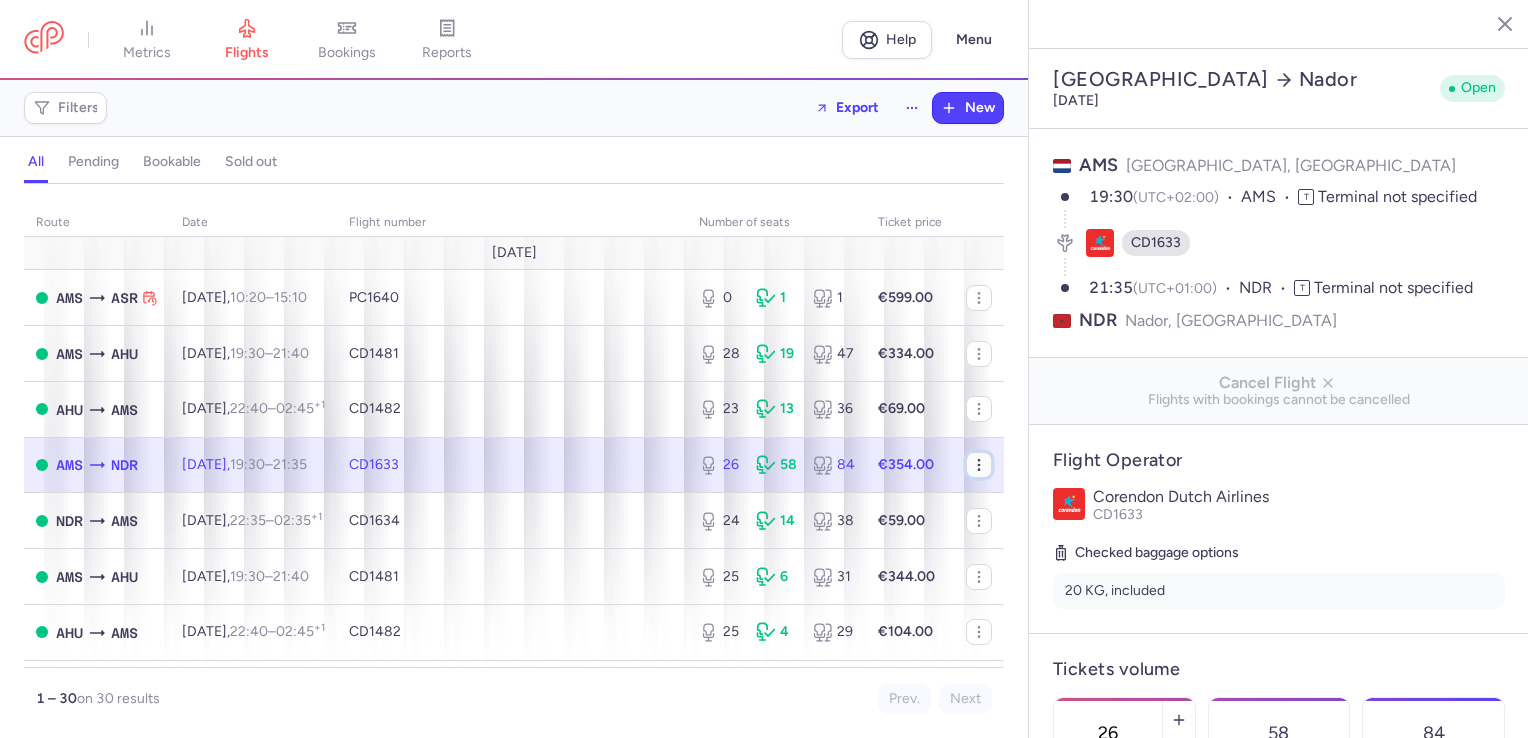 click 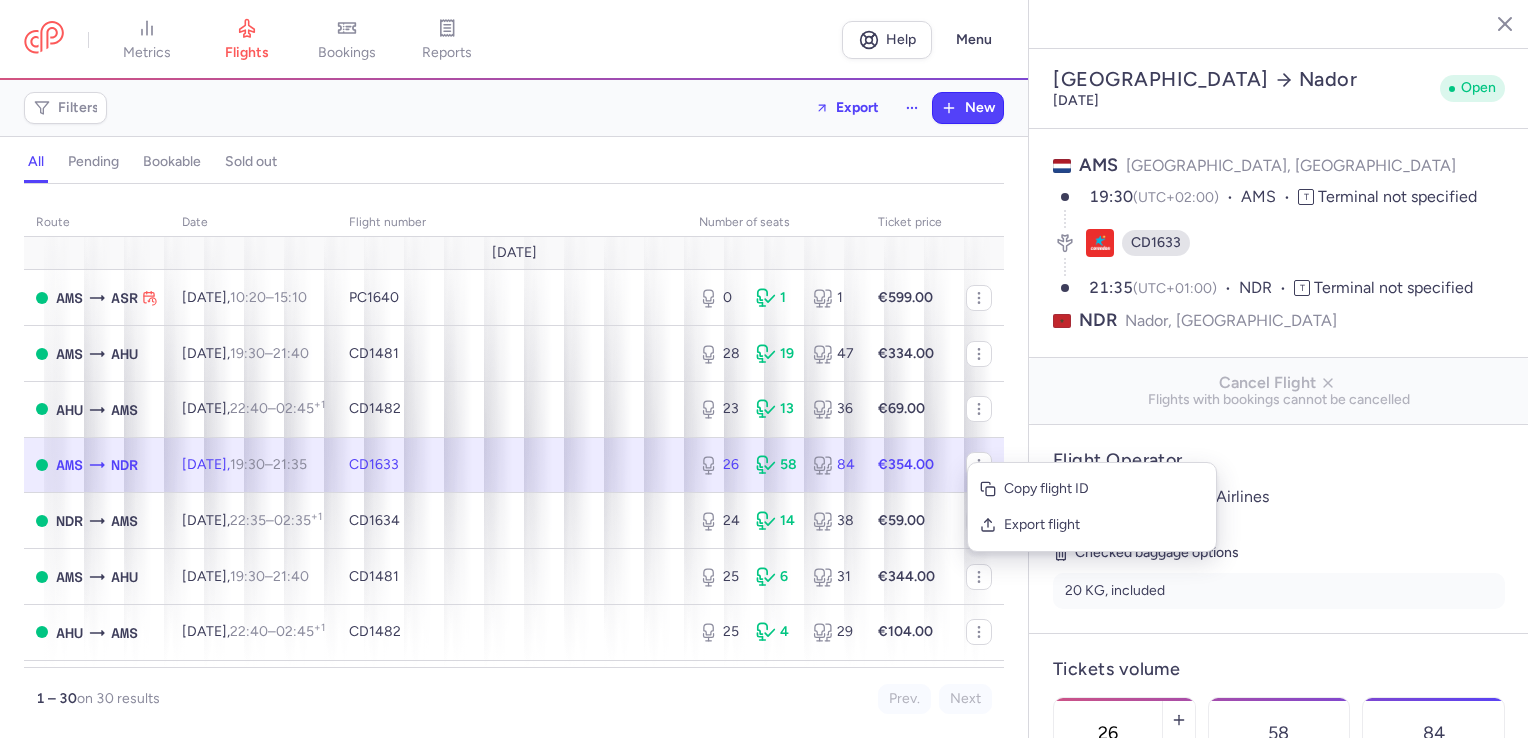 click on "Corendon Dutch Airlines" at bounding box center (1299, 497) 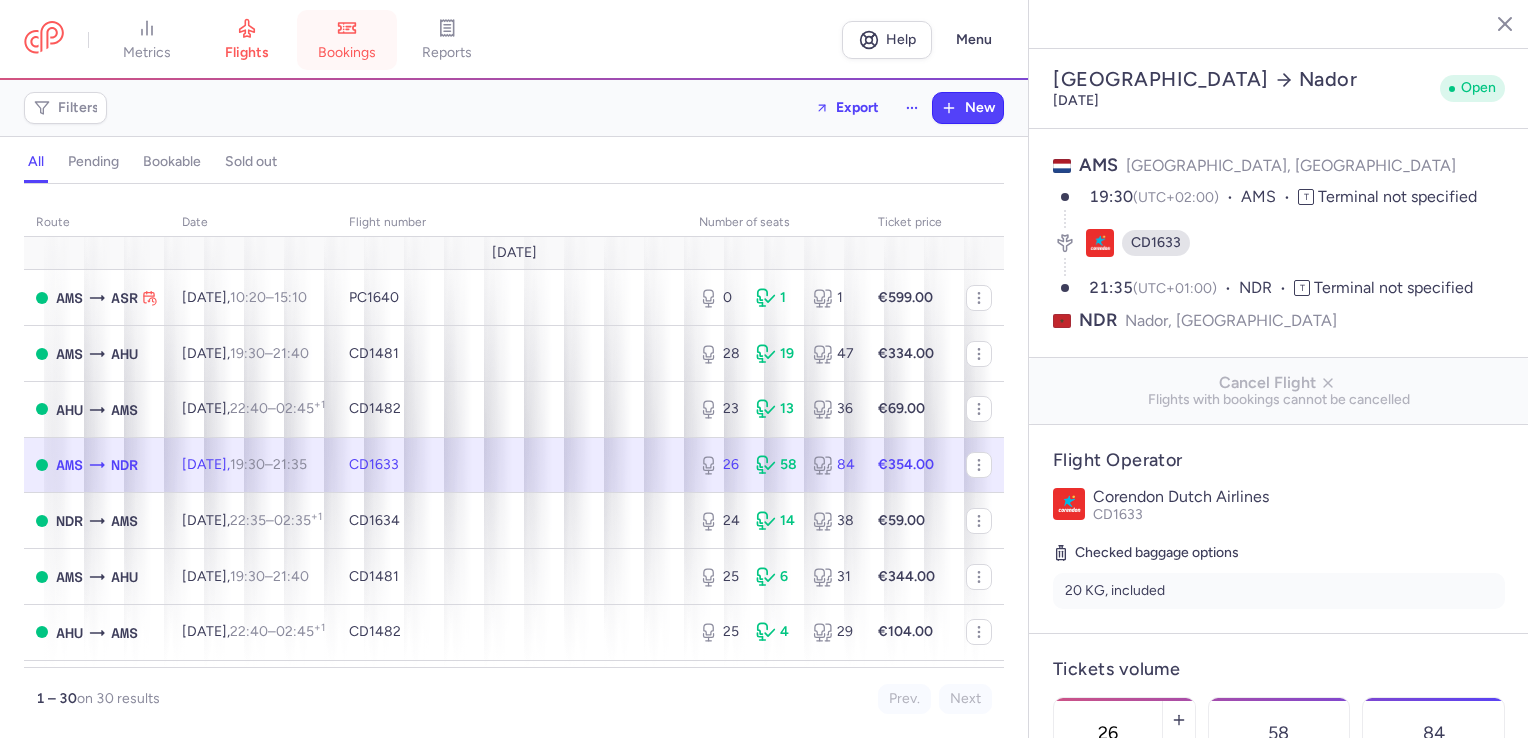 click on "bookings" at bounding box center (347, 53) 